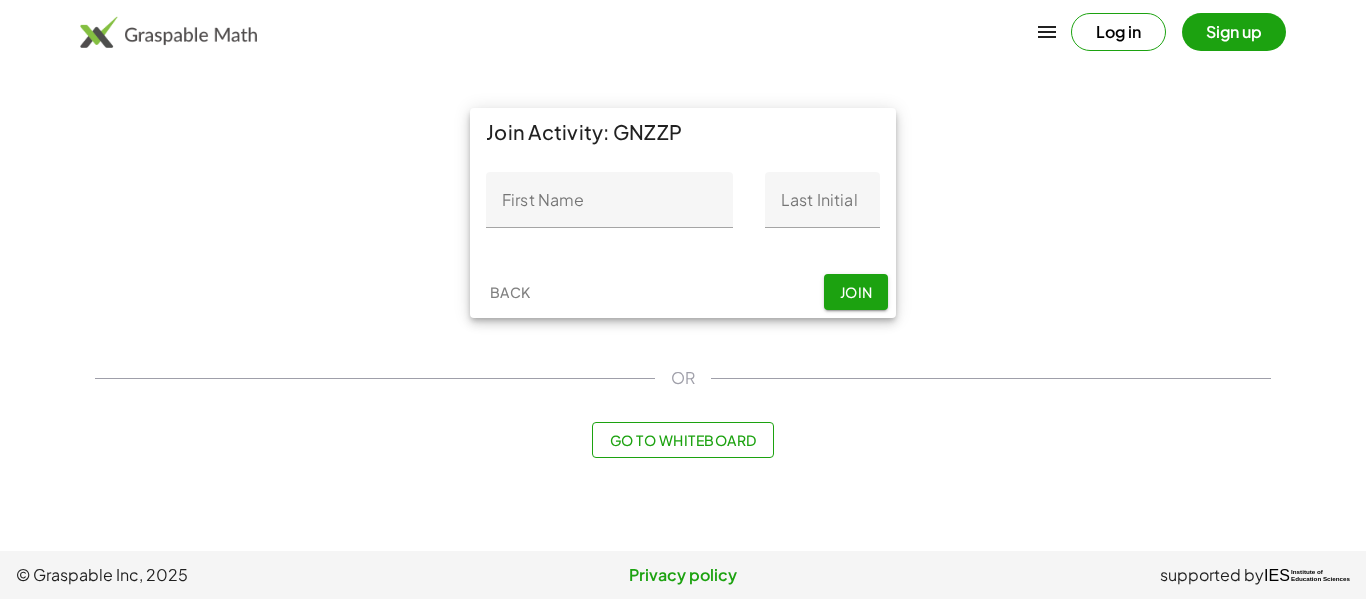 scroll, scrollTop: 0, scrollLeft: 0, axis: both 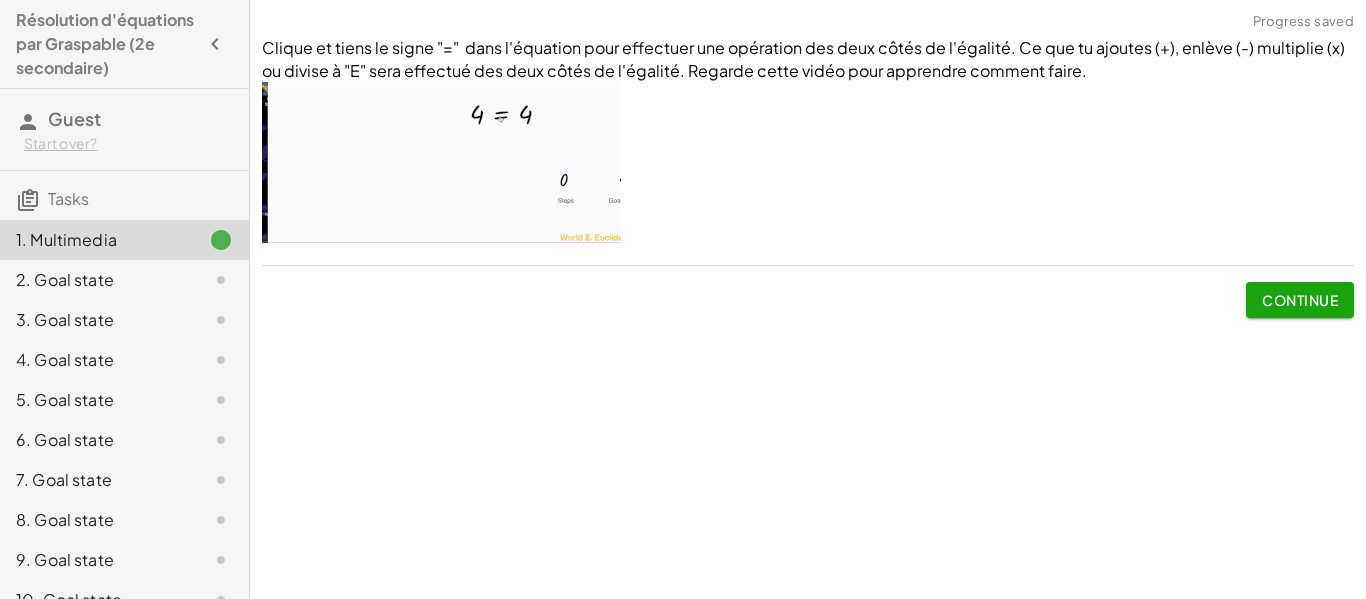 click at bounding box center [441, 162] 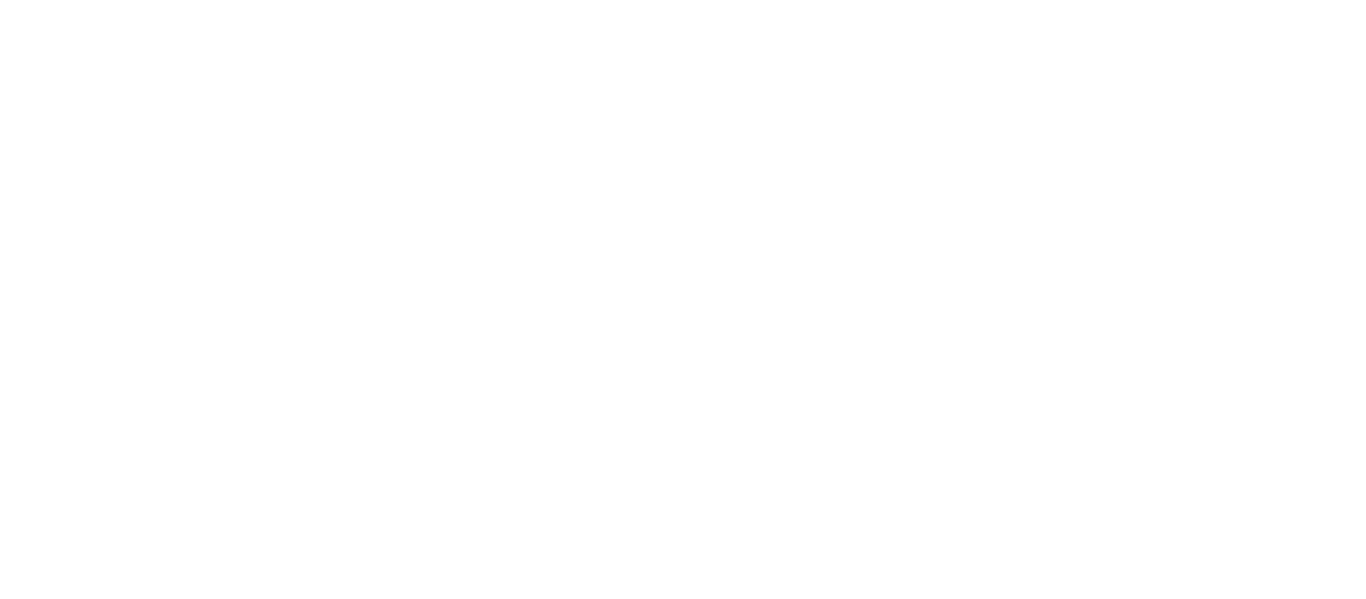 scroll, scrollTop: 0, scrollLeft: 0, axis: both 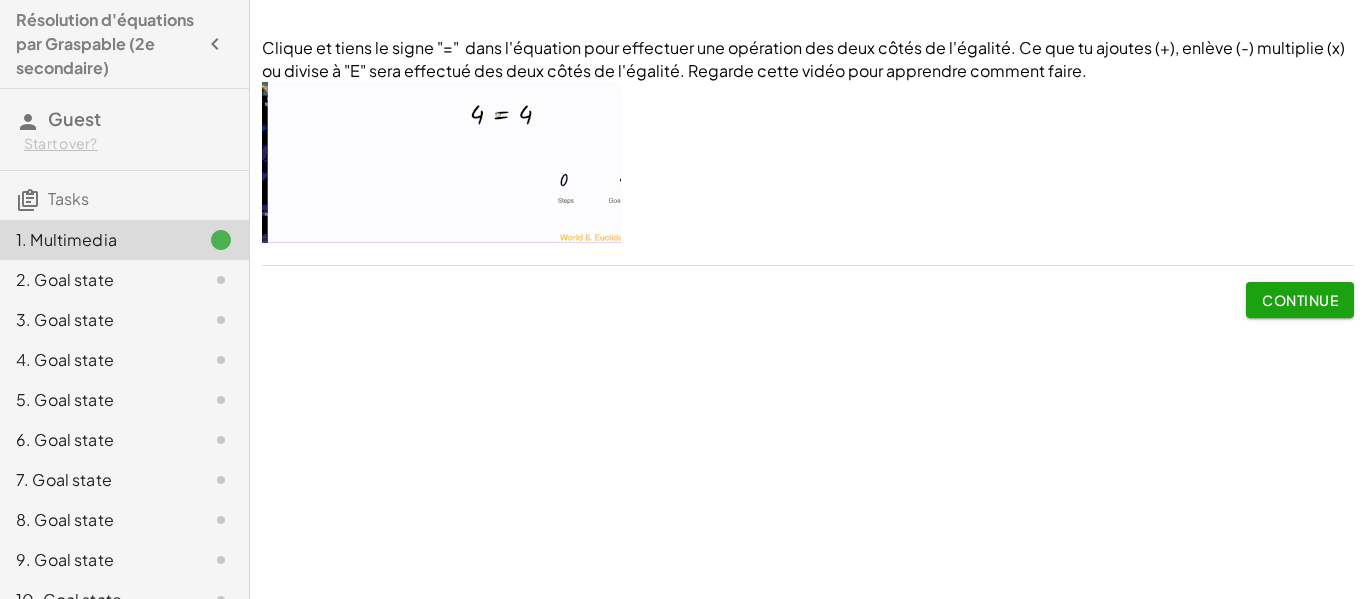 click on "Clique et tiens le signe "="  dans l'équation pour effectuer une opération des deux côtés de l'égalité. Ce que tu ajoutes (+), enlève (-) multiplie (x) ou divise à "E" sera effectué des deux côtés de l'égalité. Regarde cette vidéo pour apprendre comment faire.  Continue" 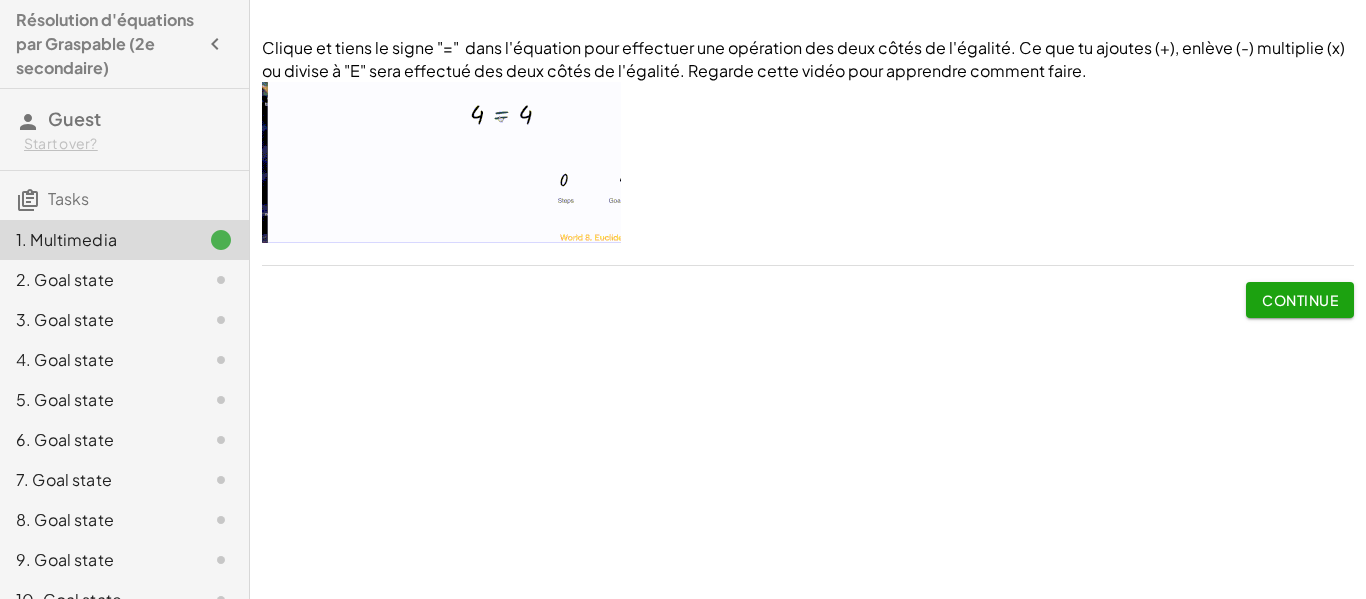 click at bounding box center [441, 162] 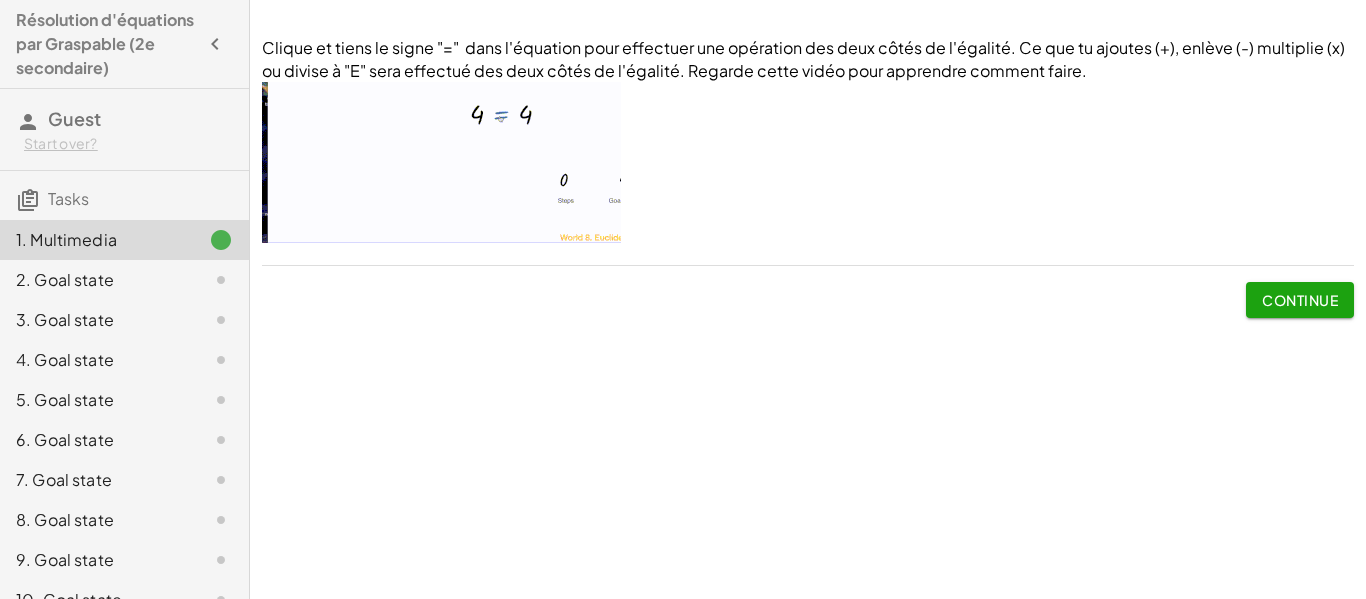 click at bounding box center (441, 162) 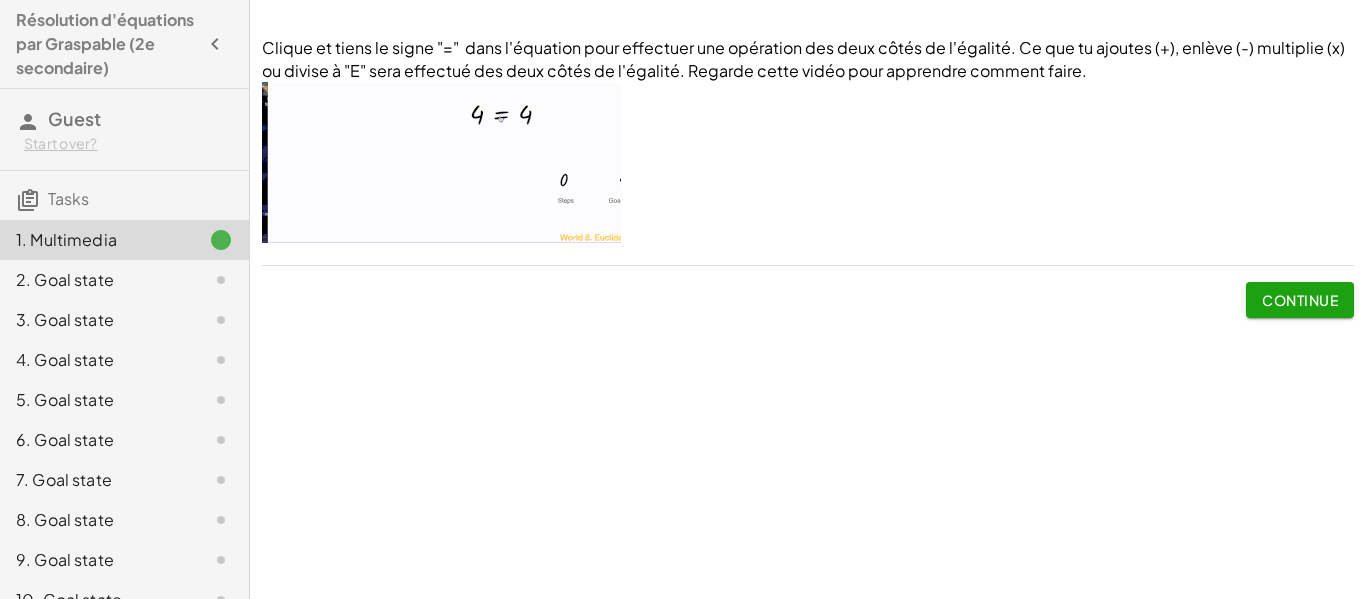 click at bounding box center (441, 162) 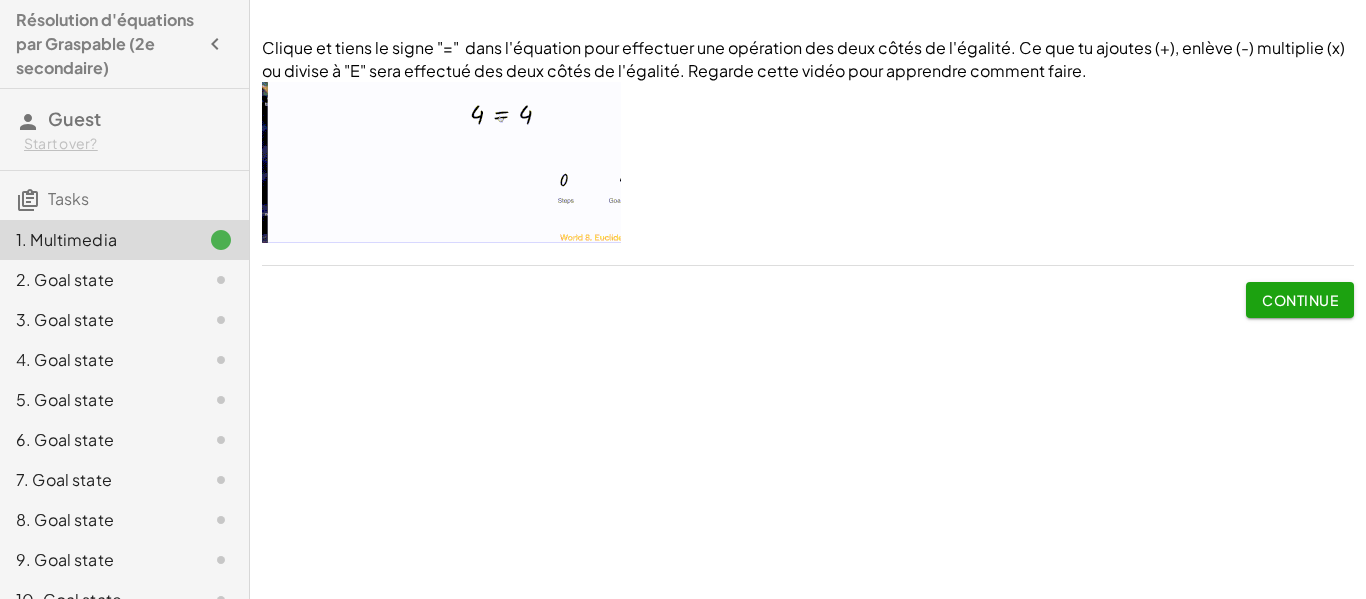 click at bounding box center (441, 162) 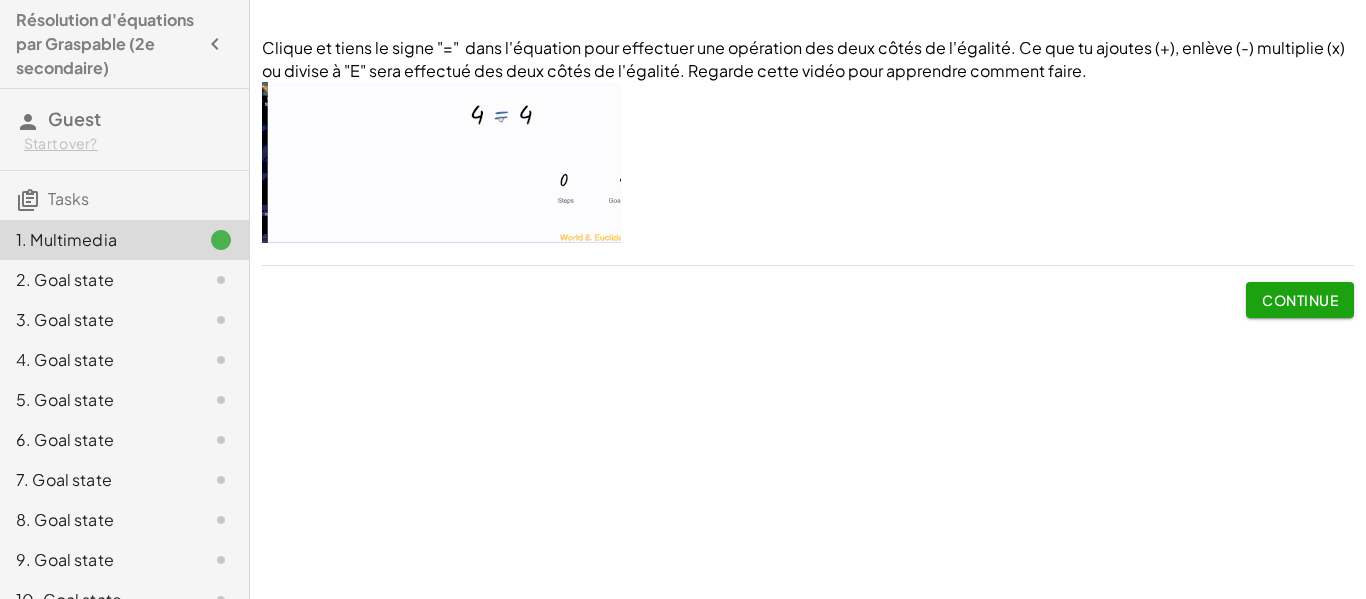 click on "Continue" 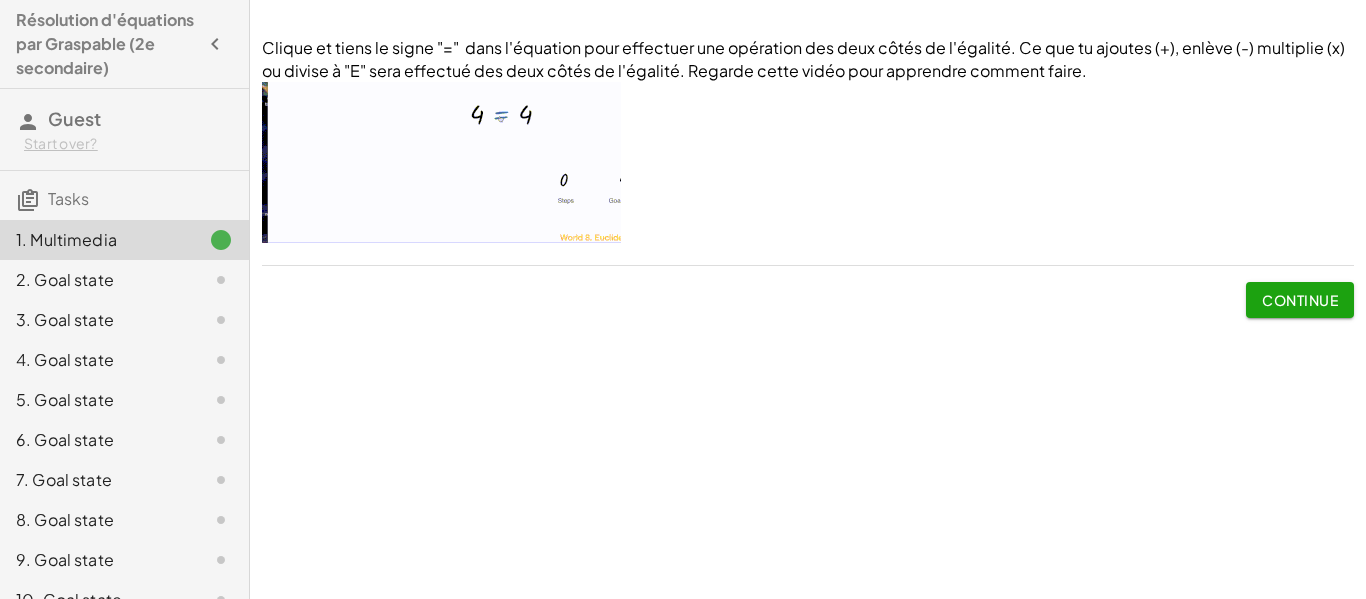 click on "Continue" 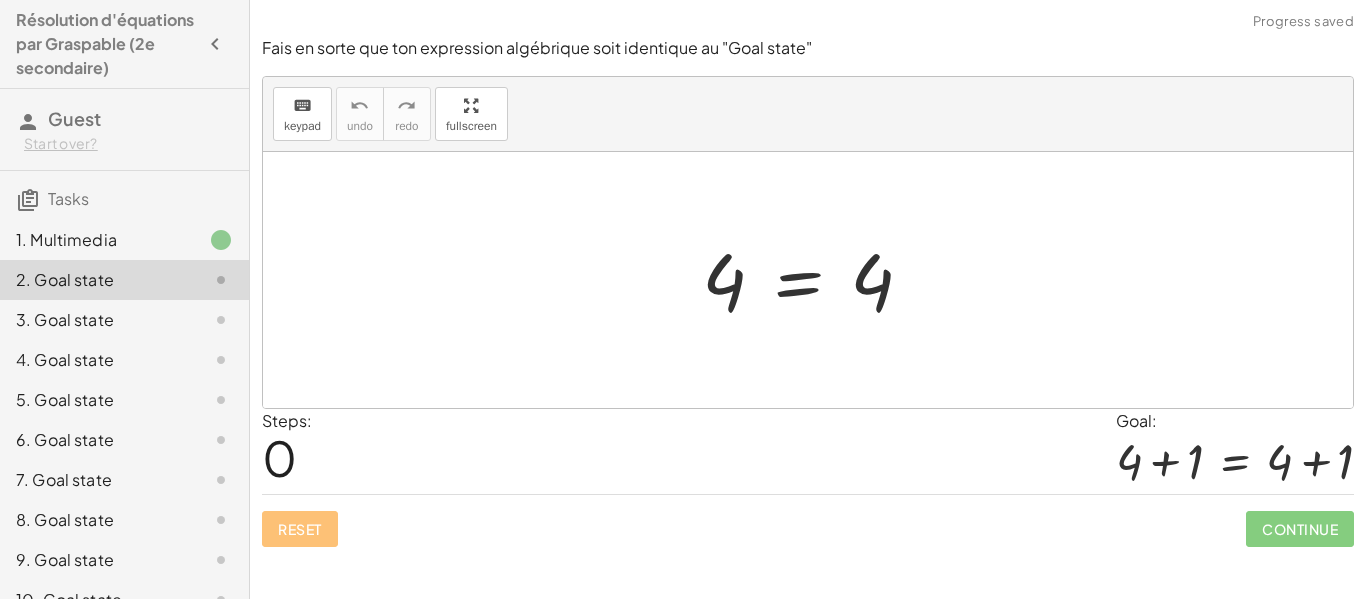 click at bounding box center (815, 280) 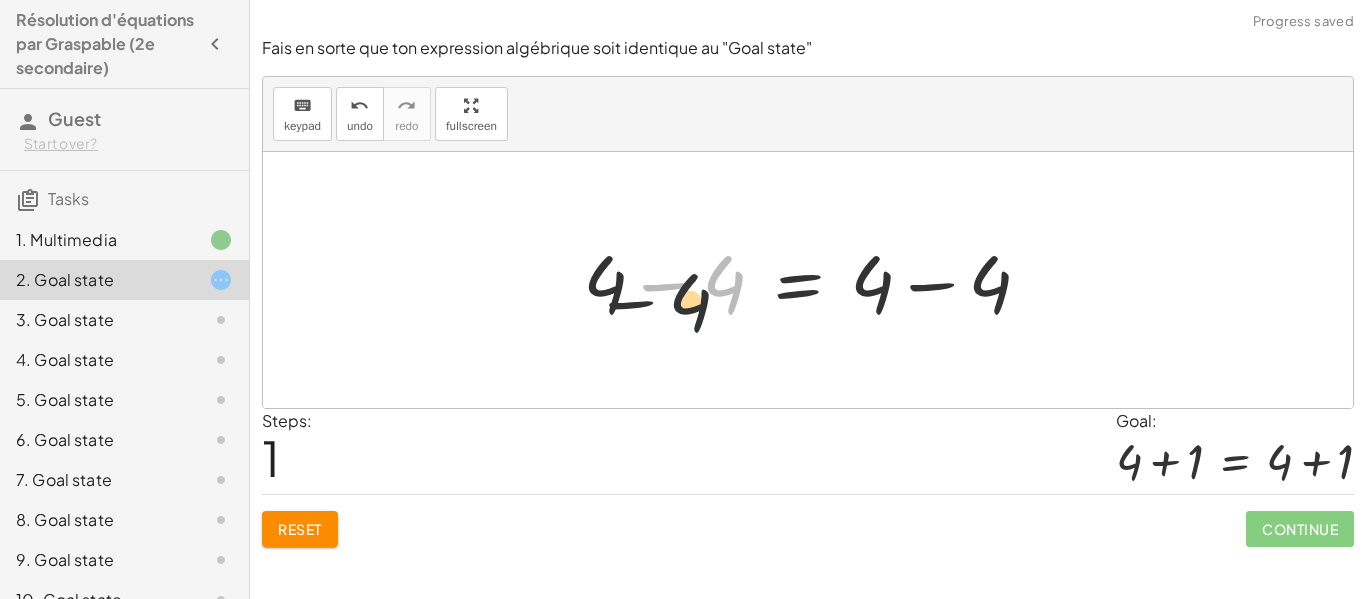 click at bounding box center [815, 280] 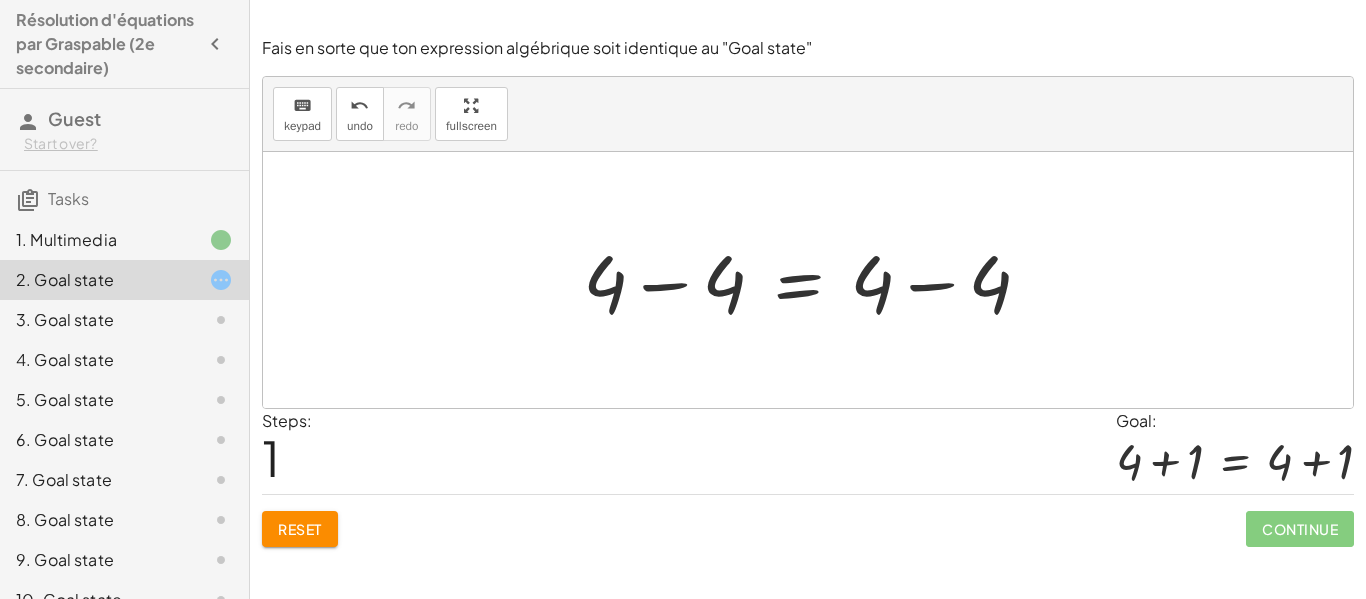 click at bounding box center (815, 280) 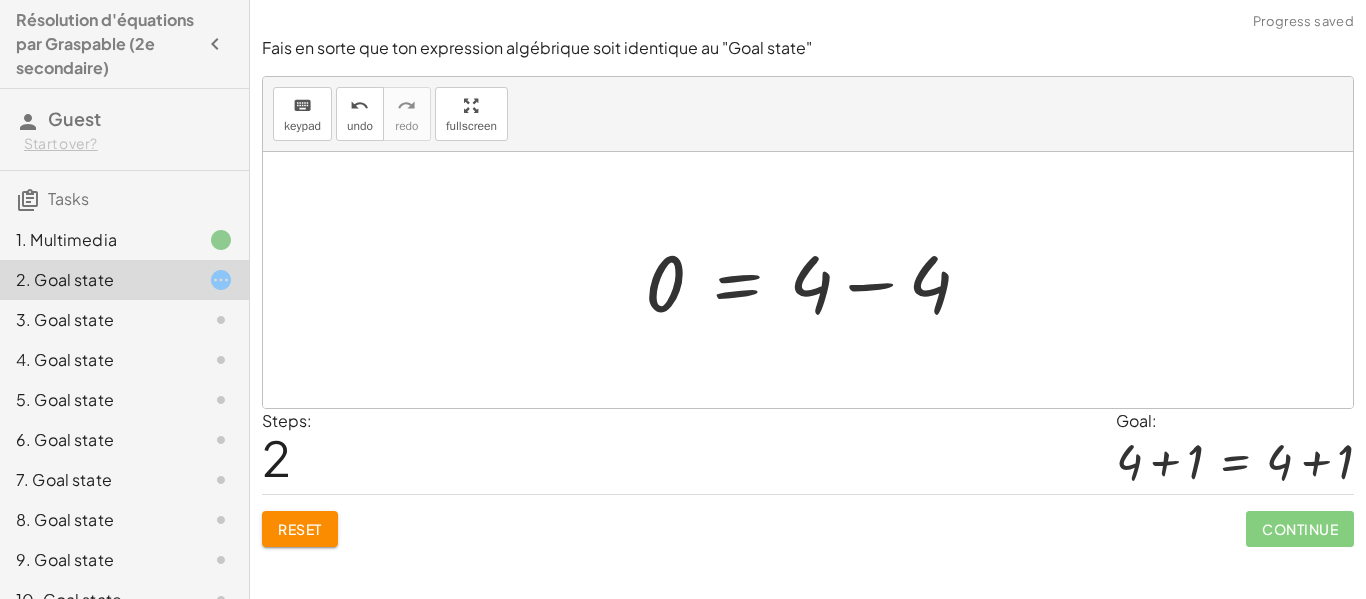 click at bounding box center [816, 280] 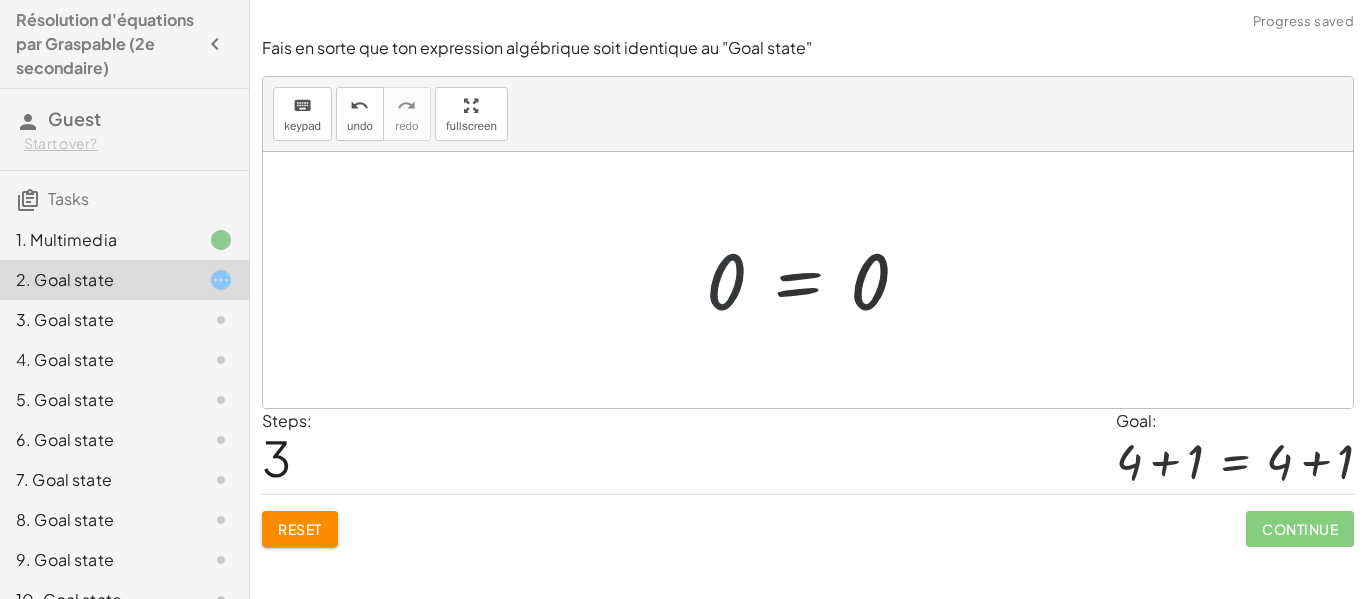 click at bounding box center [815, 280] 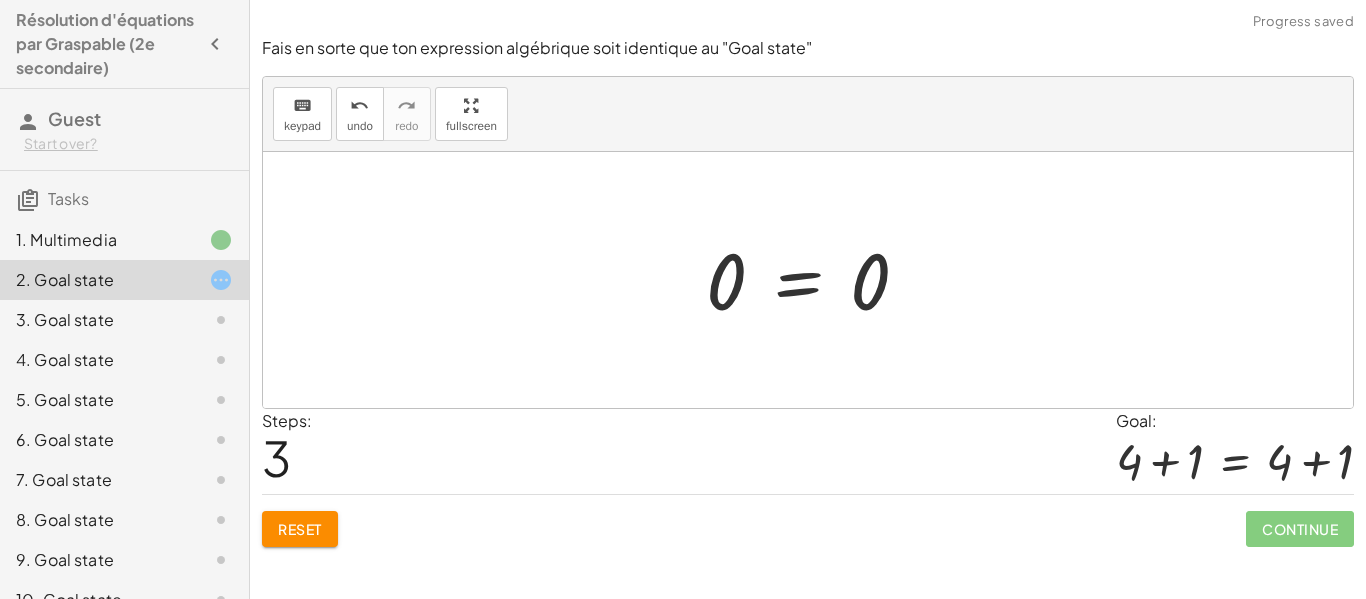 click at bounding box center [815, 280] 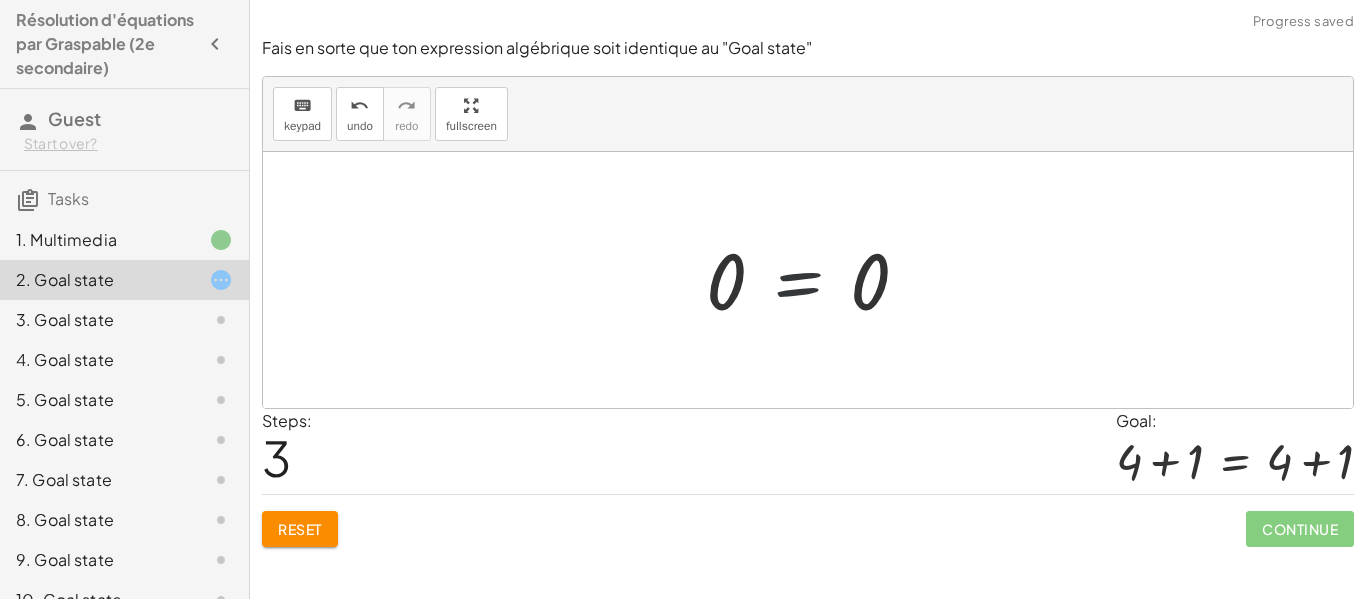 click at bounding box center [815, 280] 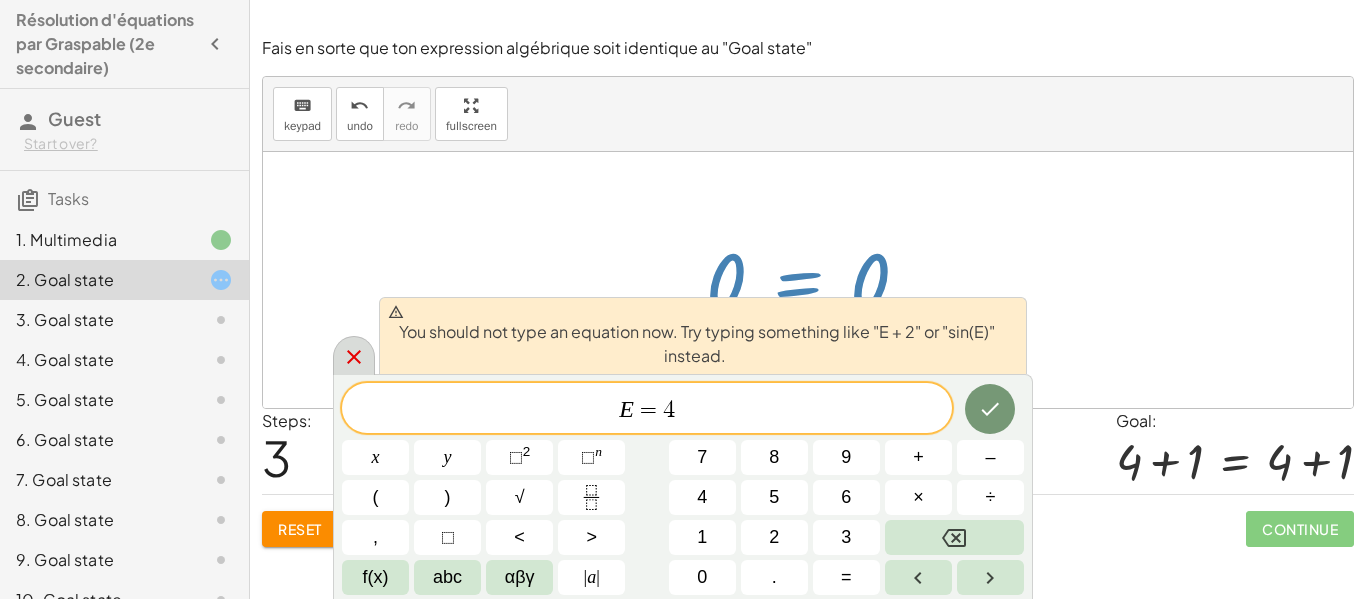 click at bounding box center (354, 355) 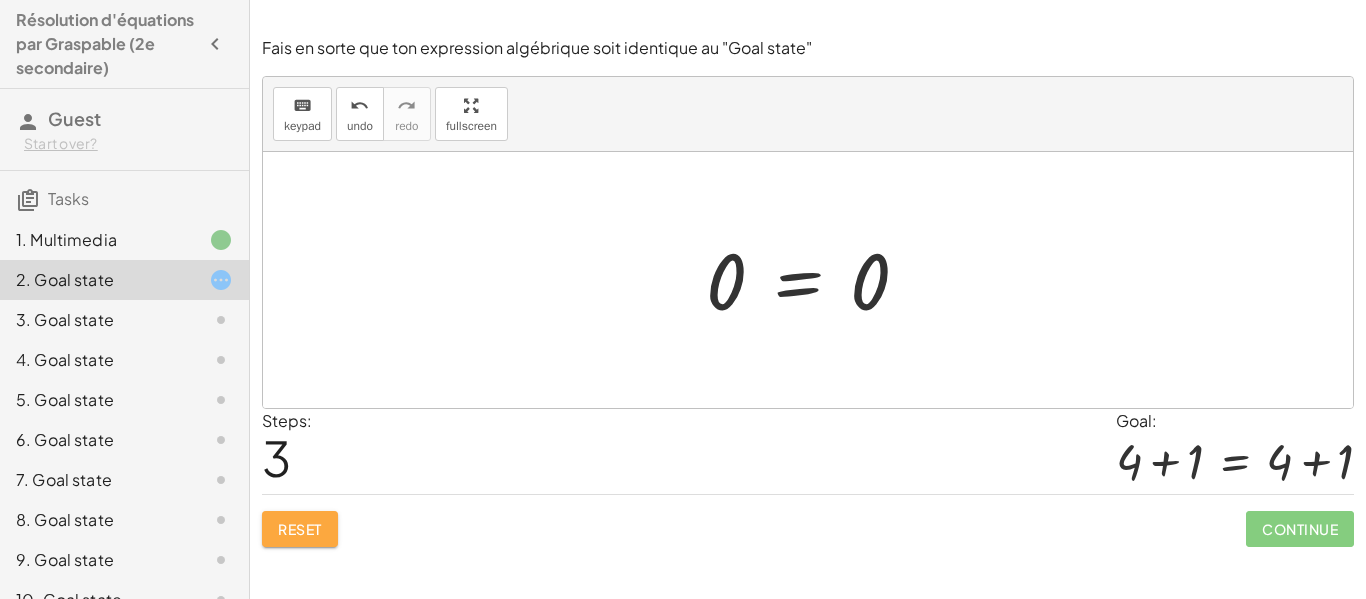 click on "Reset" at bounding box center [300, 529] 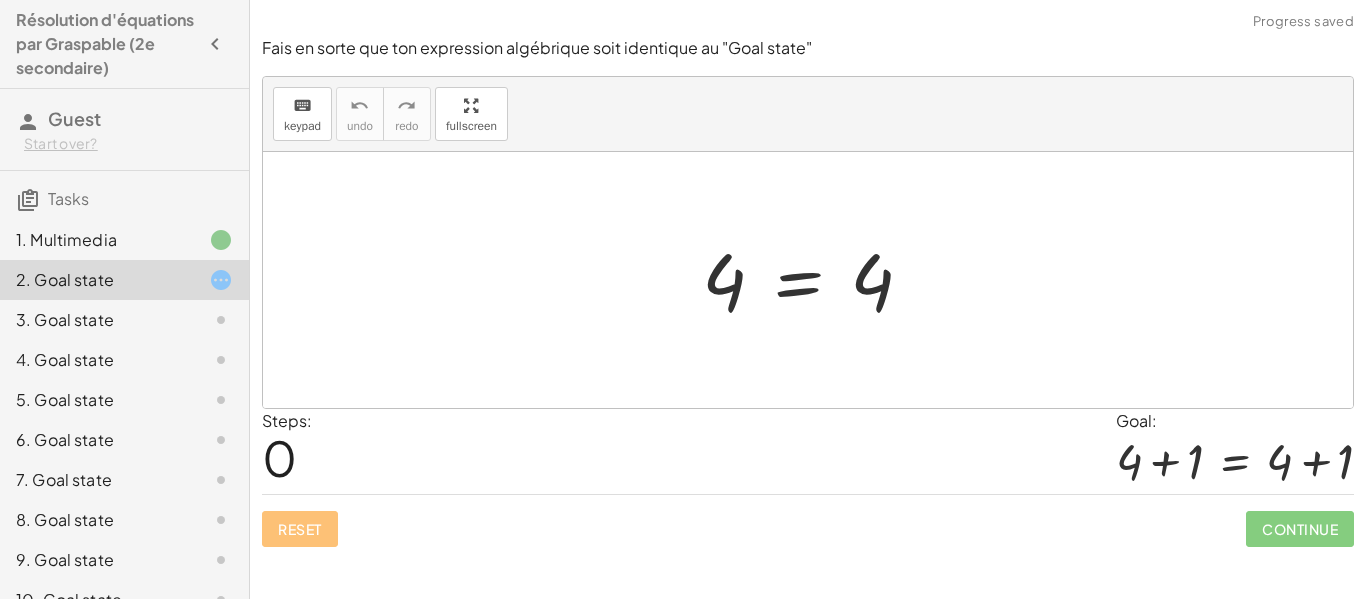 click at bounding box center [815, 280] 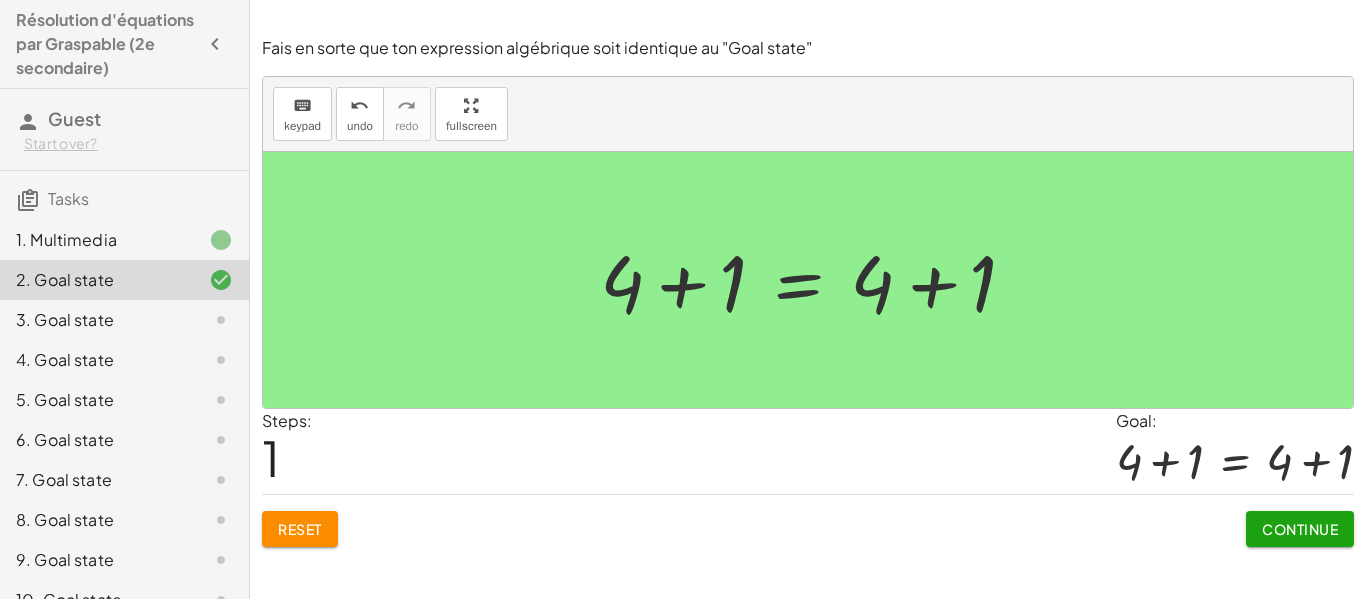 click on "Continue" 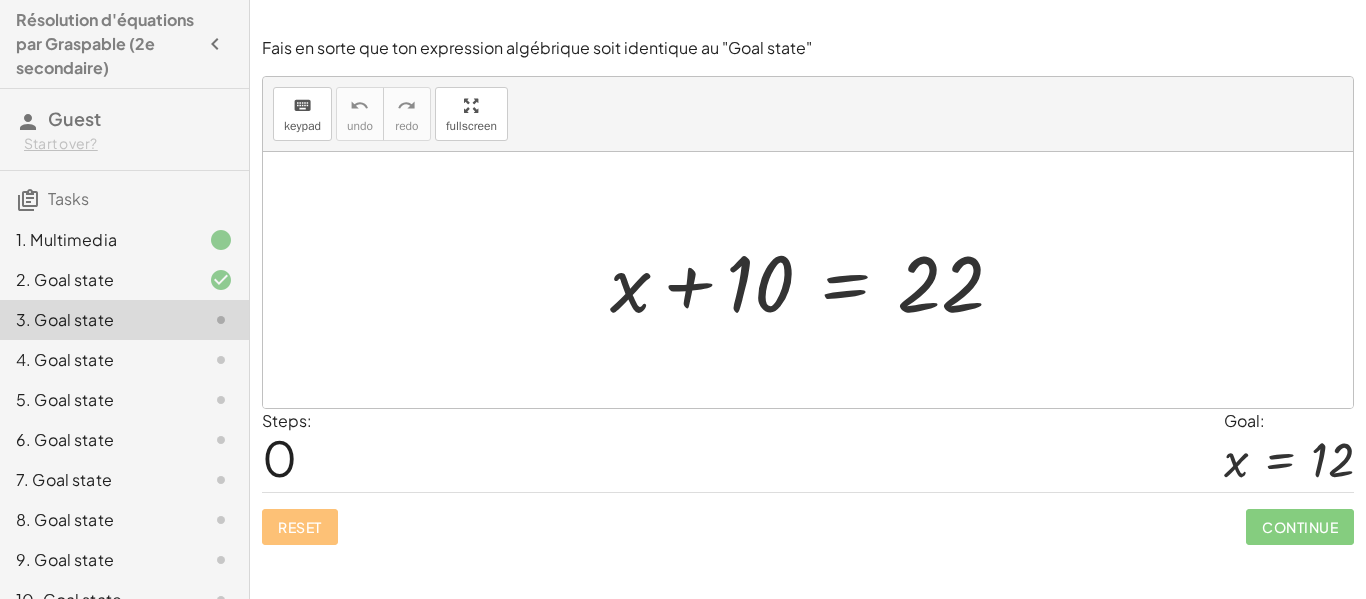 click at bounding box center (815, 280) 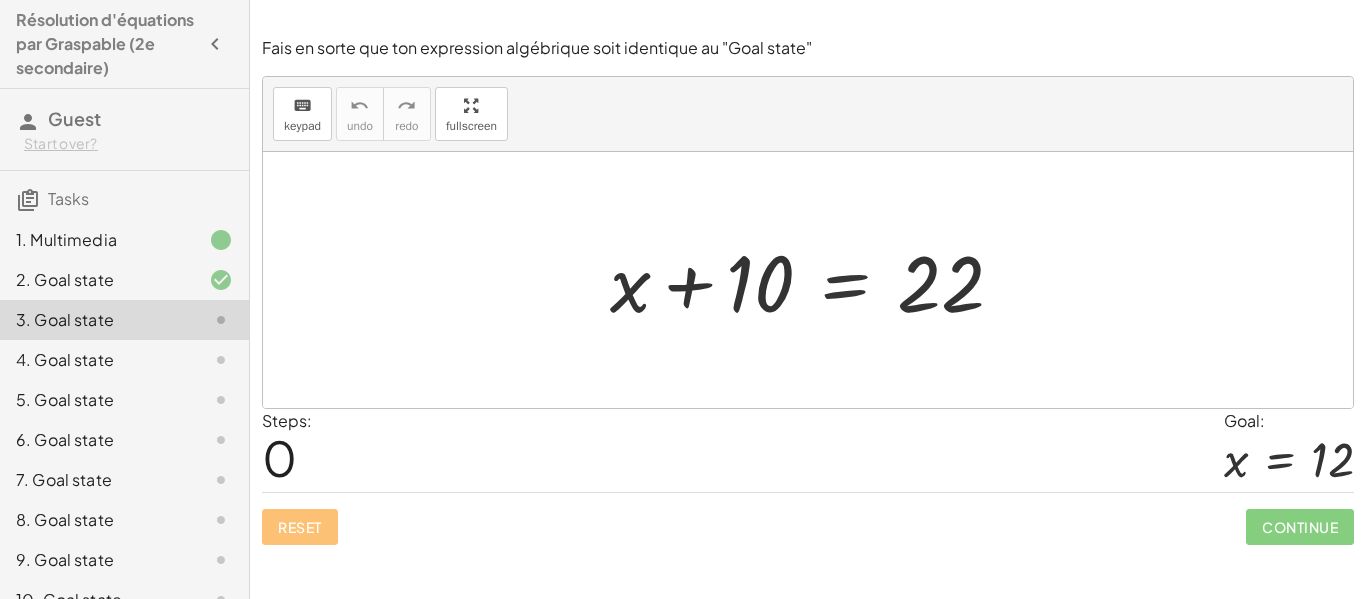 click at bounding box center [815, 280] 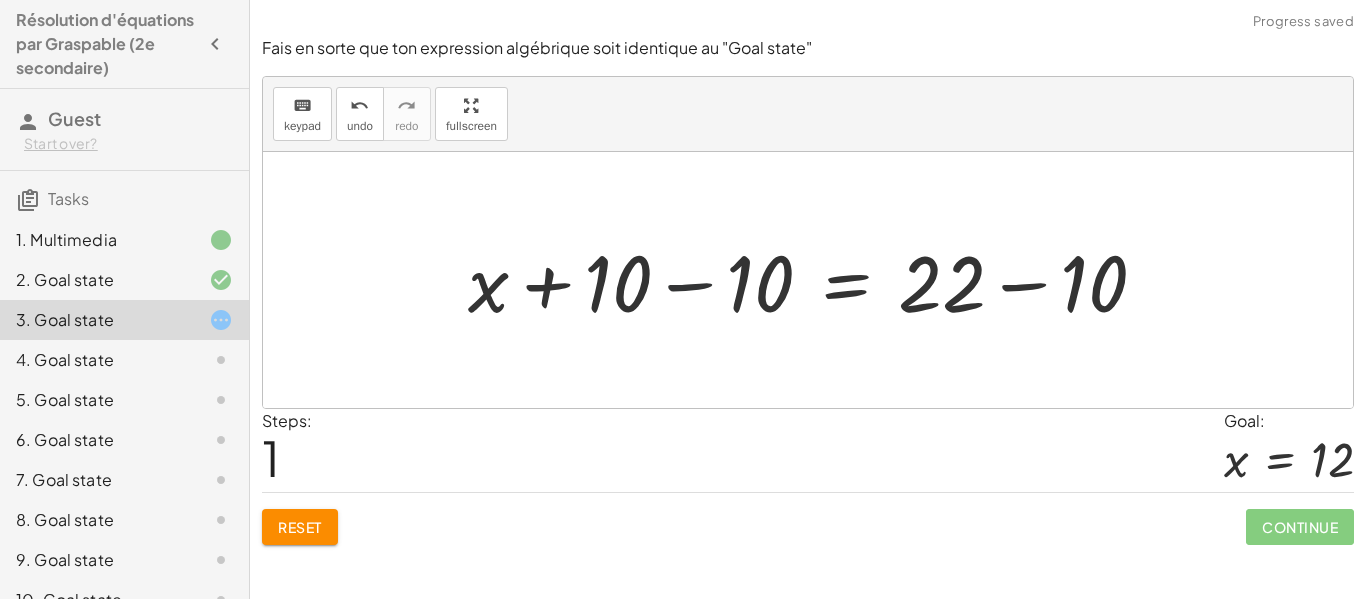 click at bounding box center (815, 280) 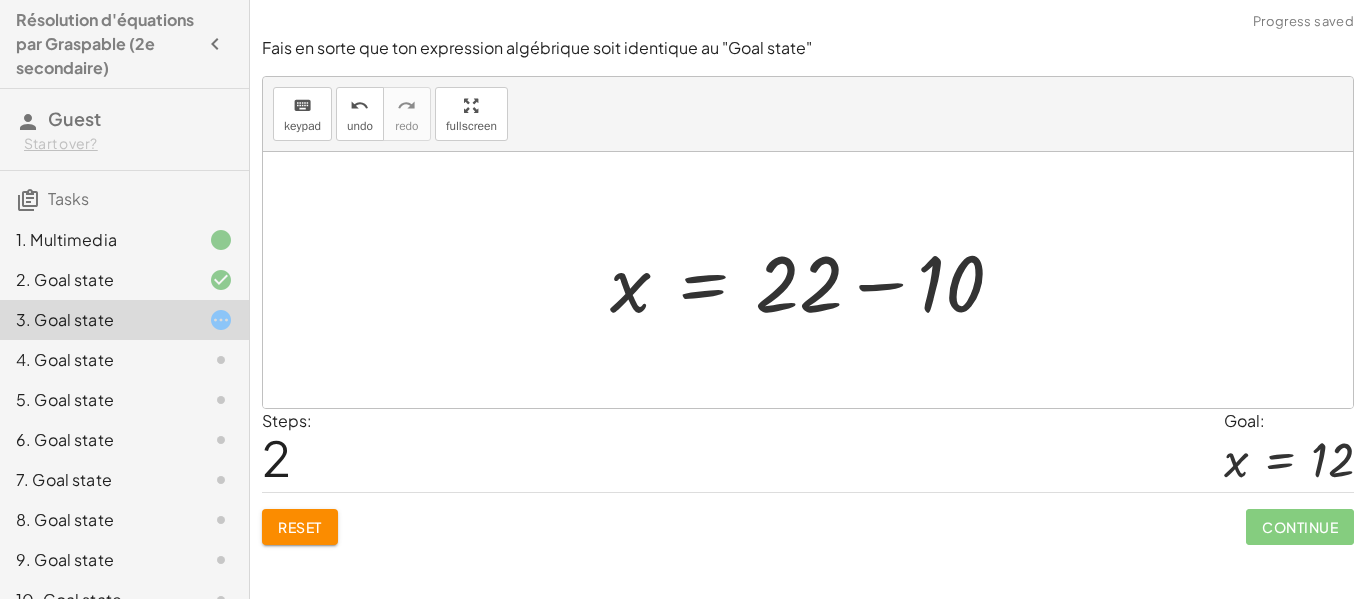 click at bounding box center (815, 280) 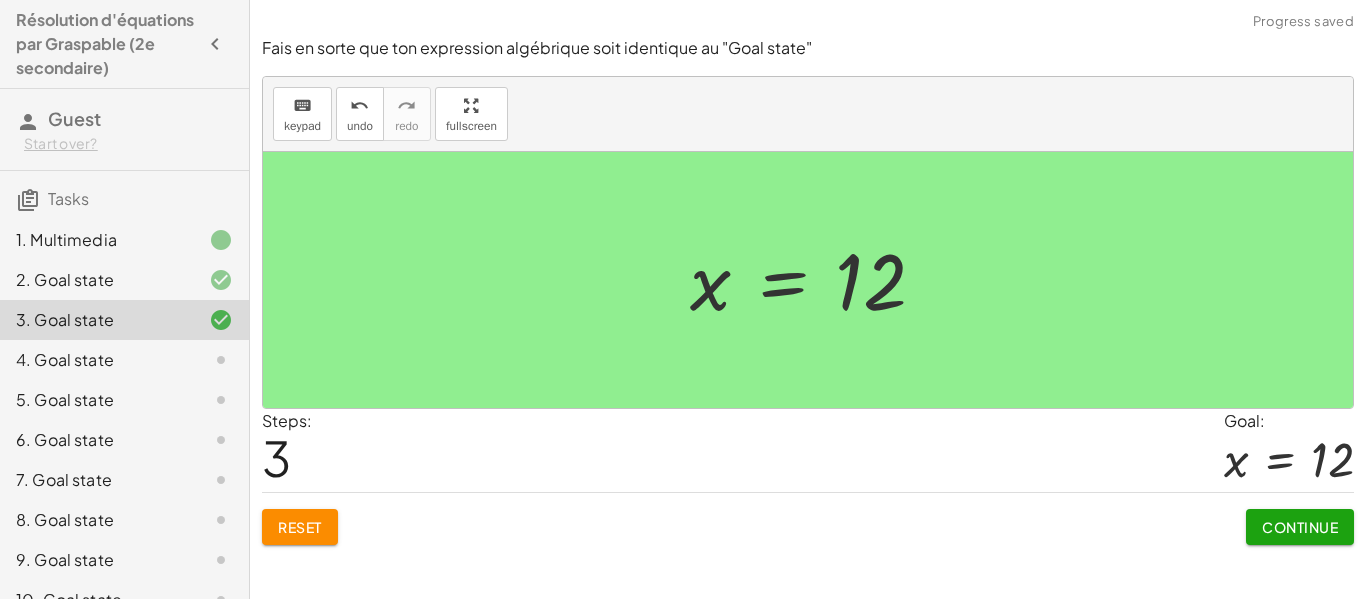 click on "Continue" at bounding box center [1300, 527] 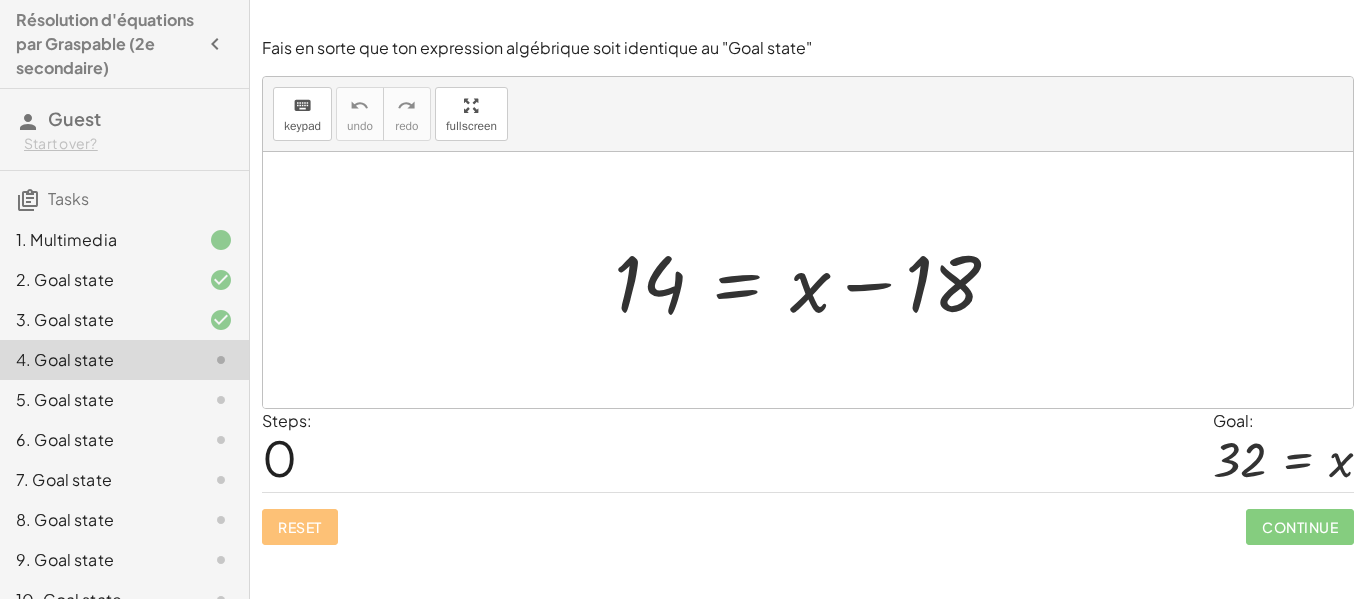 click at bounding box center [815, 280] 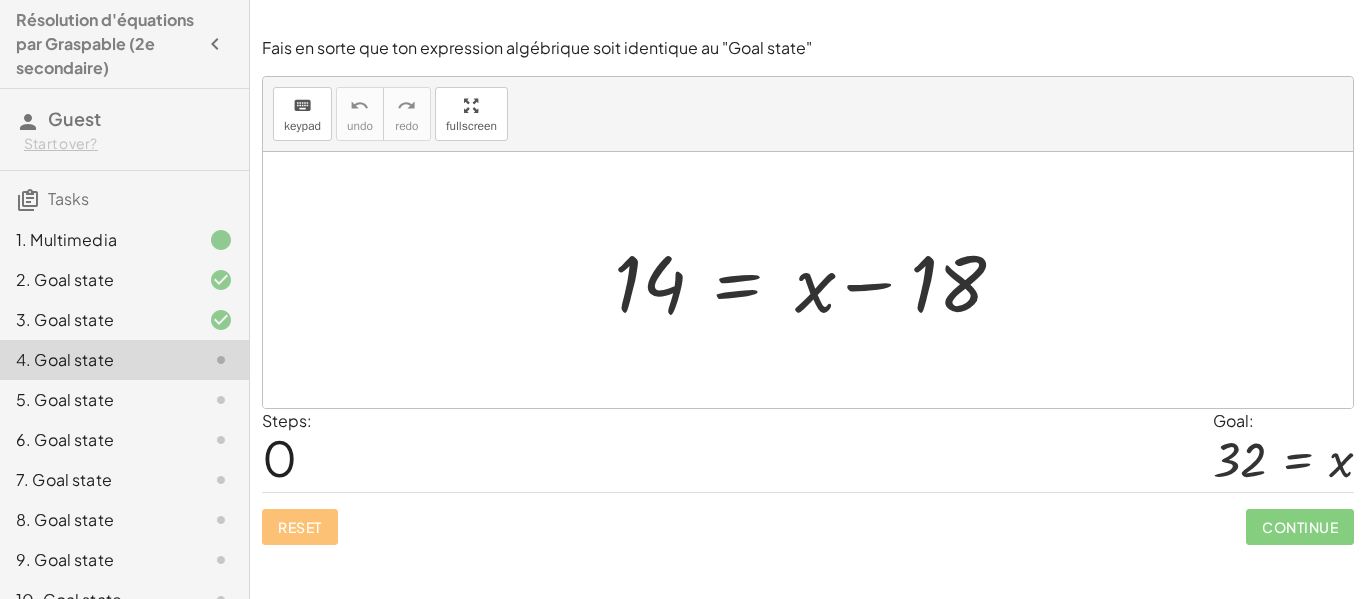 click at bounding box center [815, 280] 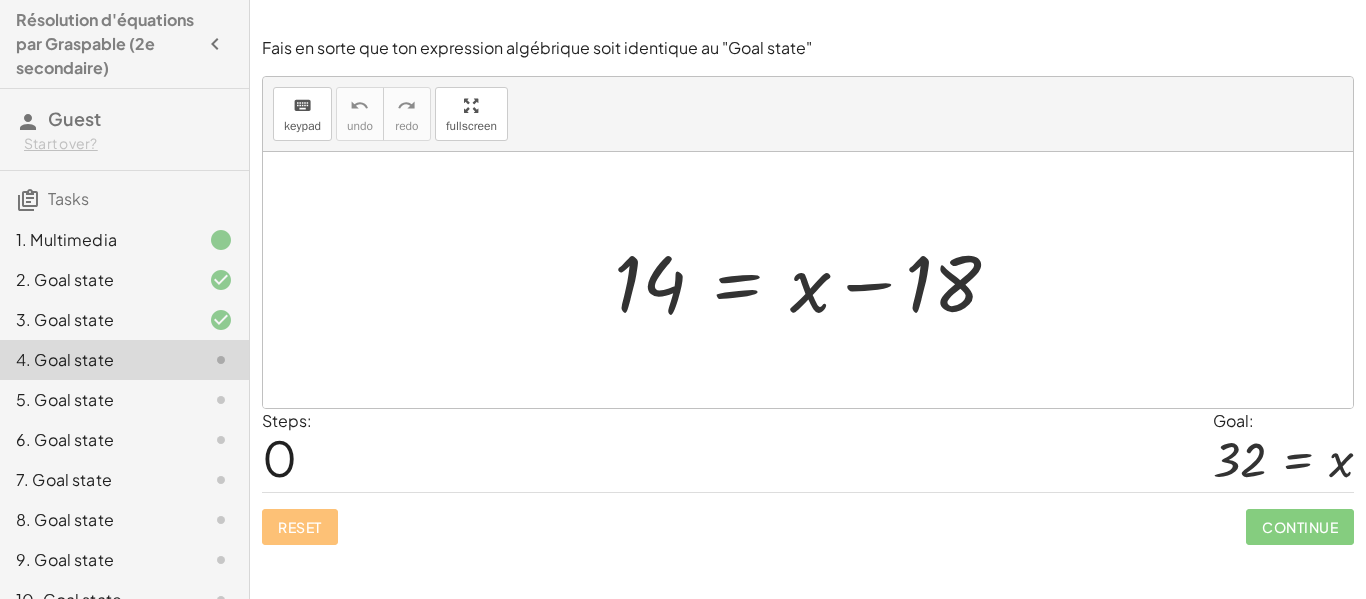 click at bounding box center (815, 280) 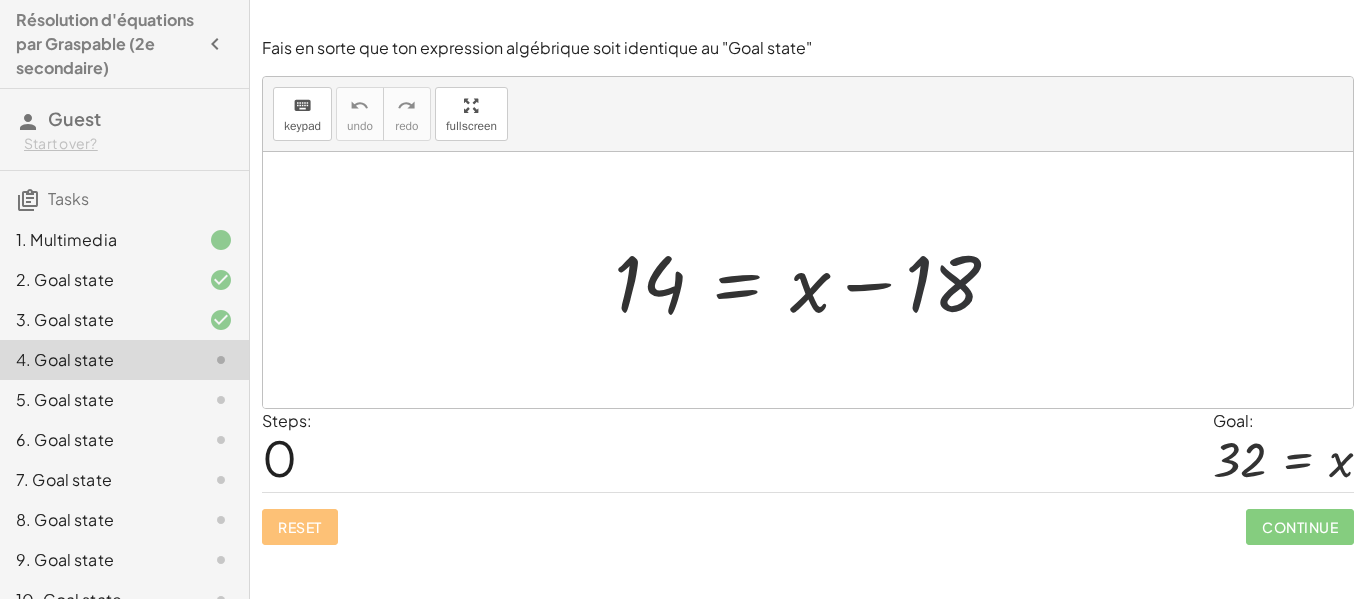 click at bounding box center [815, 280] 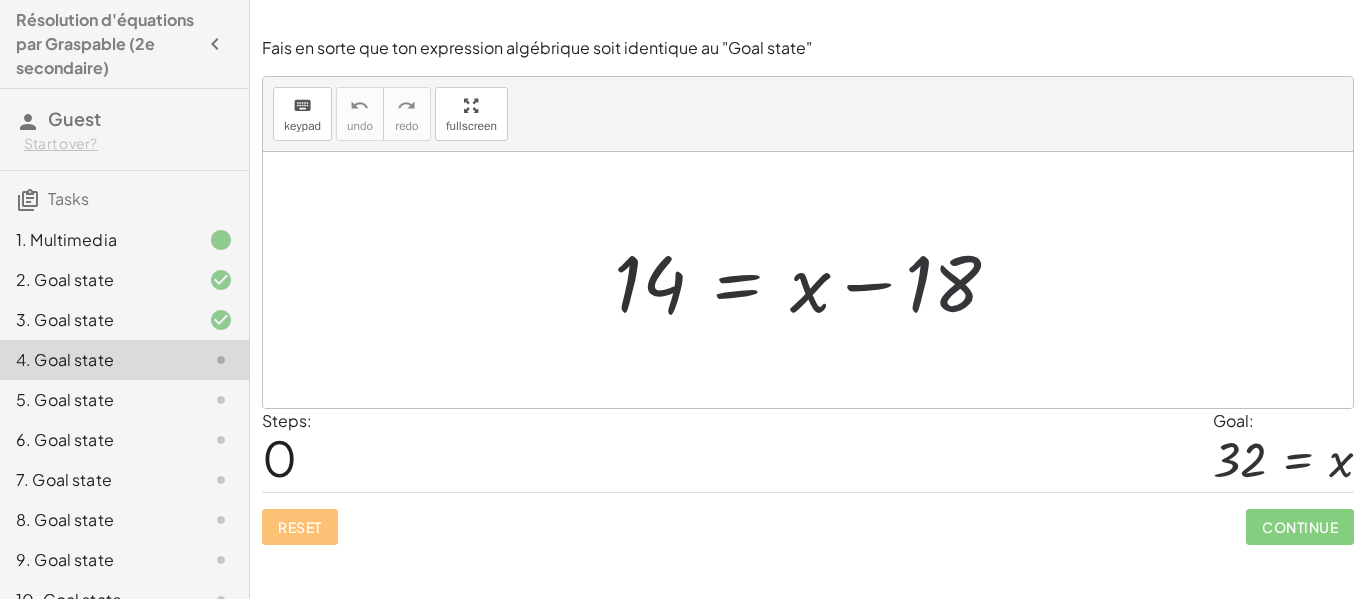 click at bounding box center [815, 280] 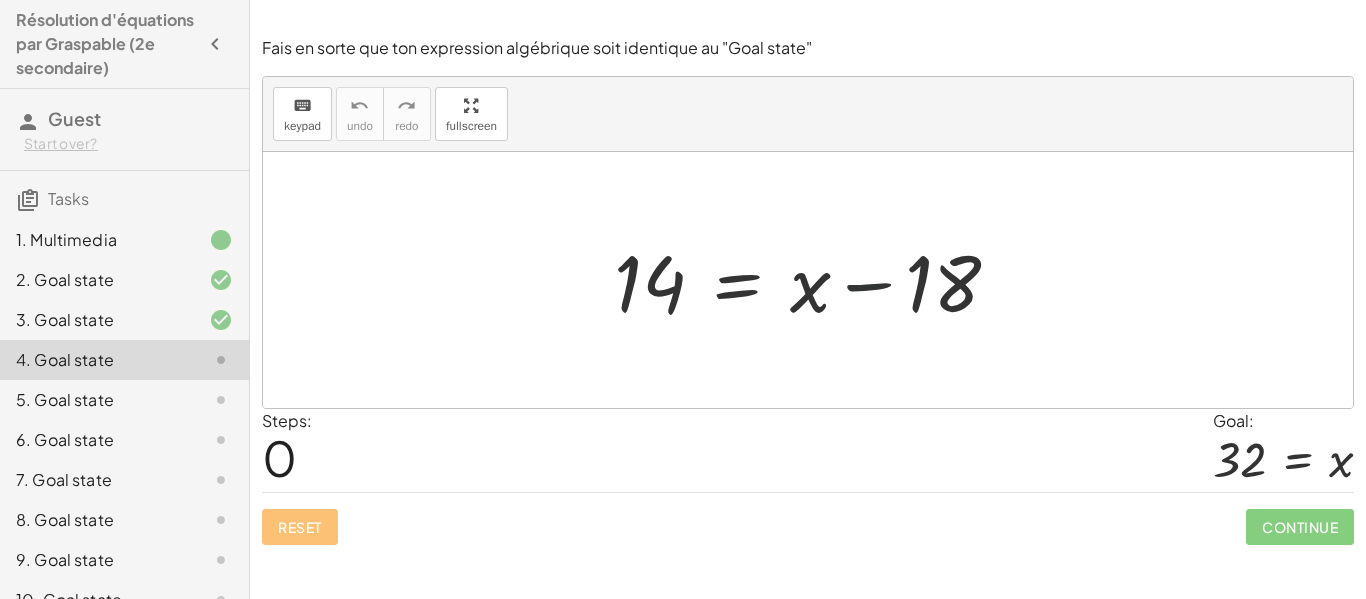 click at bounding box center (815, 280) 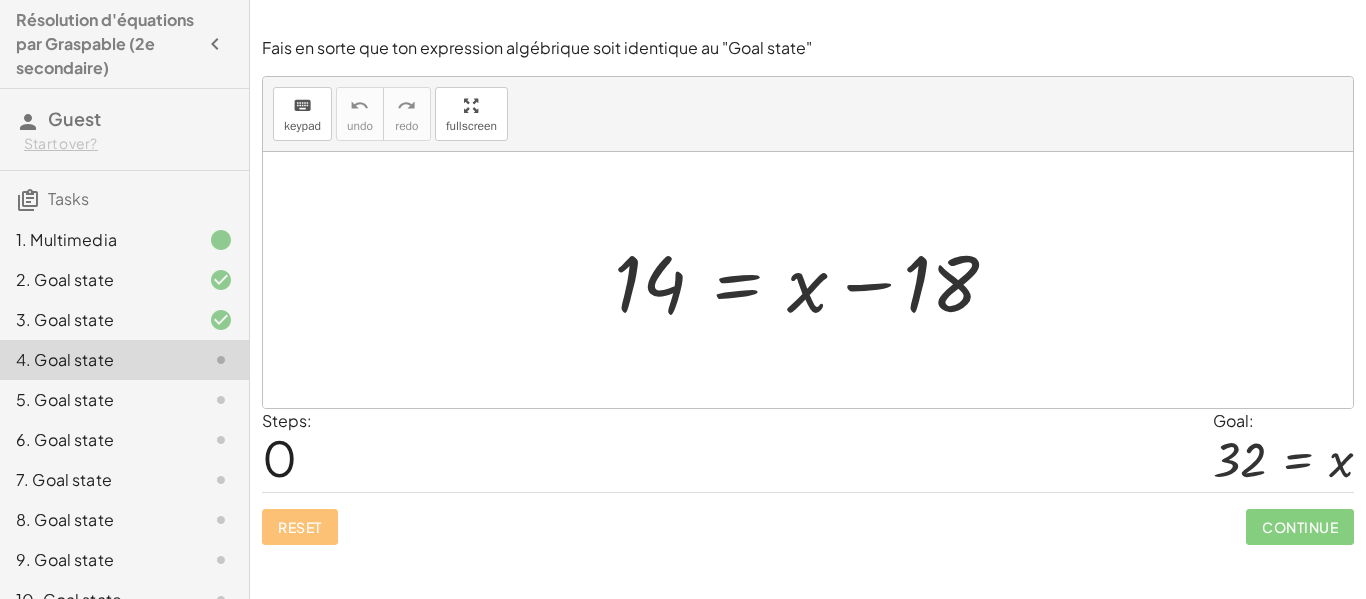 click at bounding box center [815, 280] 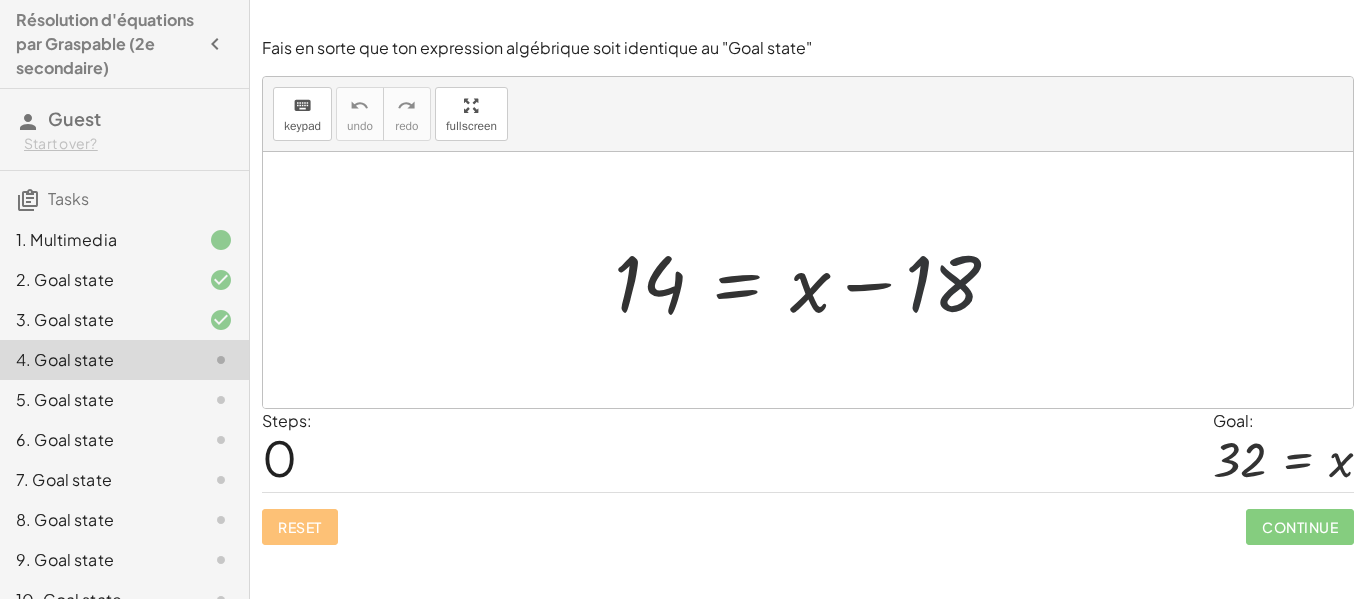 click at bounding box center [815, 280] 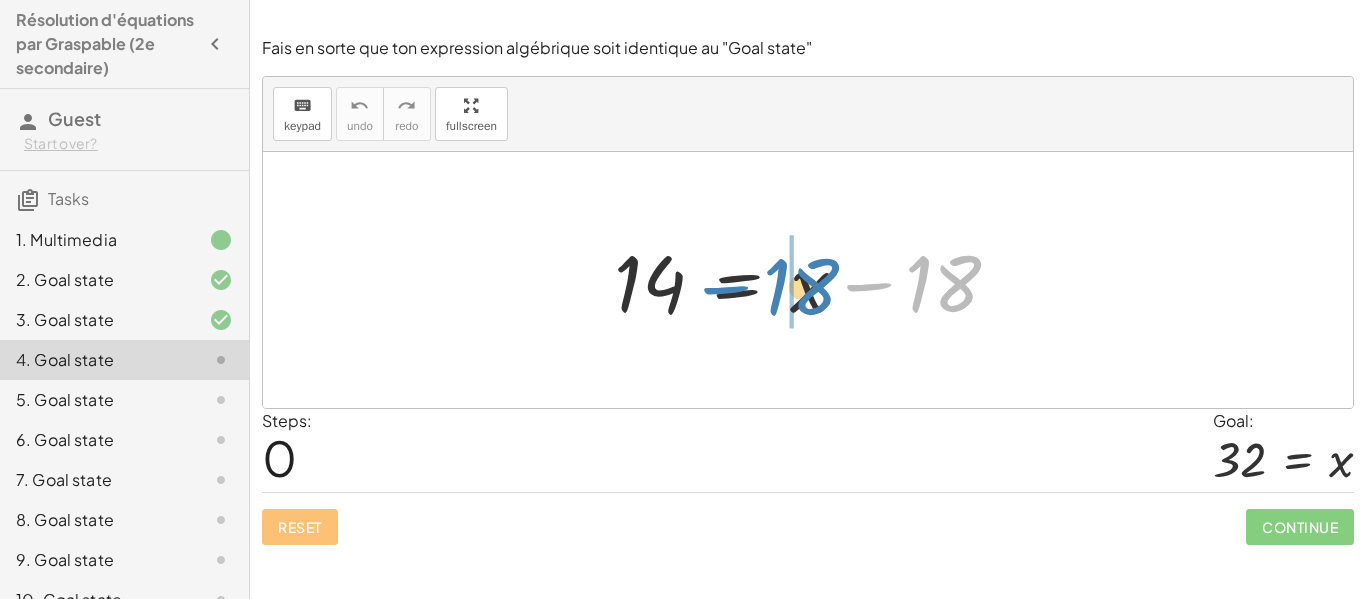drag, startPoint x: 937, startPoint y: 282, endPoint x: 794, endPoint y: 285, distance: 143.03146 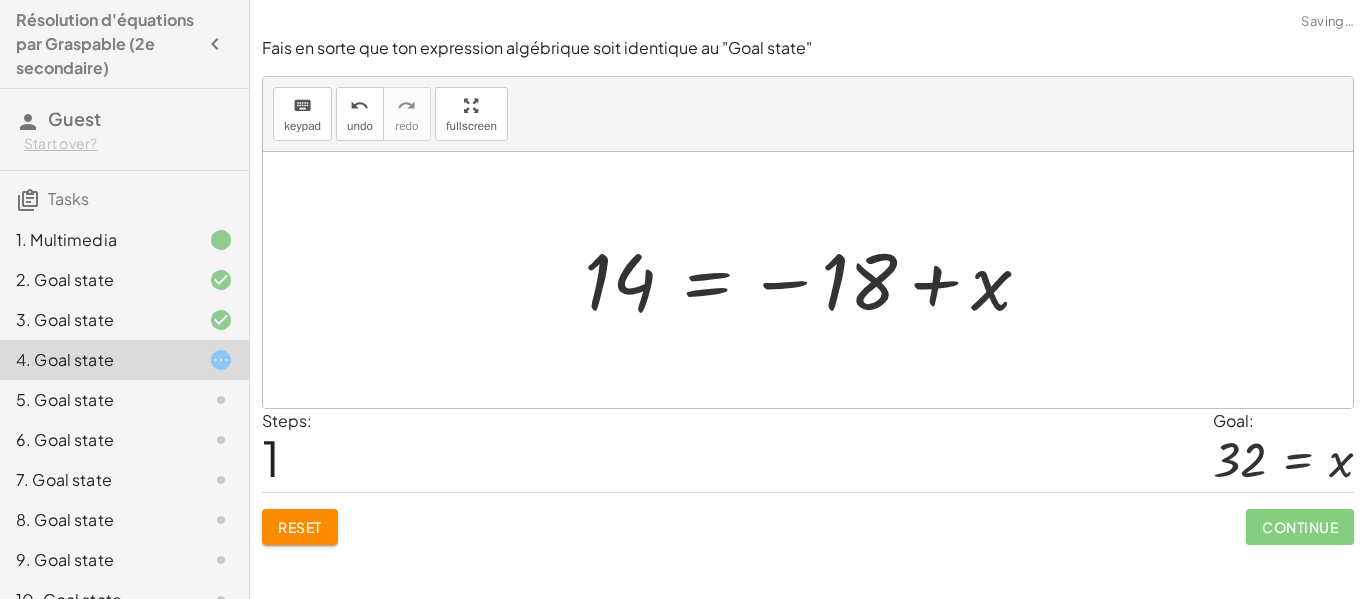 click at bounding box center (816, 280) 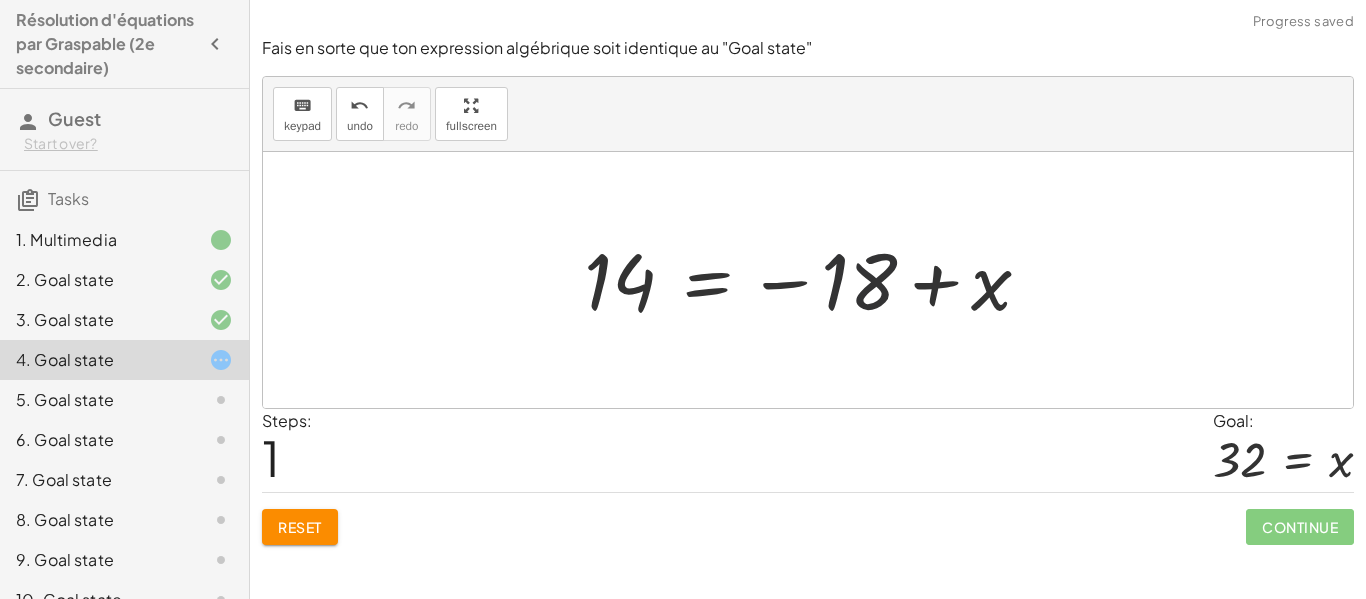 click at bounding box center (816, 280) 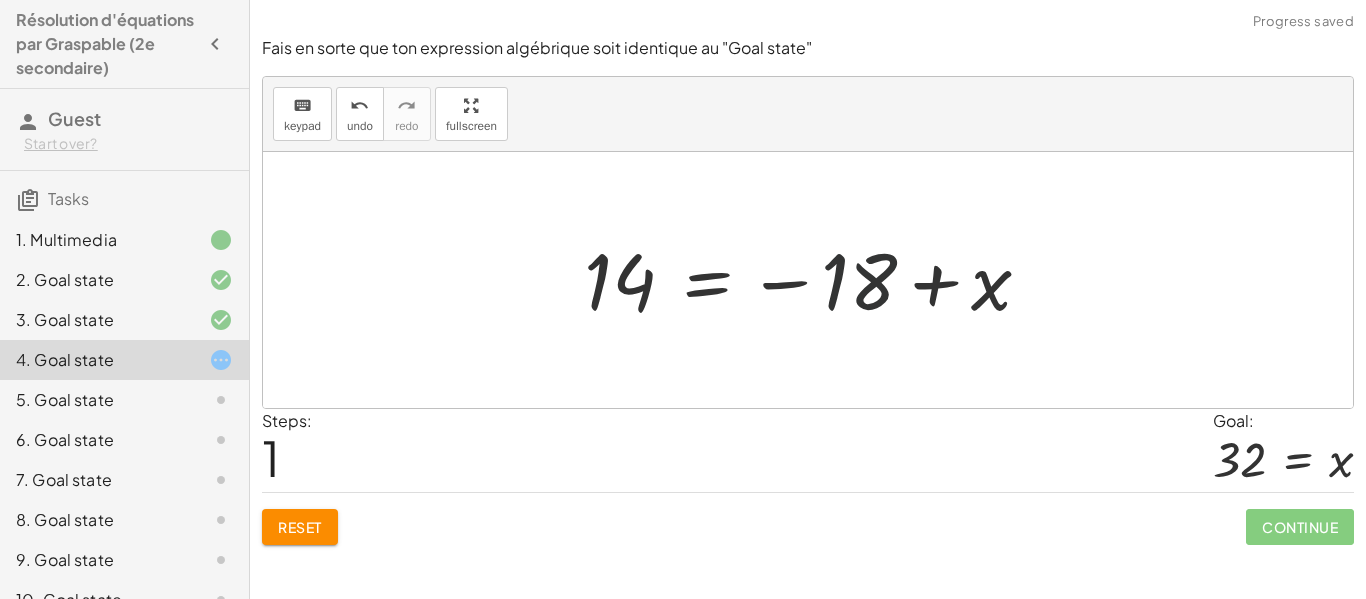 click at bounding box center (816, 280) 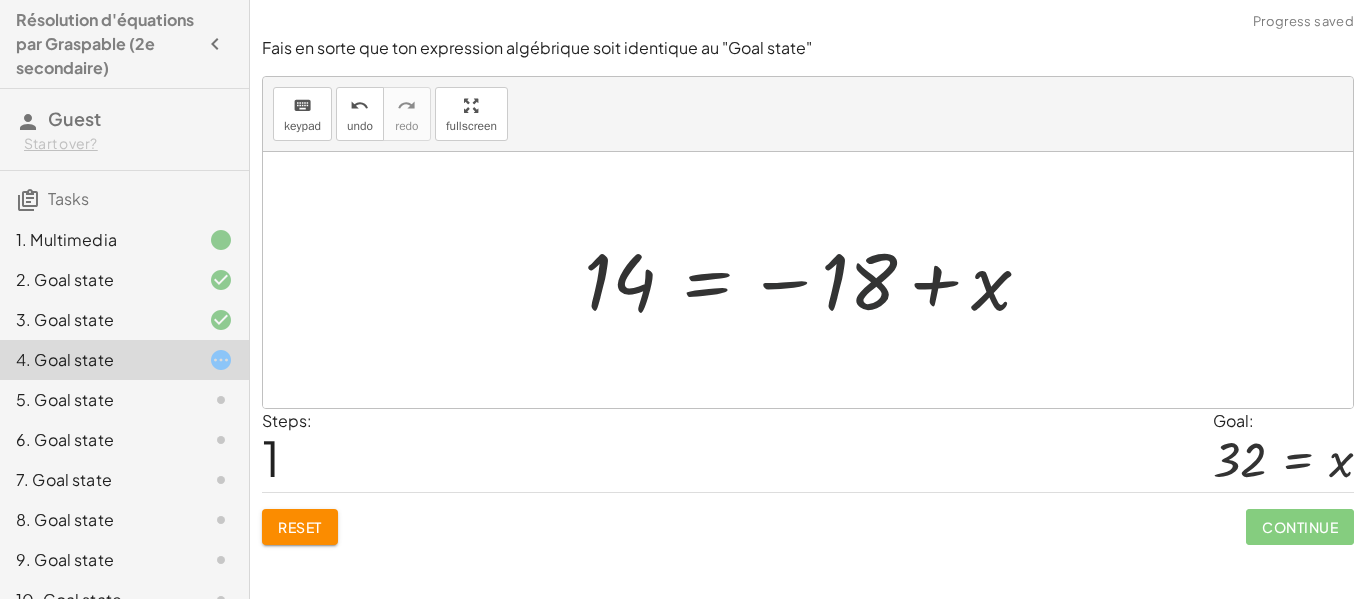 click at bounding box center [816, 280] 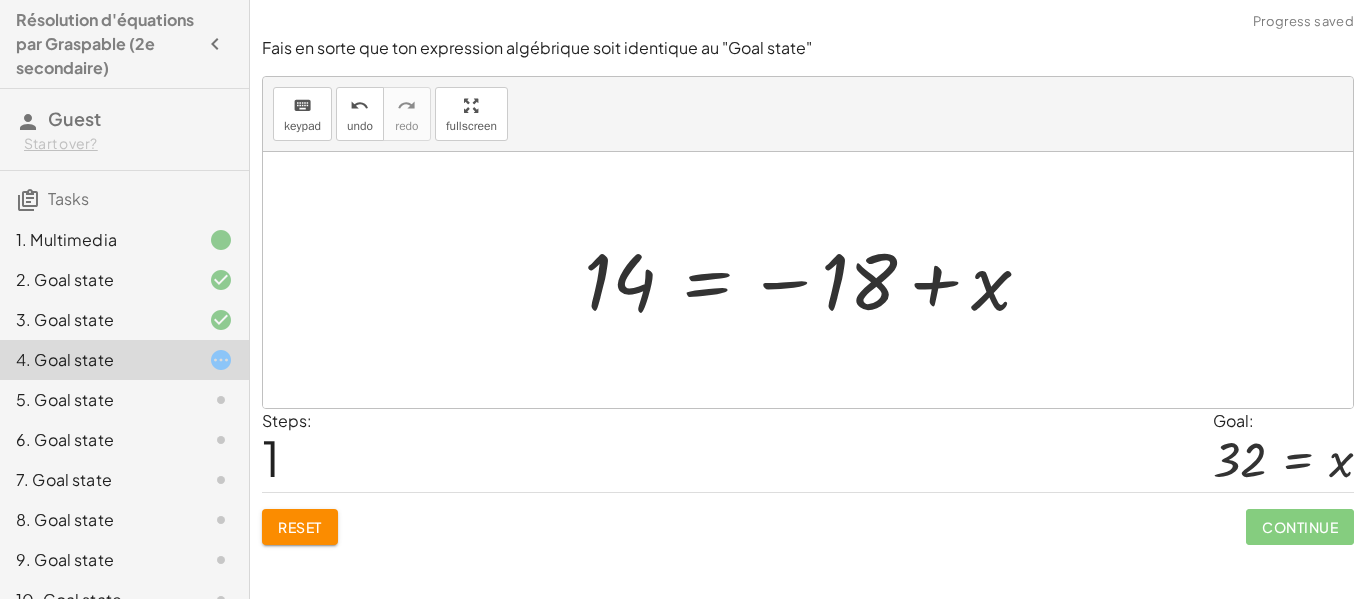 click at bounding box center (816, 280) 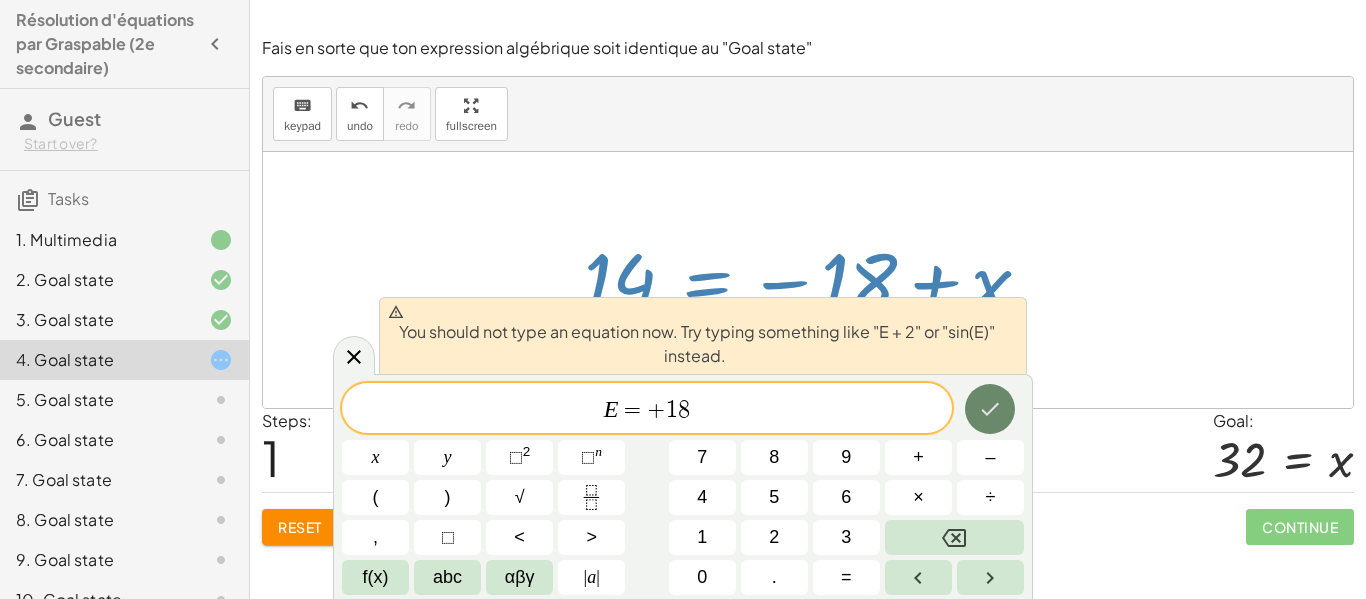 click 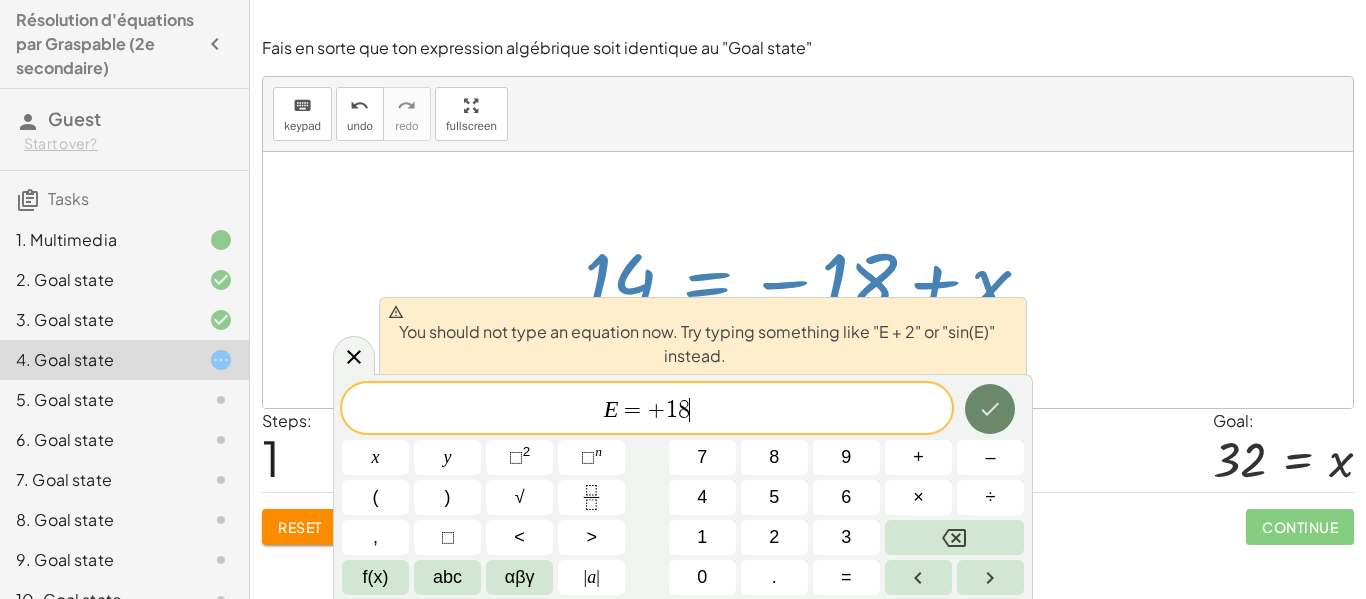 click 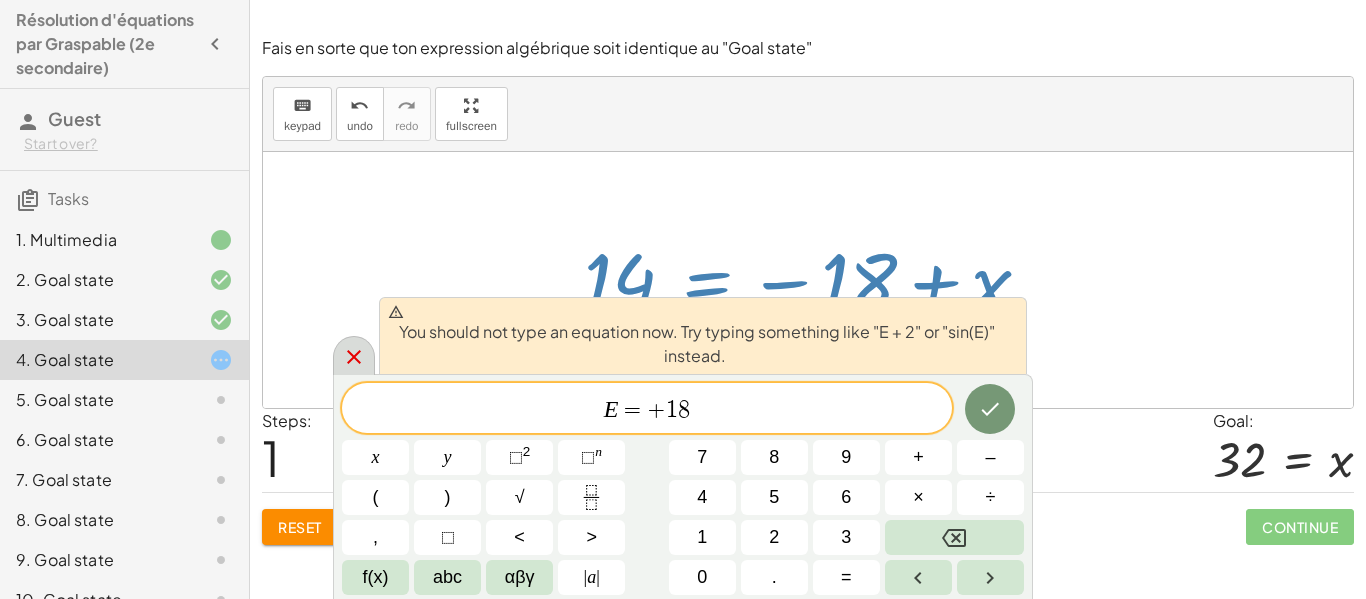 click 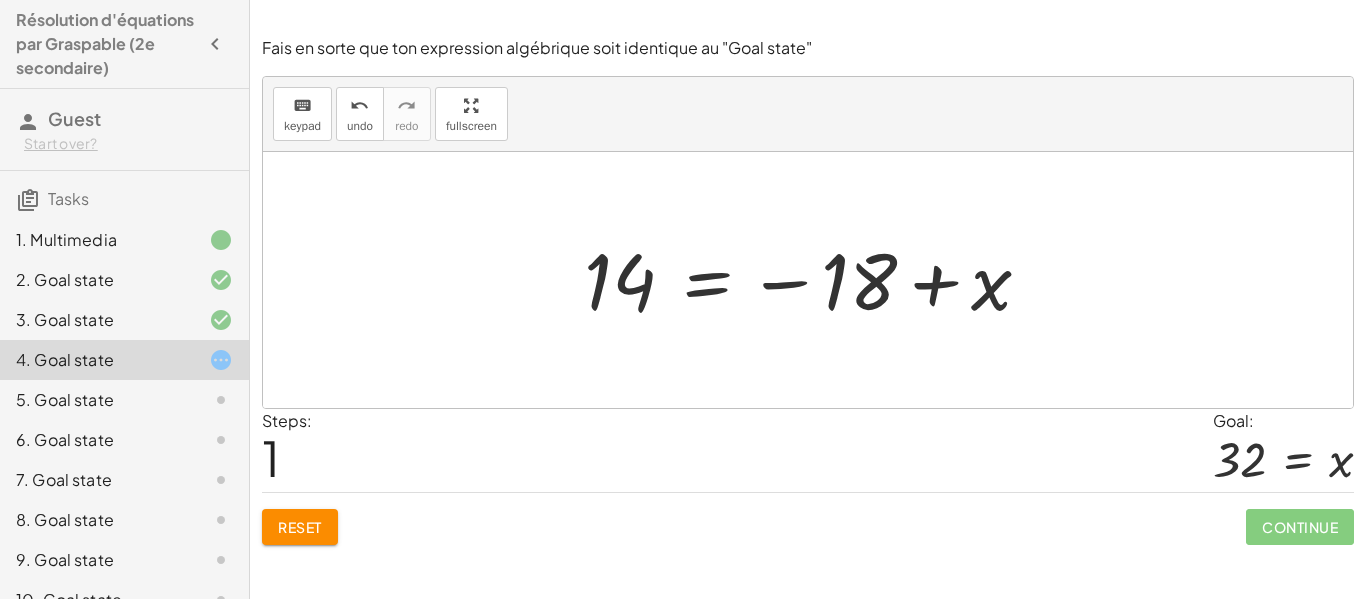 click on "Reset" at bounding box center [300, 527] 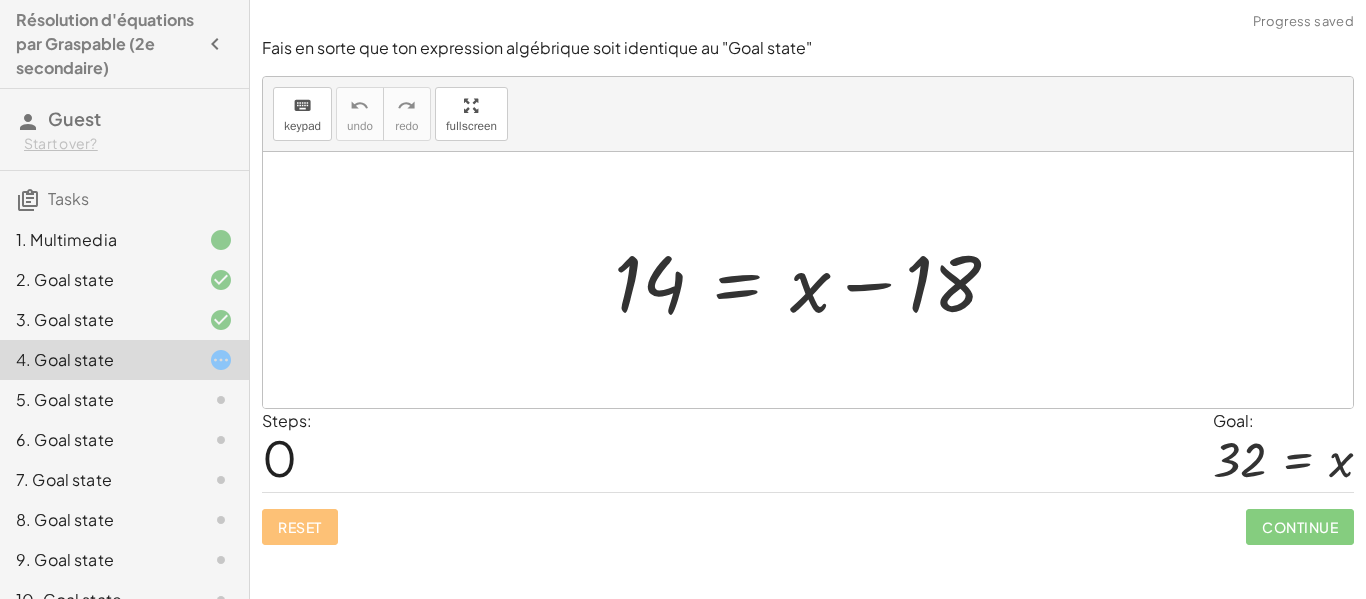 click at bounding box center (815, 280) 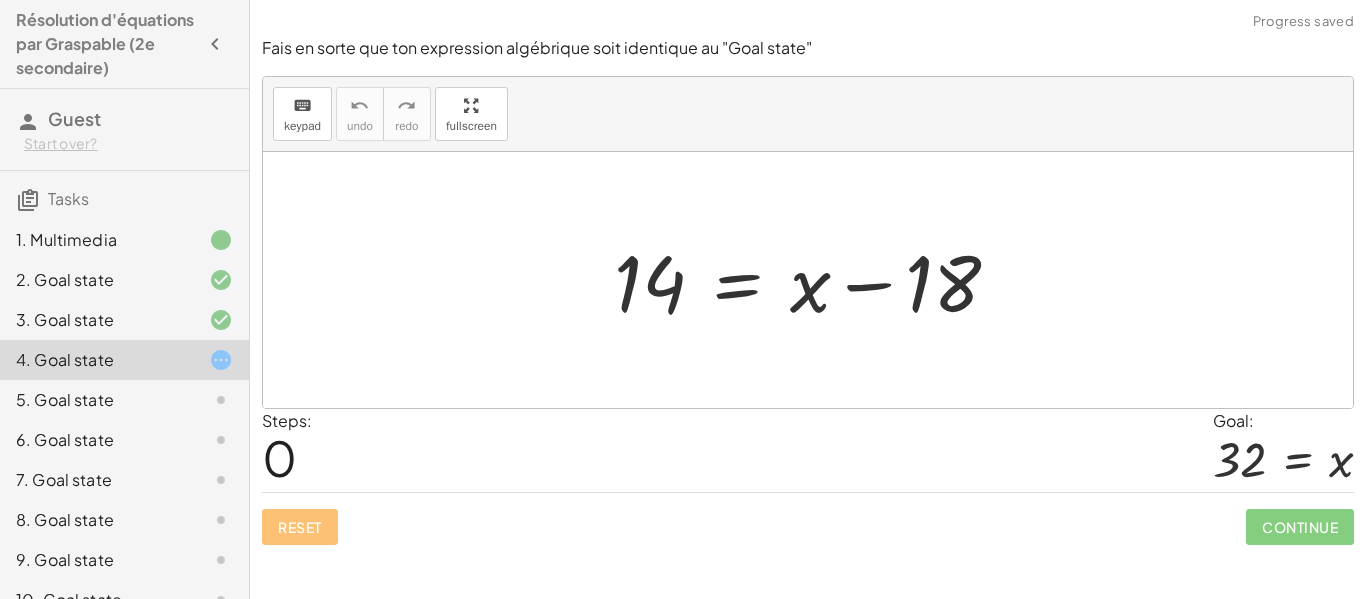 click at bounding box center (815, 280) 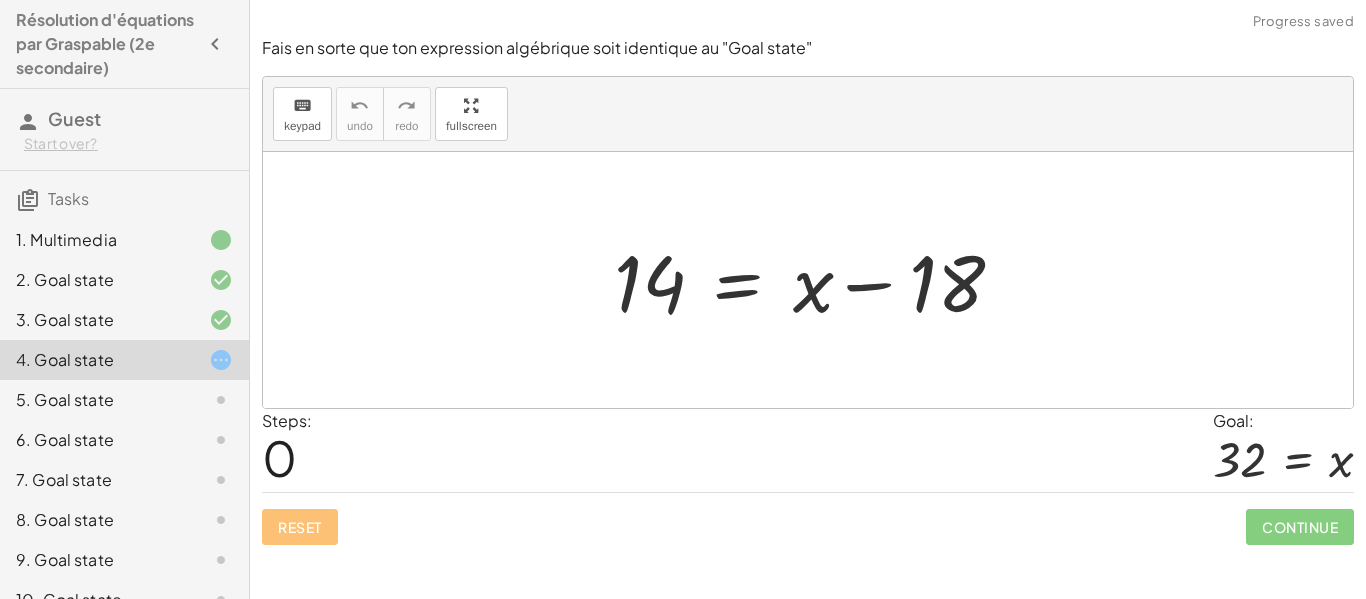 click at bounding box center (815, 280) 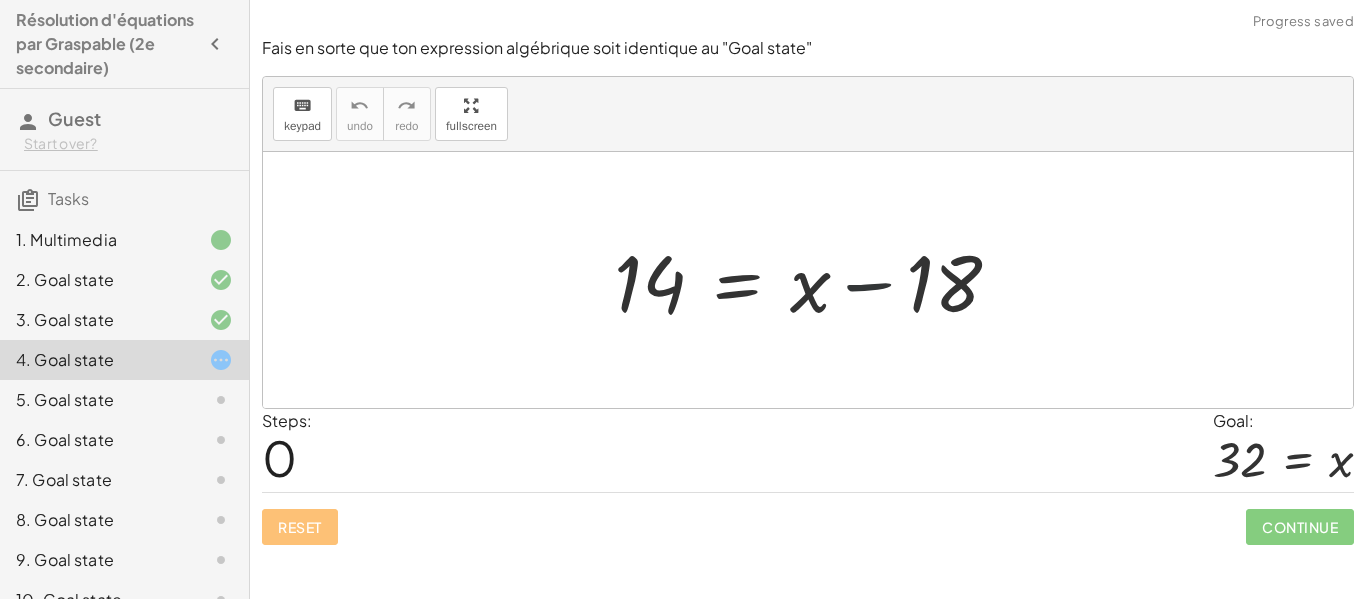 click at bounding box center [815, 280] 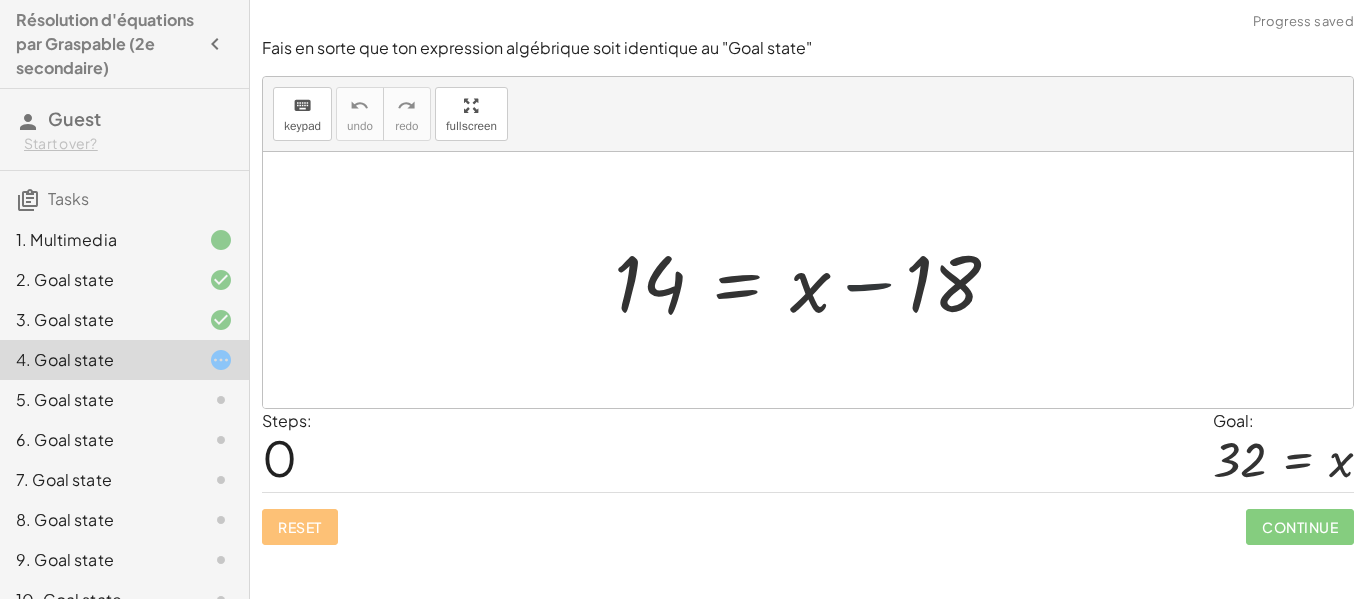 click at bounding box center [815, 280] 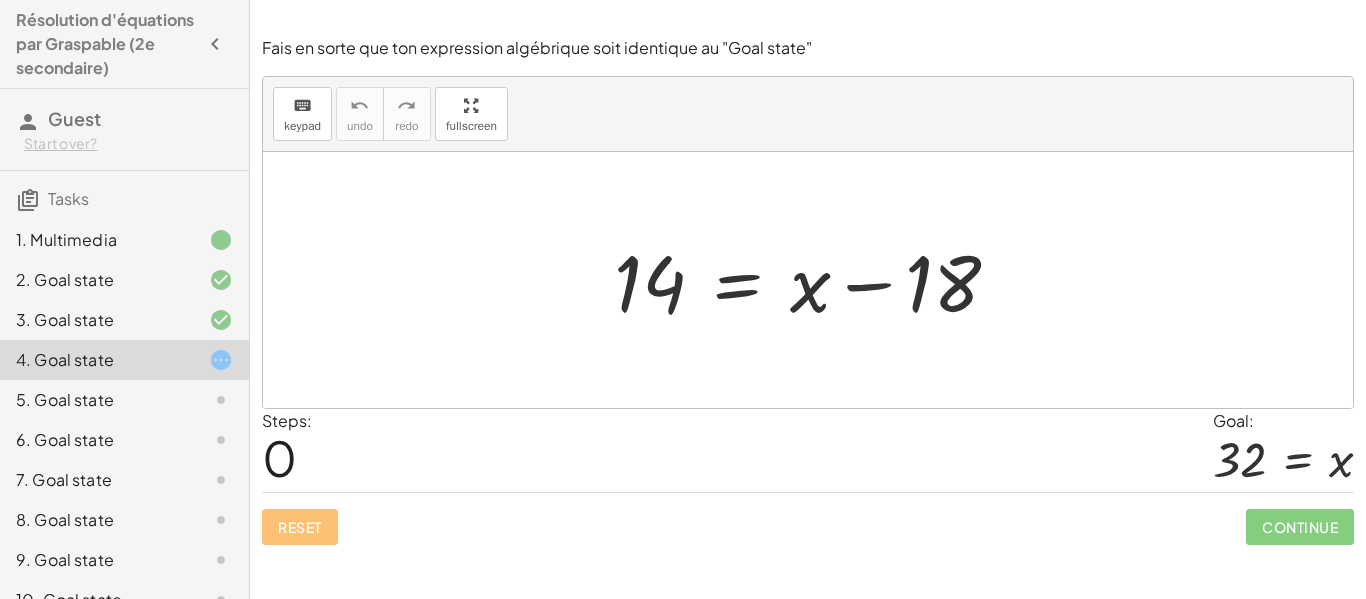 click at bounding box center (815, 280) 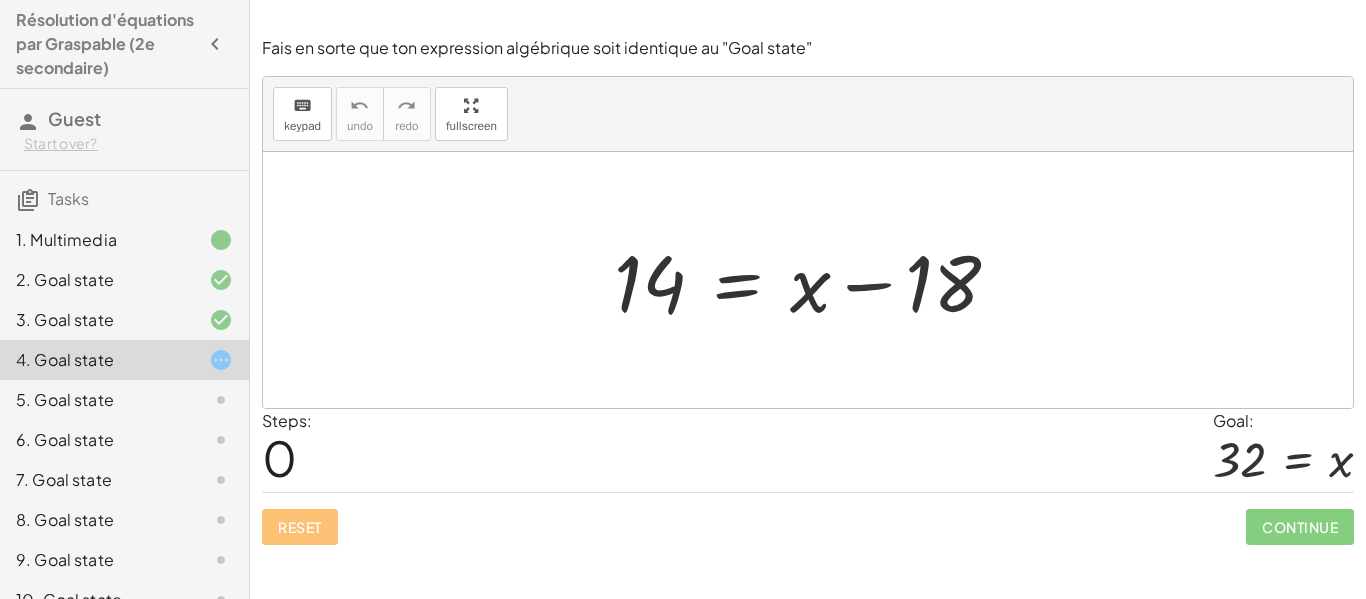 click at bounding box center (815, 280) 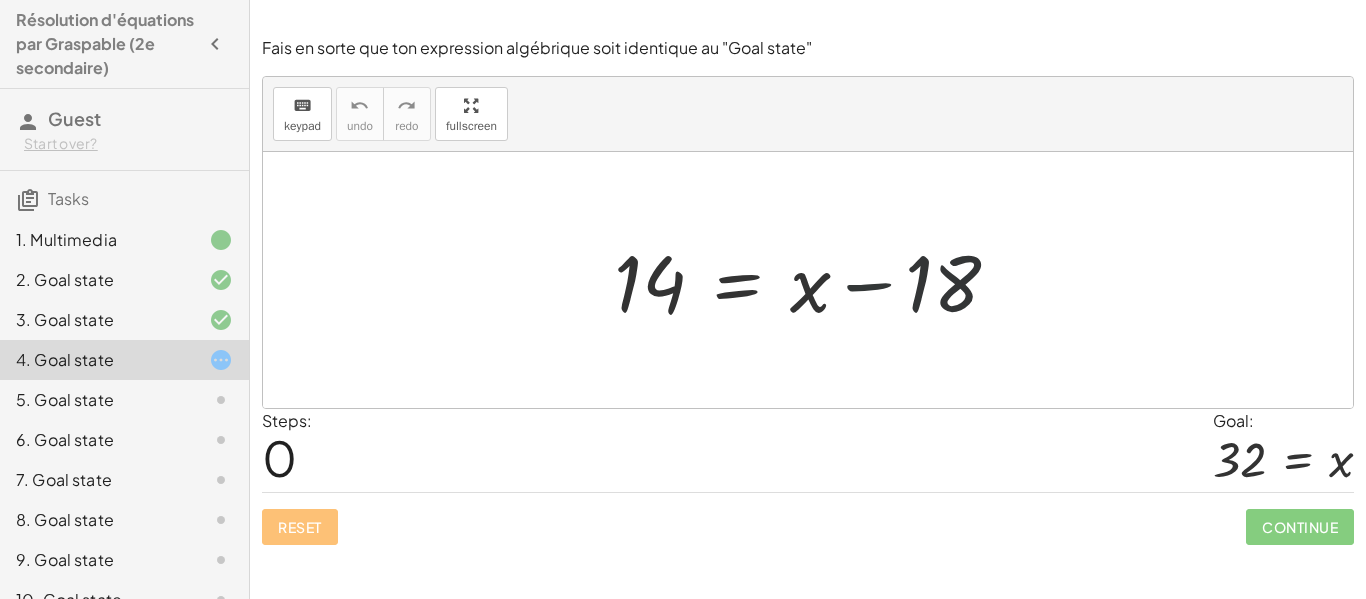 drag, startPoint x: 979, startPoint y: 305, endPoint x: 1069, endPoint y: 307, distance: 90.02222 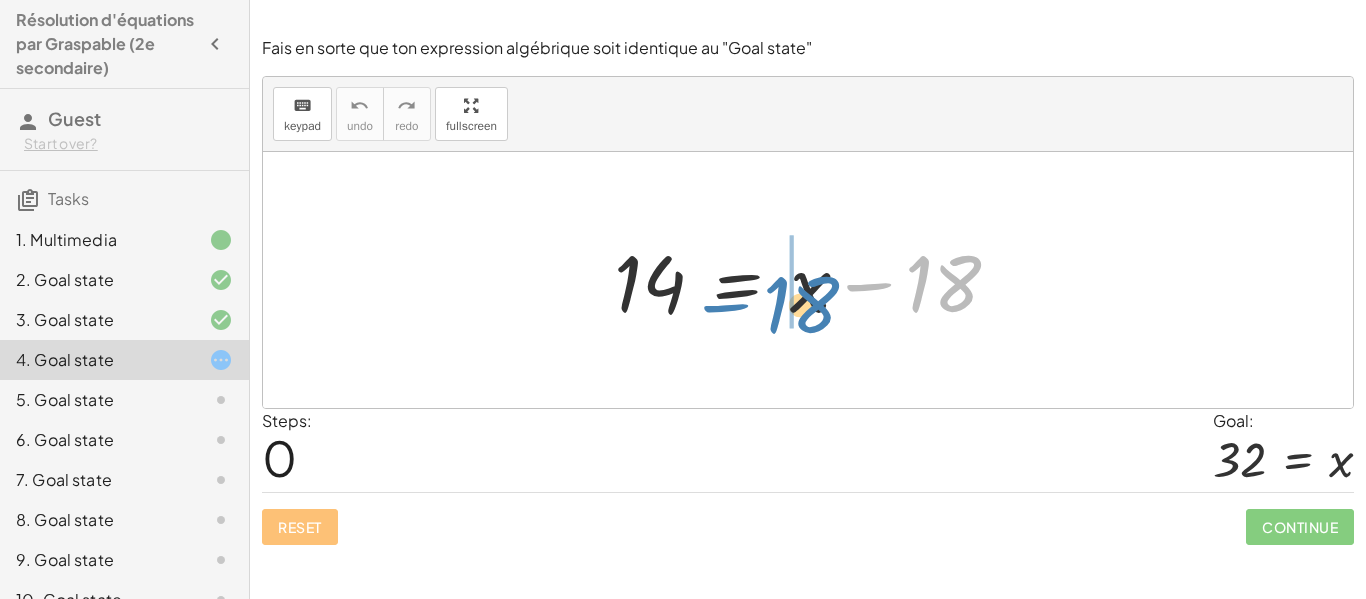 drag, startPoint x: 933, startPoint y: 277, endPoint x: 794, endPoint y: 298, distance: 140.57738 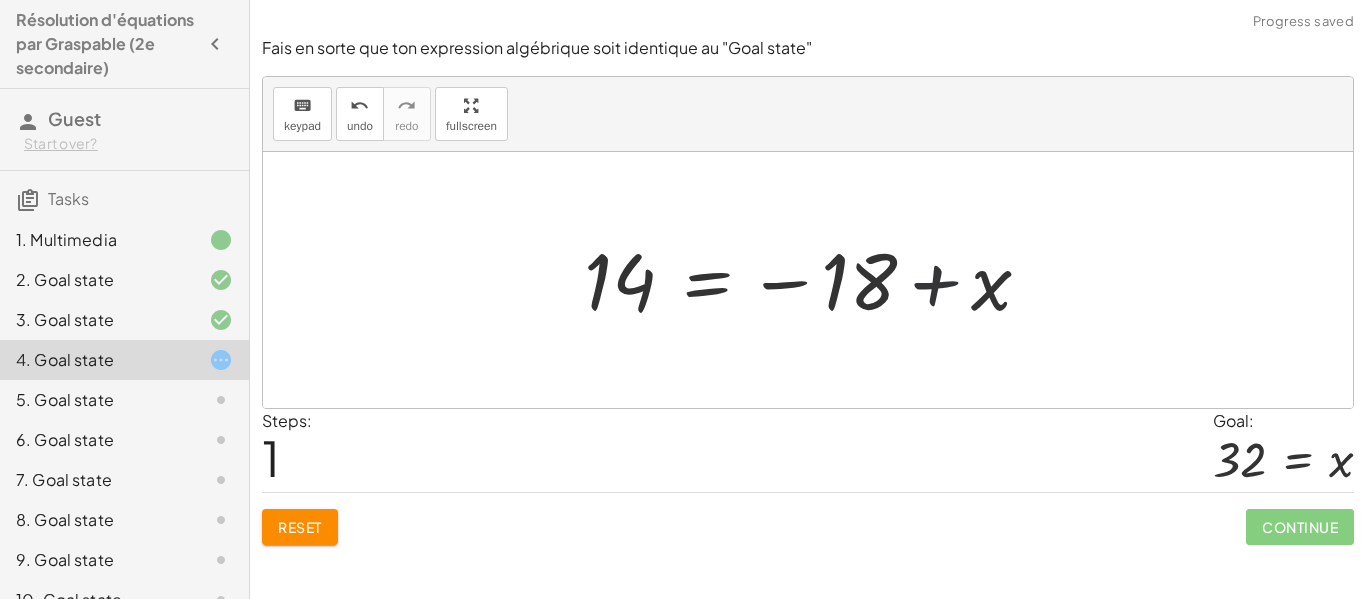 click at bounding box center (816, 280) 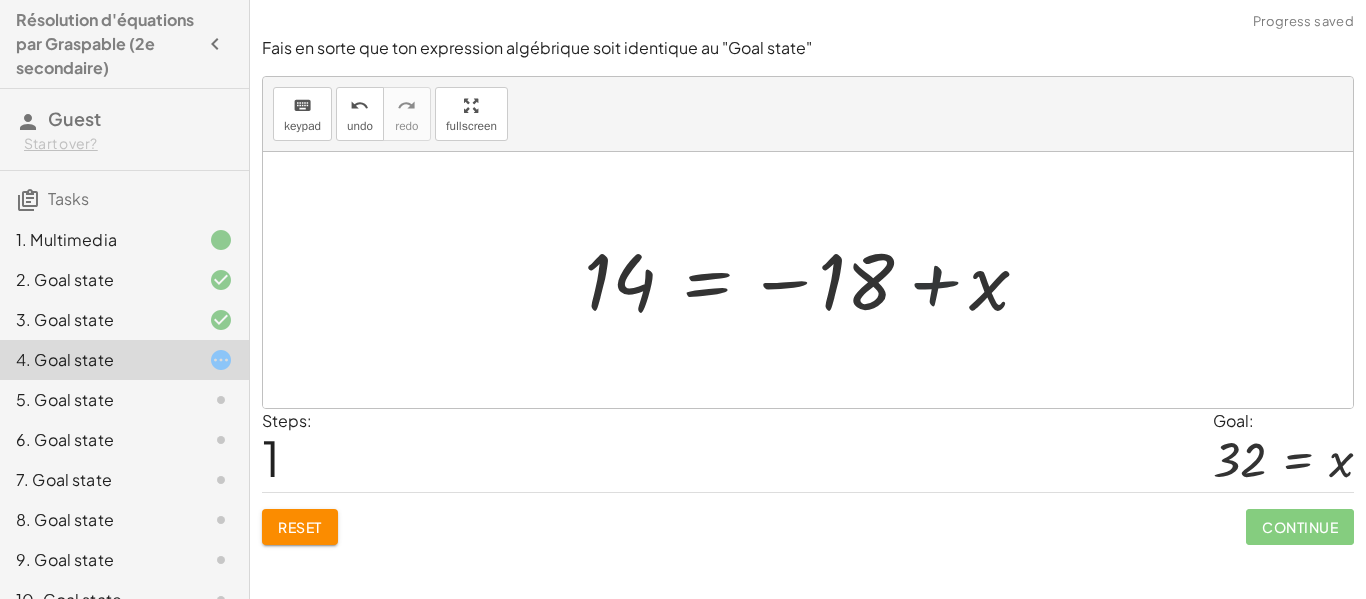 click at bounding box center [816, 280] 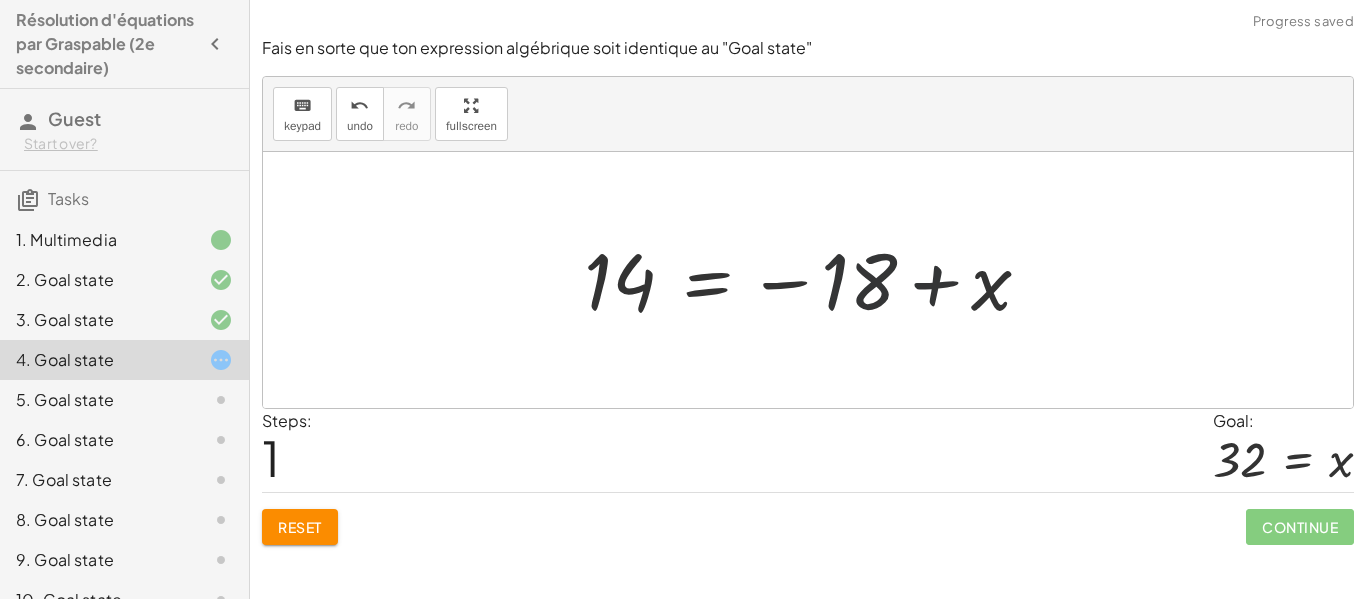 click at bounding box center [816, 280] 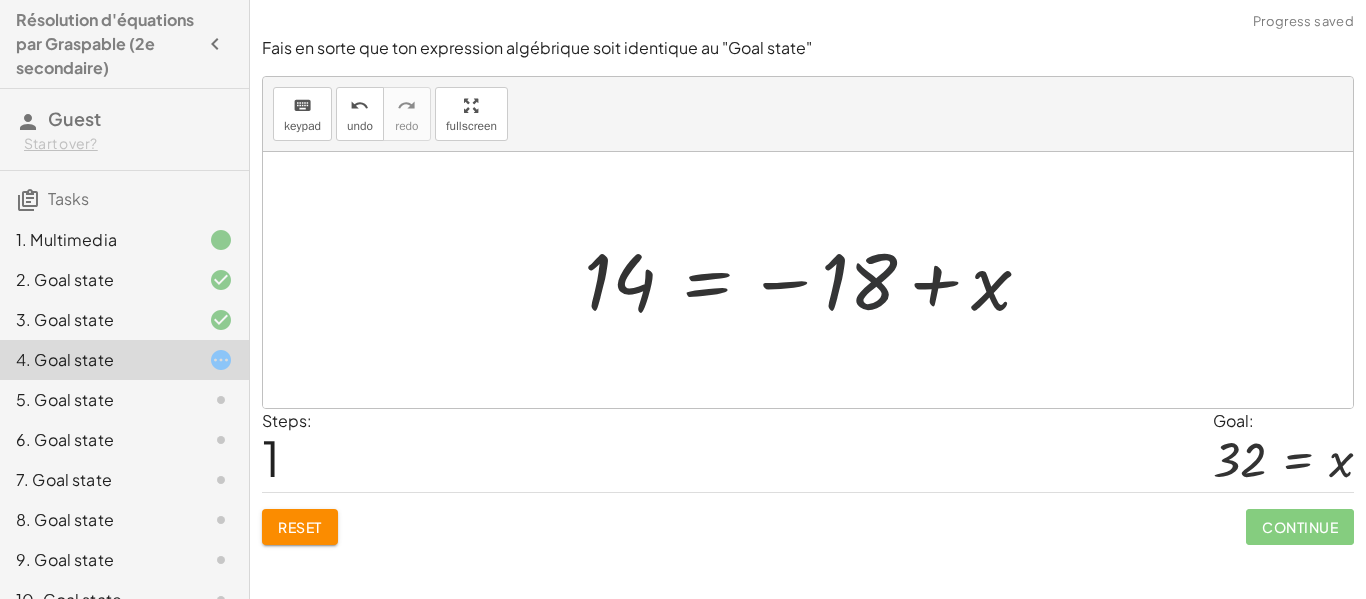 click at bounding box center (816, 280) 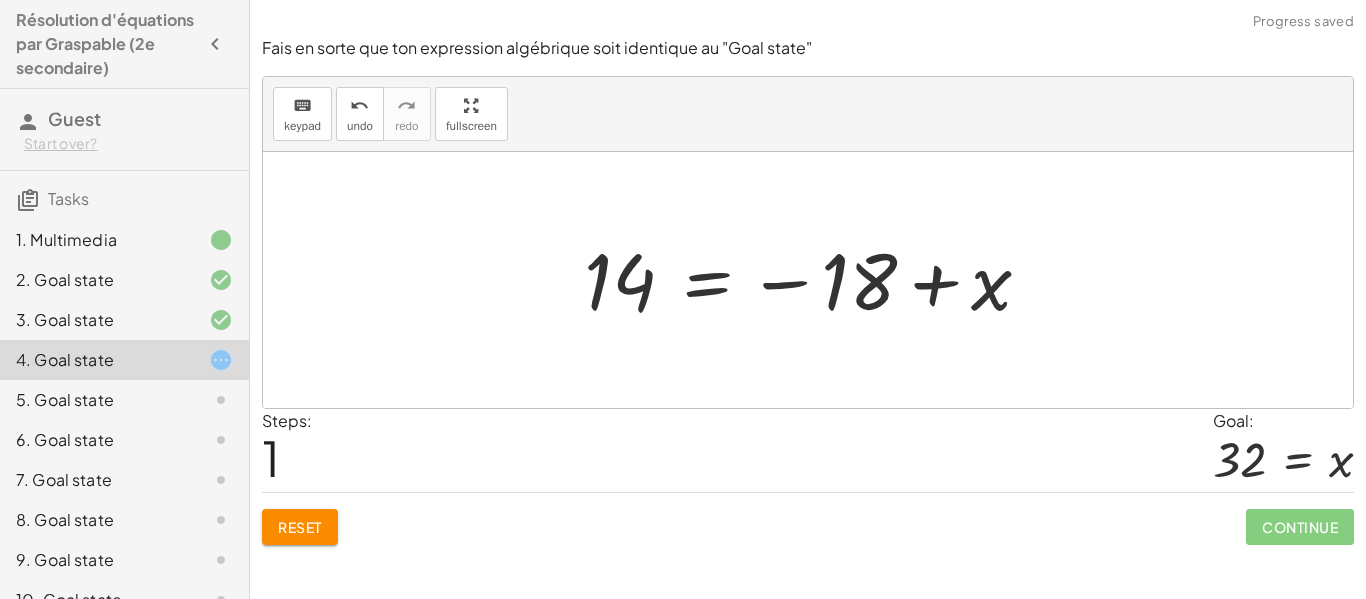 click at bounding box center [816, 280] 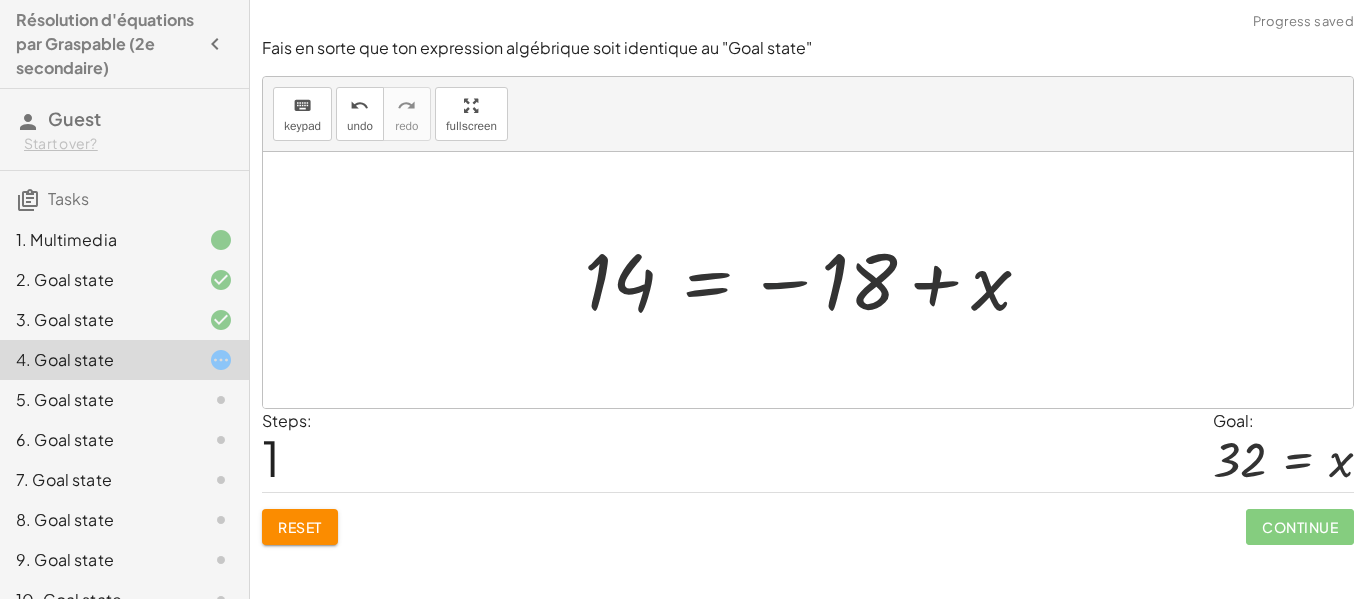 click at bounding box center [816, 280] 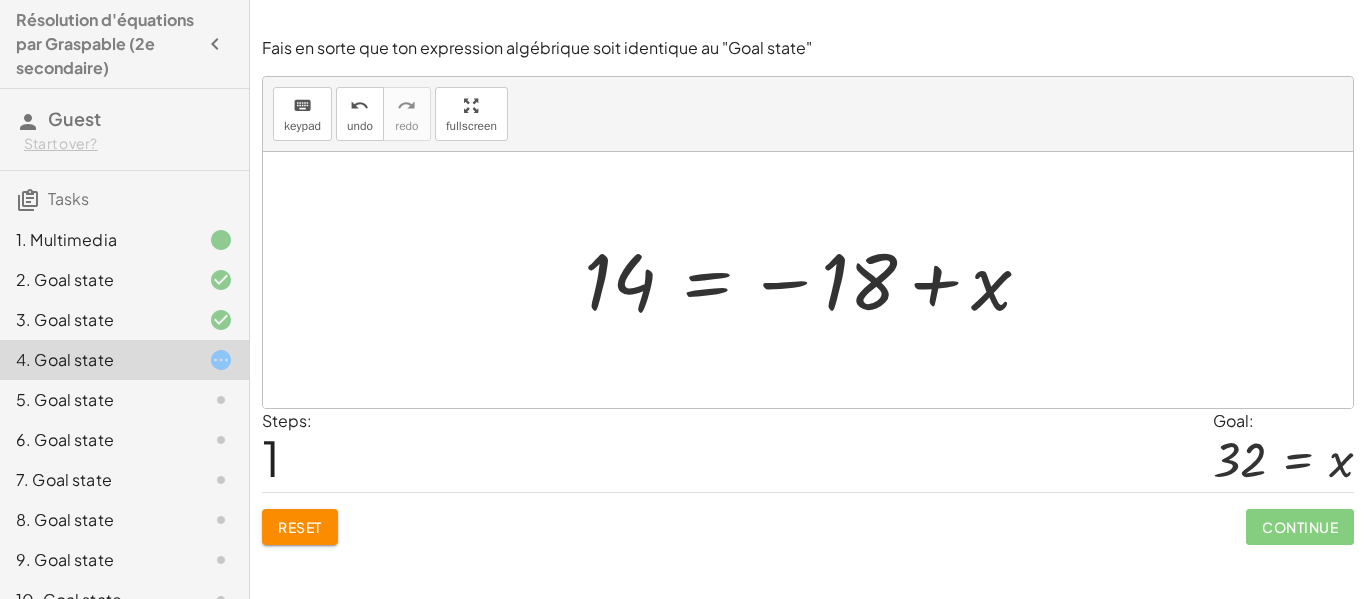 click at bounding box center (816, 280) 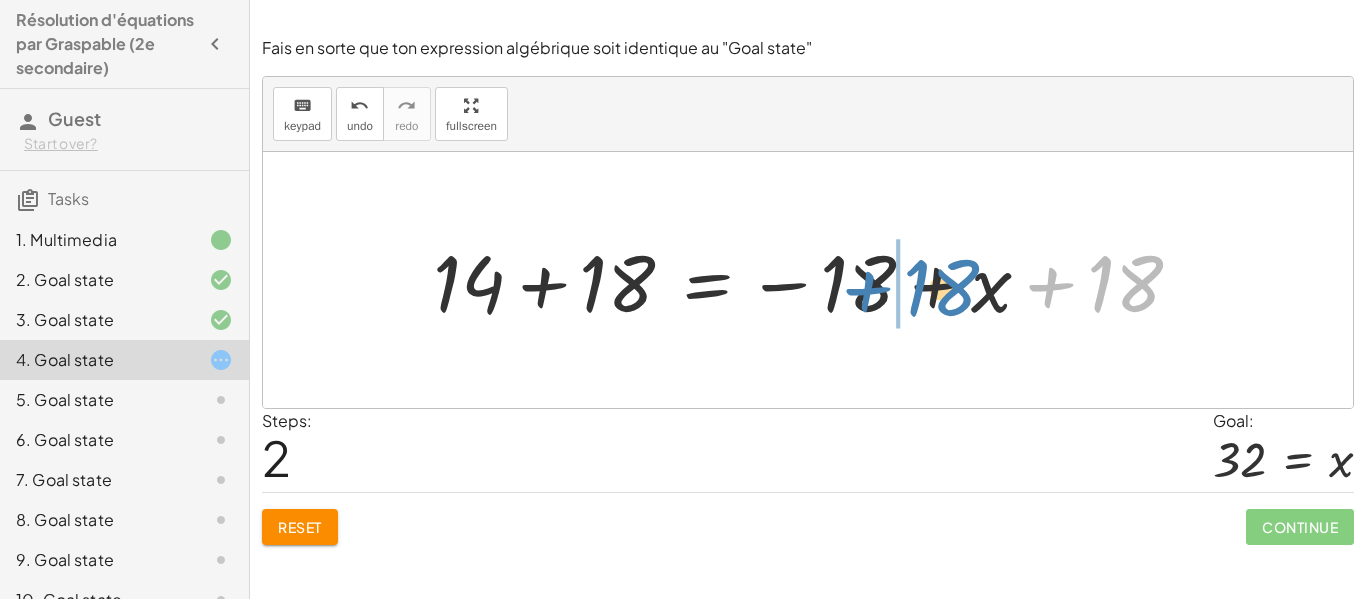 drag, startPoint x: 1086, startPoint y: 282, endPoint x: 910, endPoint y: 286, distance: 176.04546 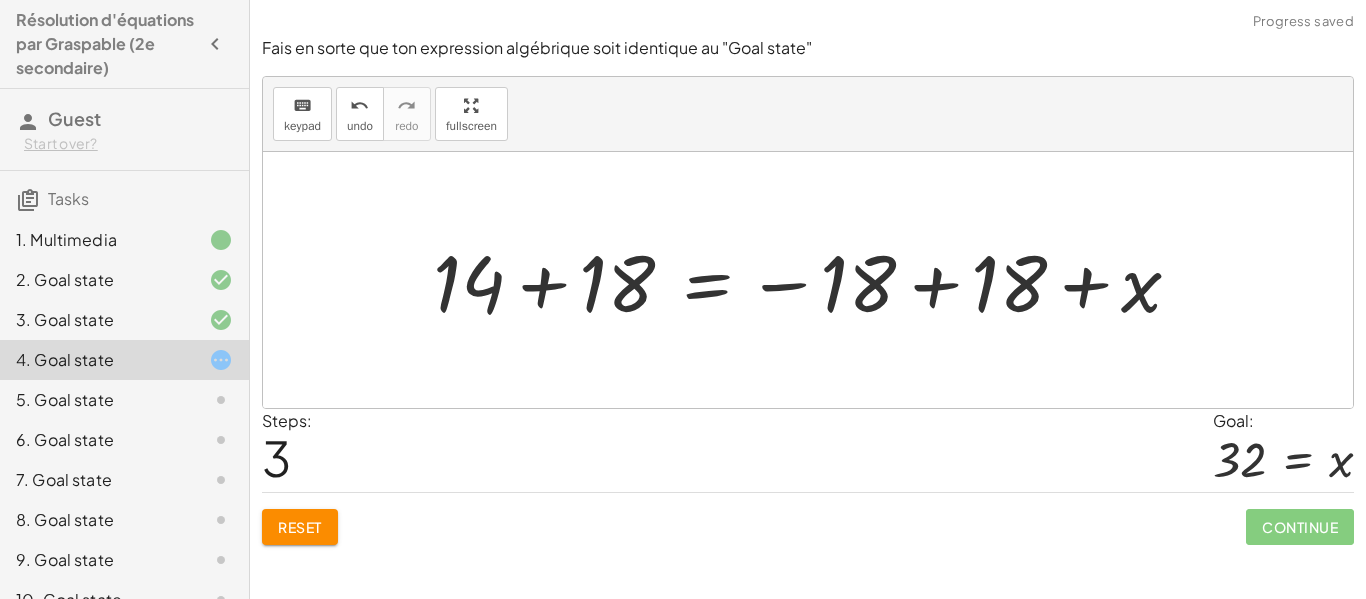 click at bounding box center [815, 280] 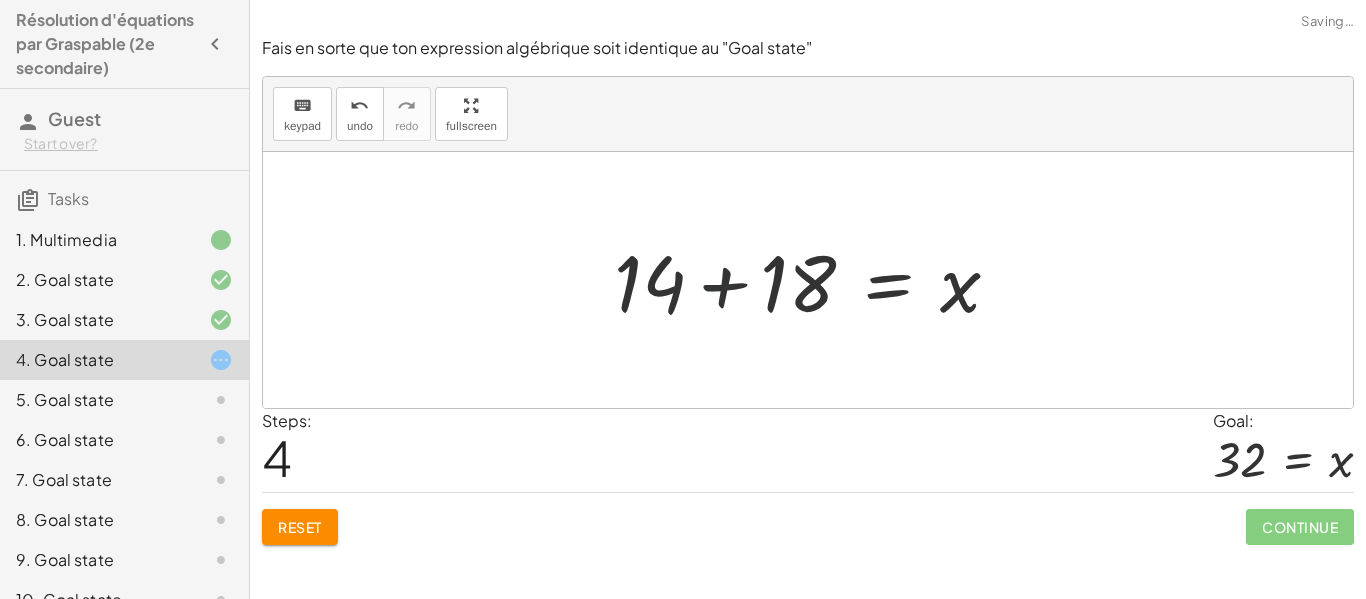 click at bounding box center [815, 280] 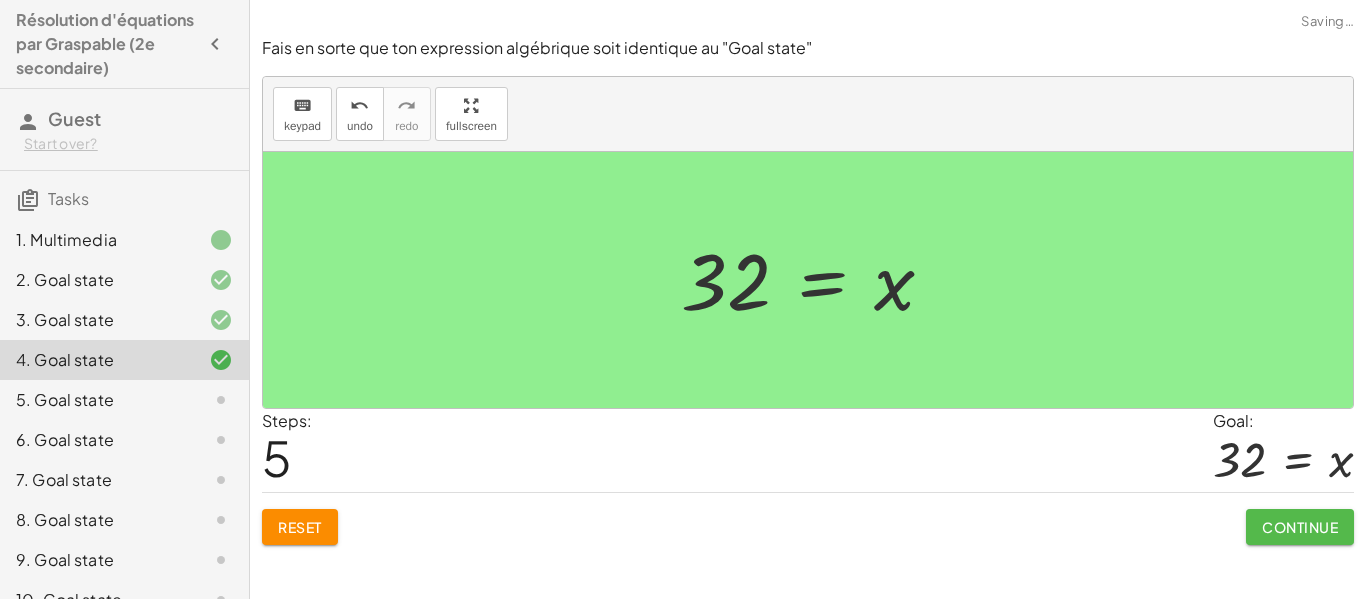 click on "Continue" at bounding box center (1300, 527) 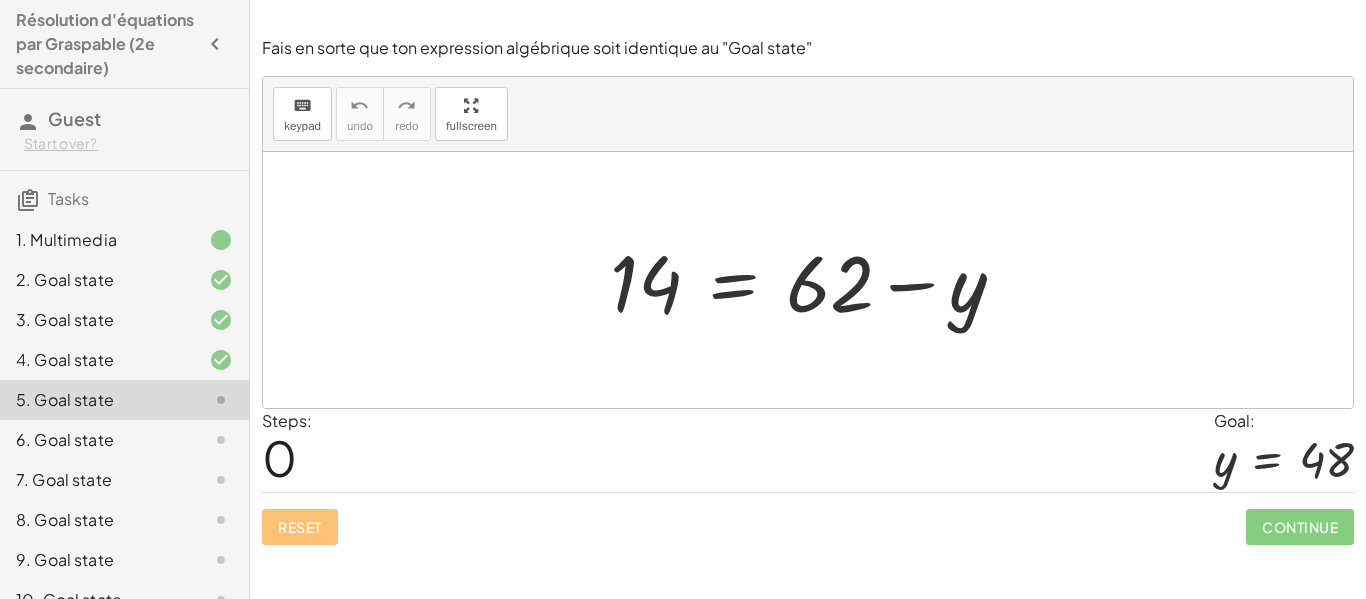 click at bounding box center (815, 280) 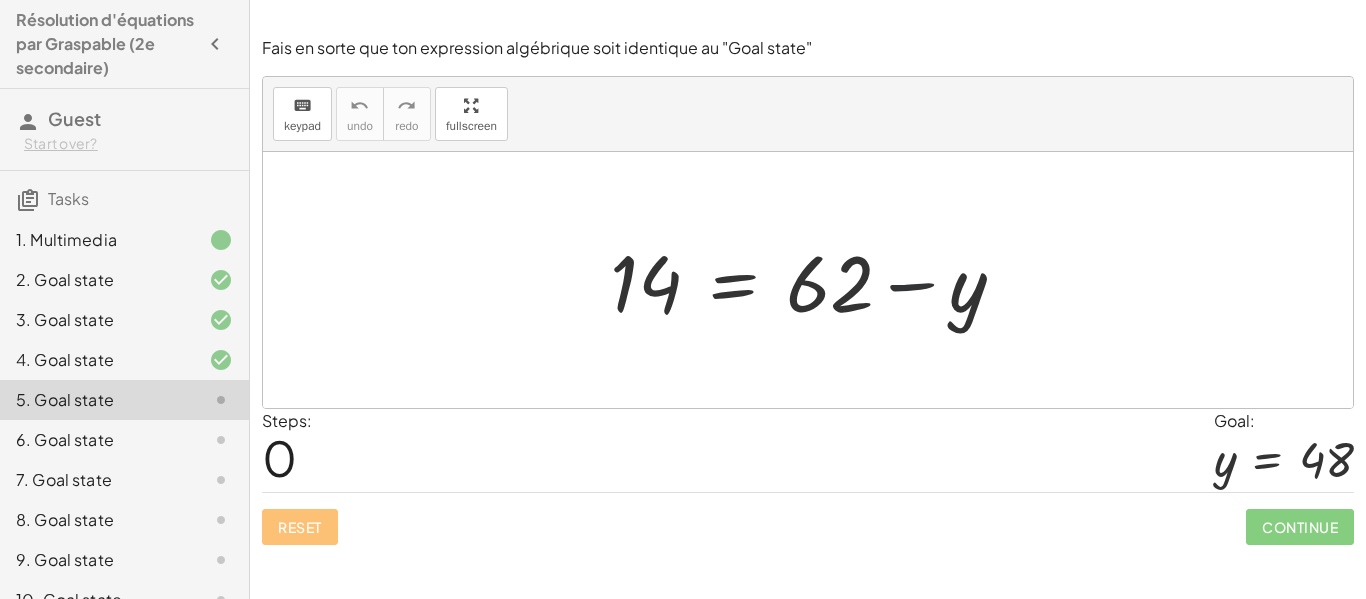 click at bounding box center [815, 280] 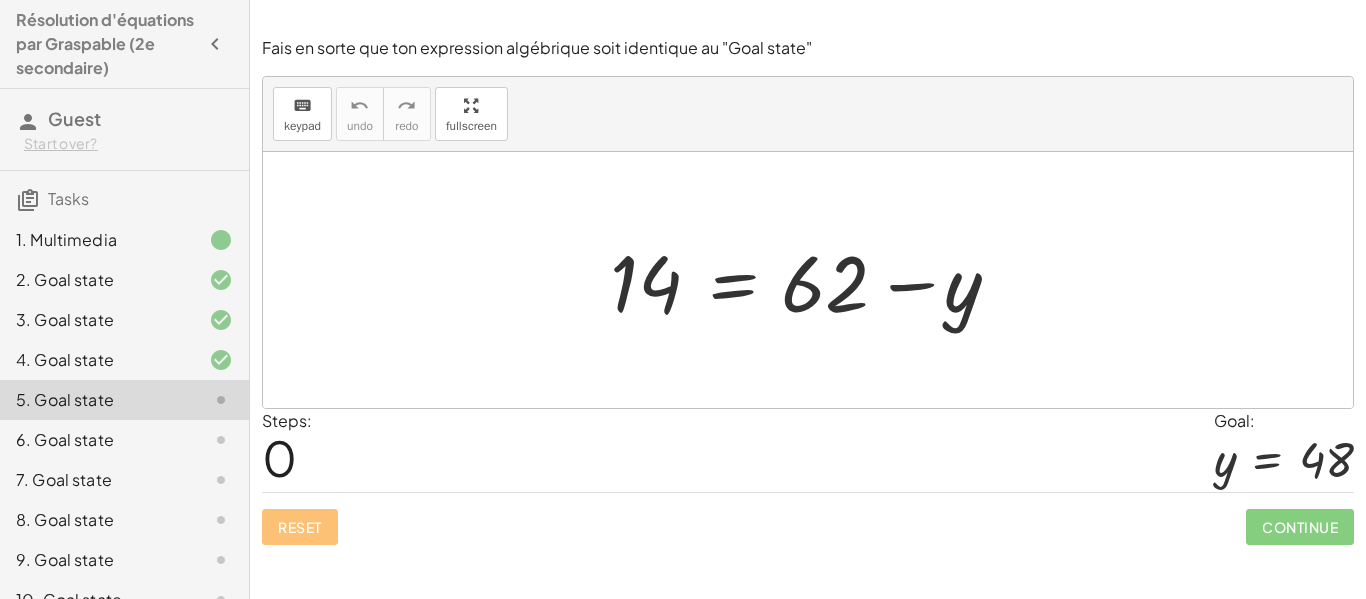 click at bounding box center [815, 280] 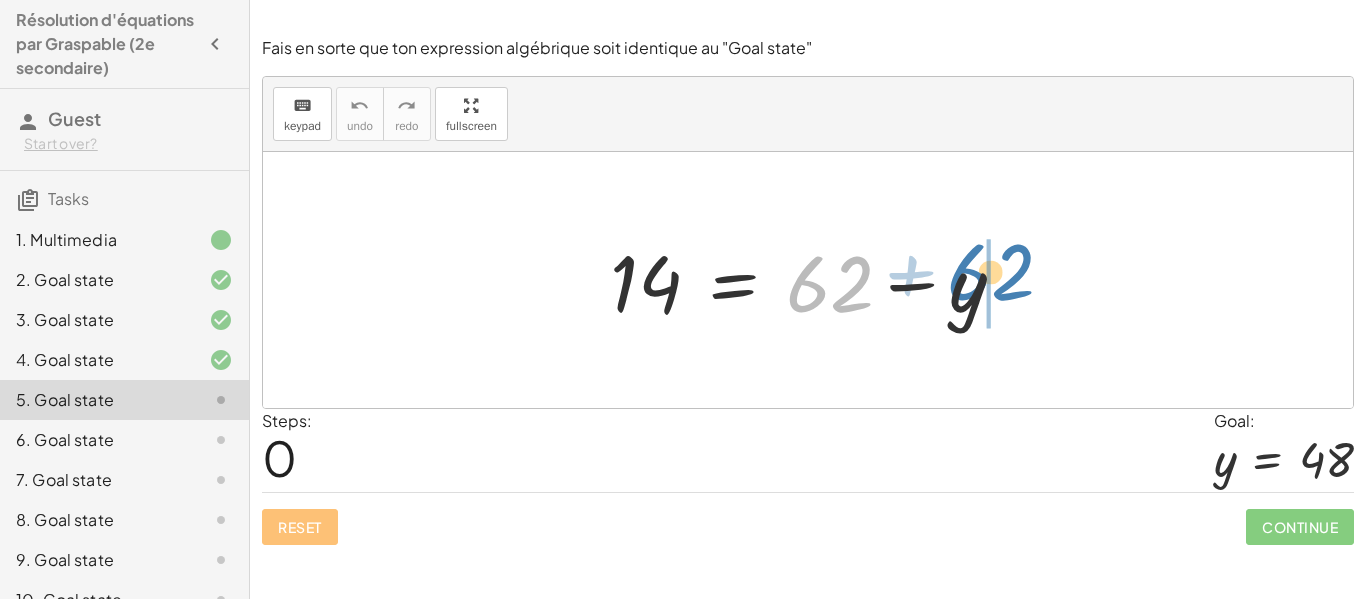 drag, startPoint x: 847, startPoint y: 295, endPoint x: 1009, endPoint y: 285, distance: 162.30835 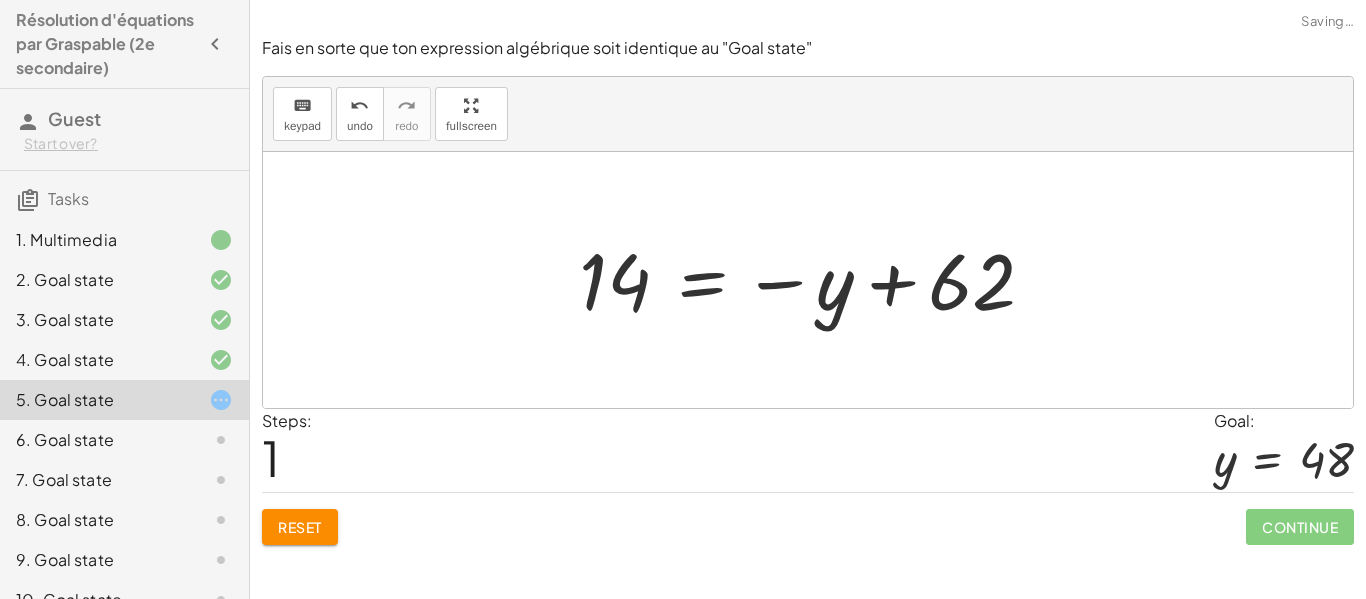 click at bounding box center [815, 280] 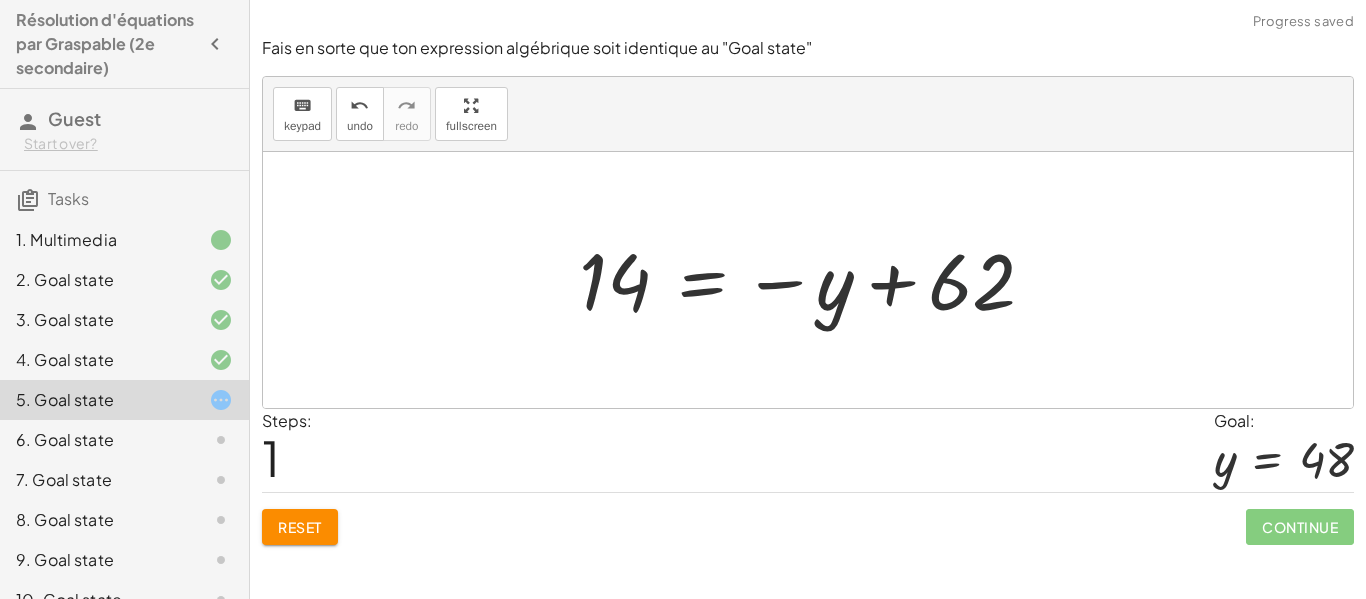 click at bounding box center [815, 280] 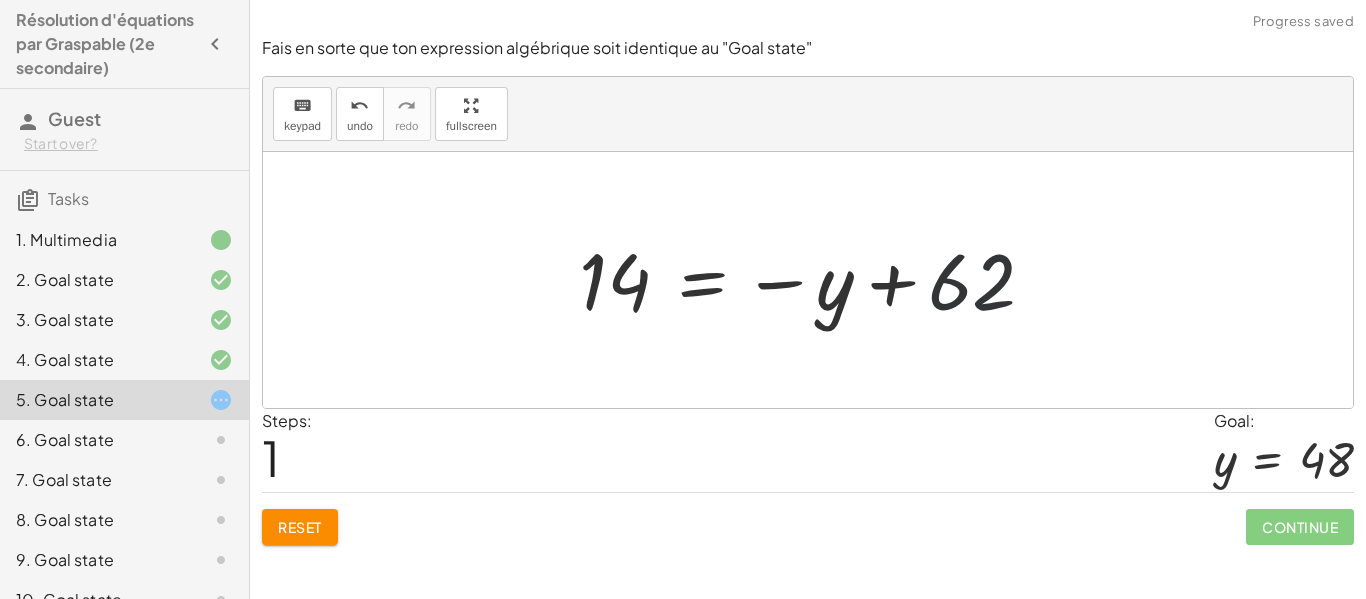 click at bounding box center [815, 280] 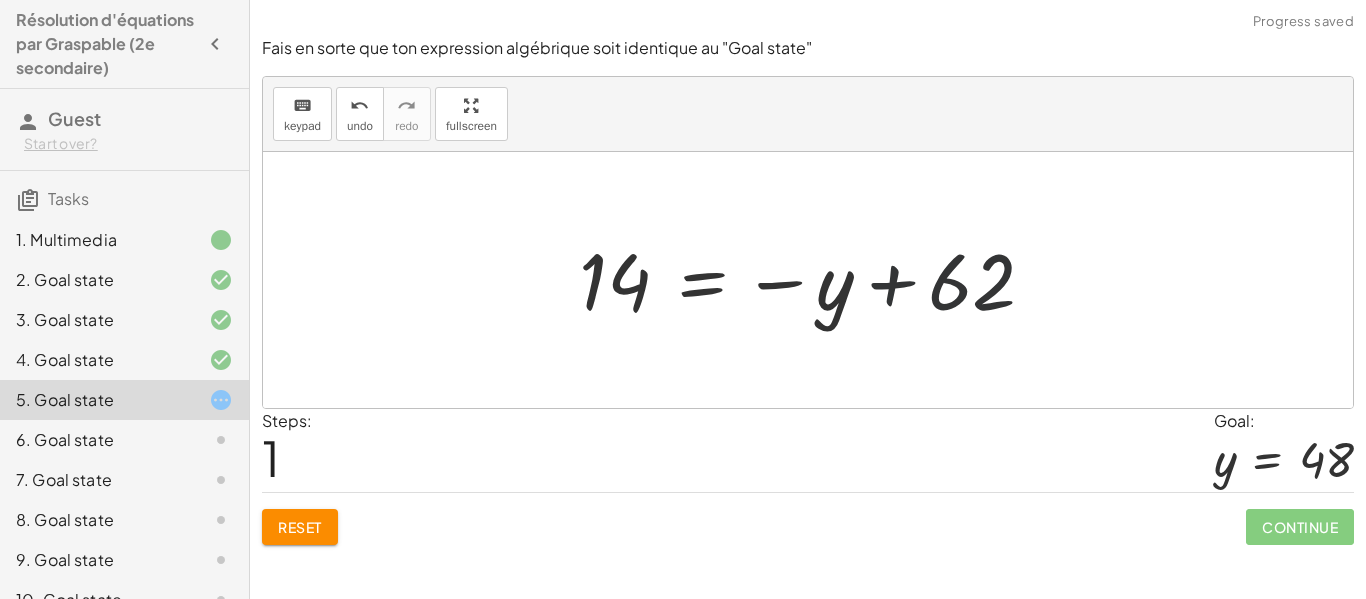 click at bounding box center (815, 280) 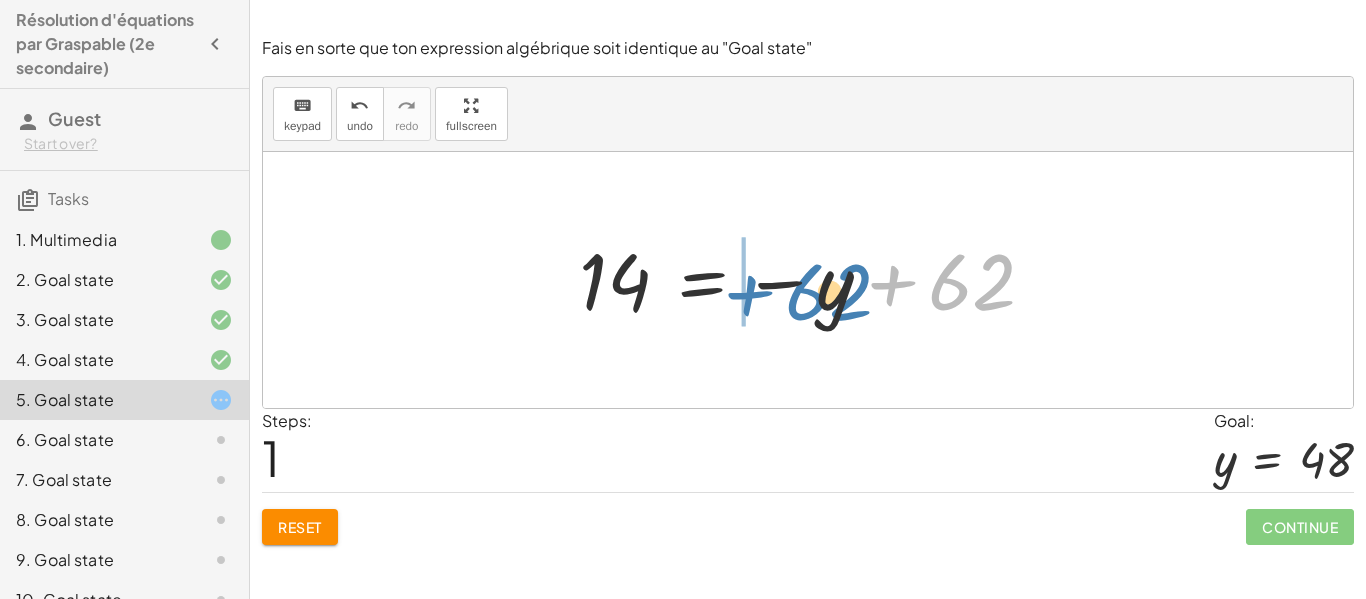 drag, startPoint x: 971, startPoint y: 295, endPoint x: 827, endPoint y: 305, distance: 144.3468 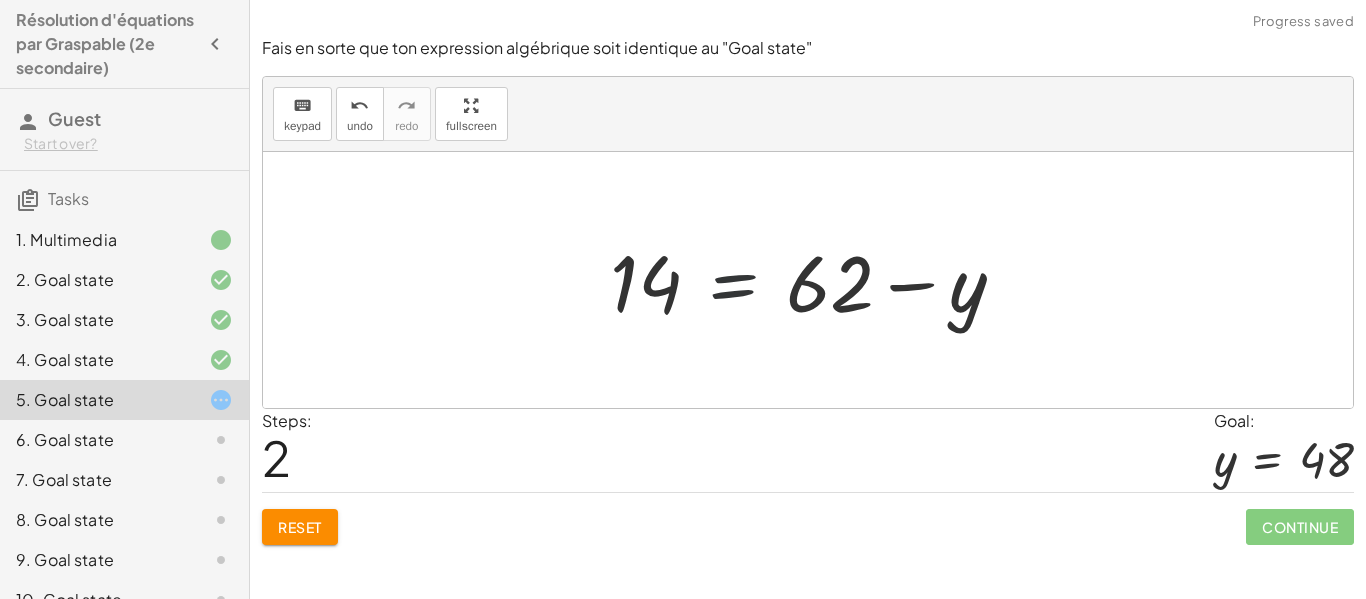 click at bounding box center (815, 280) 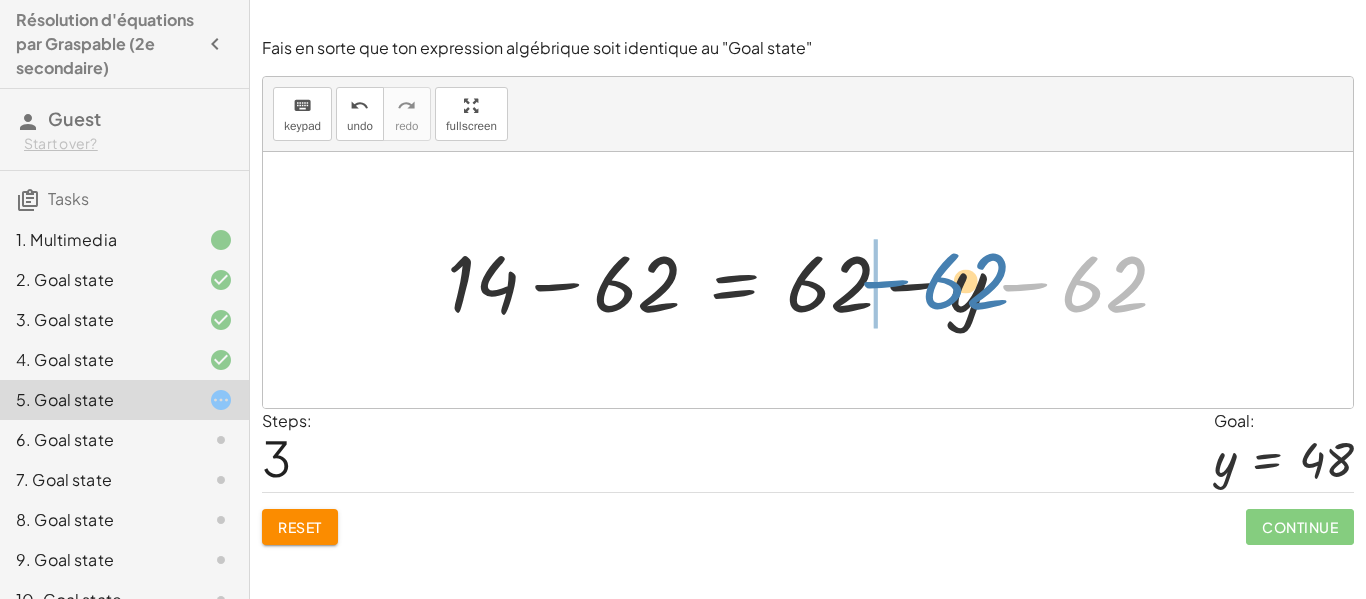 drag, startPoint x: 1105, startPoint y: 289, endPoint x: 966, endPoint y: 286, distance: 139.03236 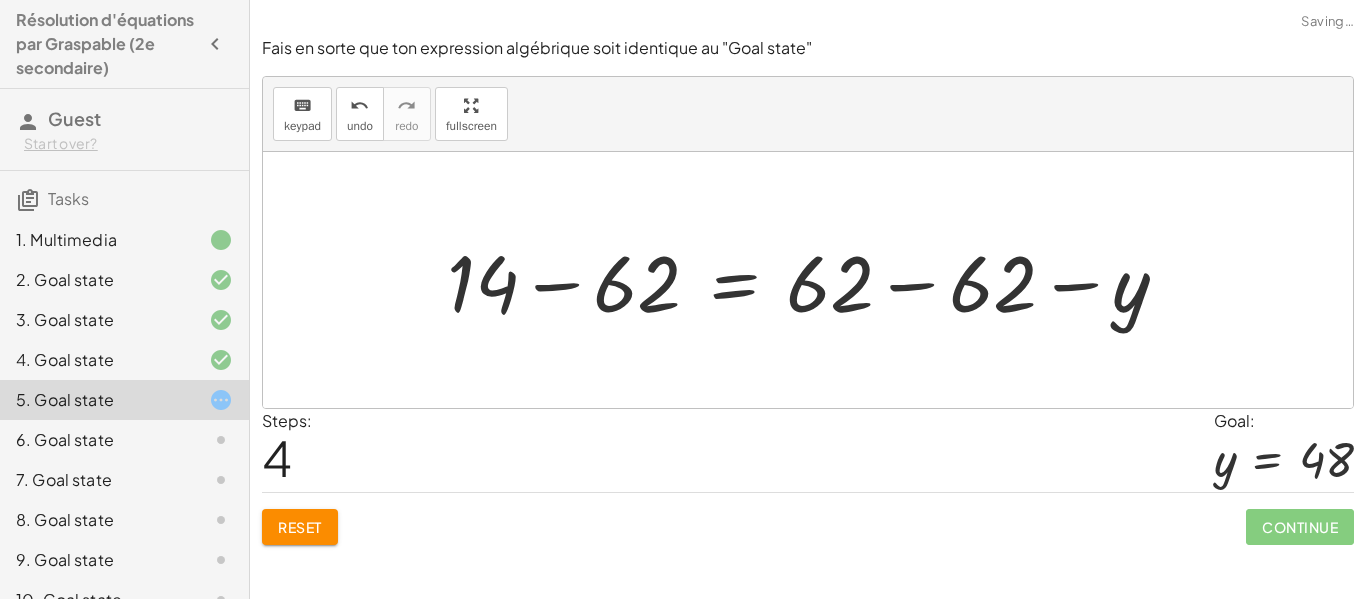 click at bounding box center (815, 280) 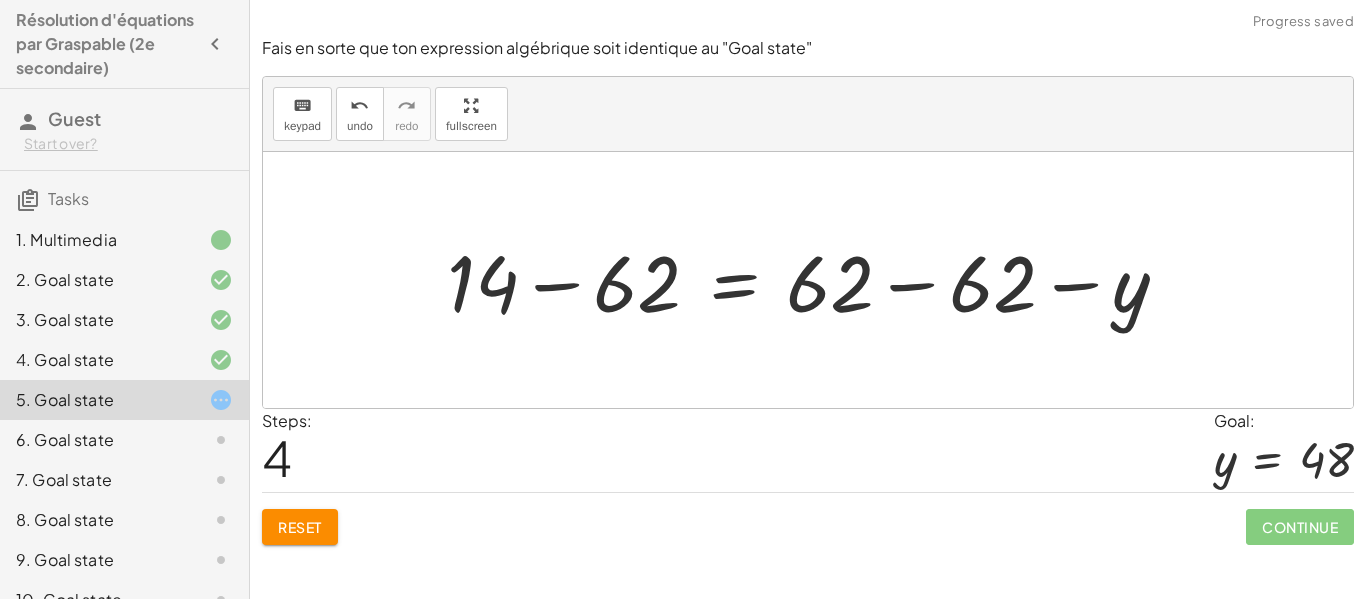 click at bounding box center [815, 280] 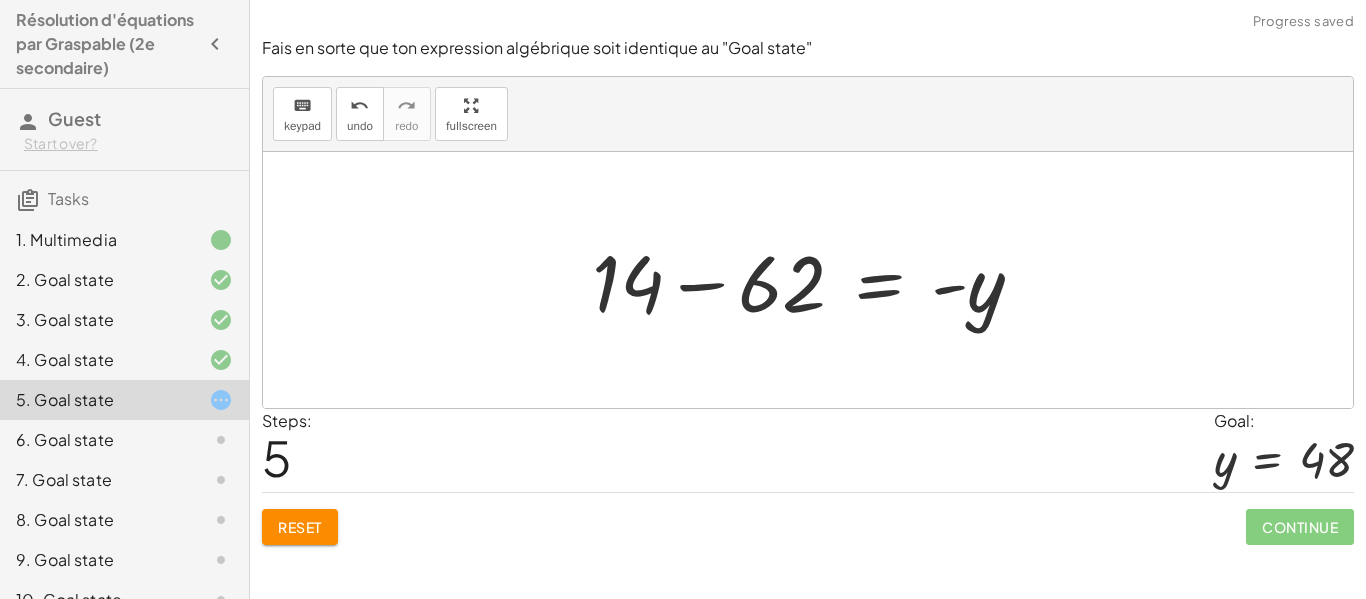 click at bounding box center (816, 280) 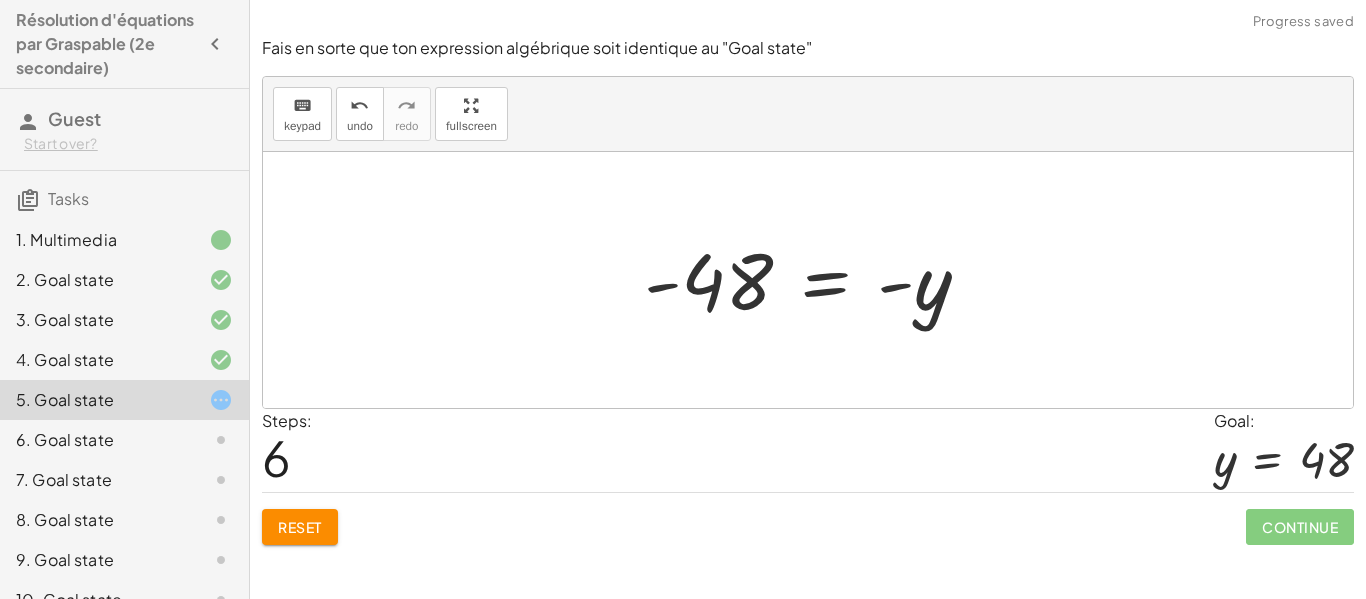 click on "Continue" 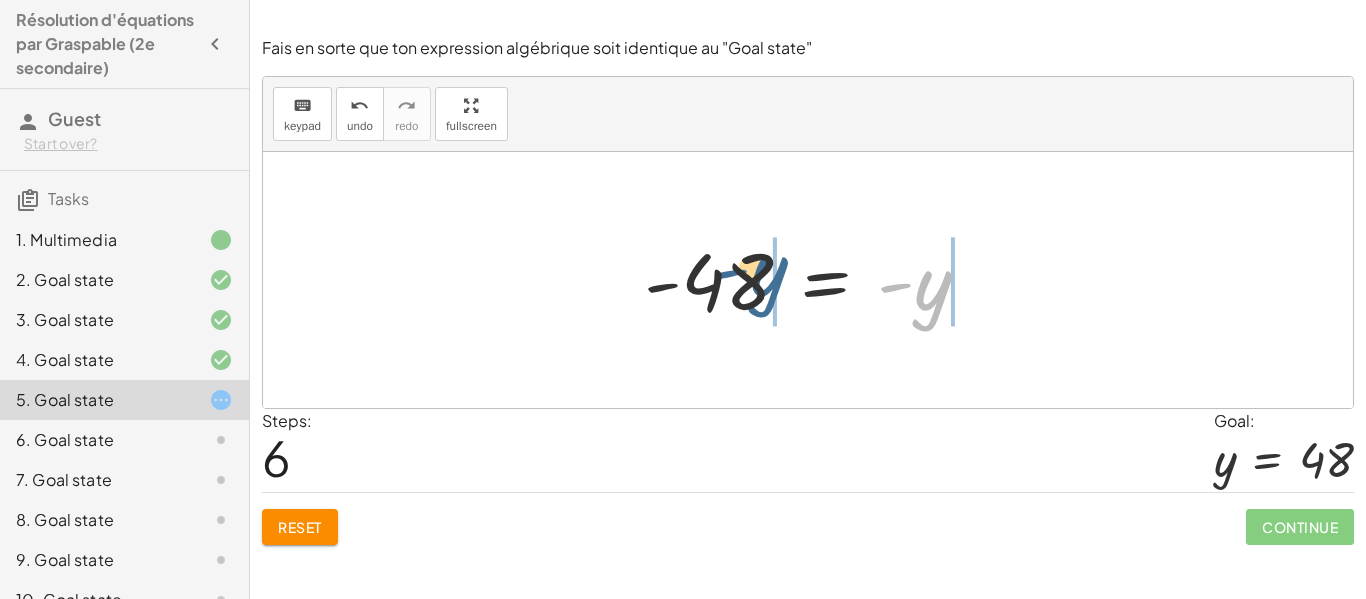 drag, startPoint x: 919, startPoint y: 284, endPoint x: 749, endPoint y: 269, distance: 170.66048 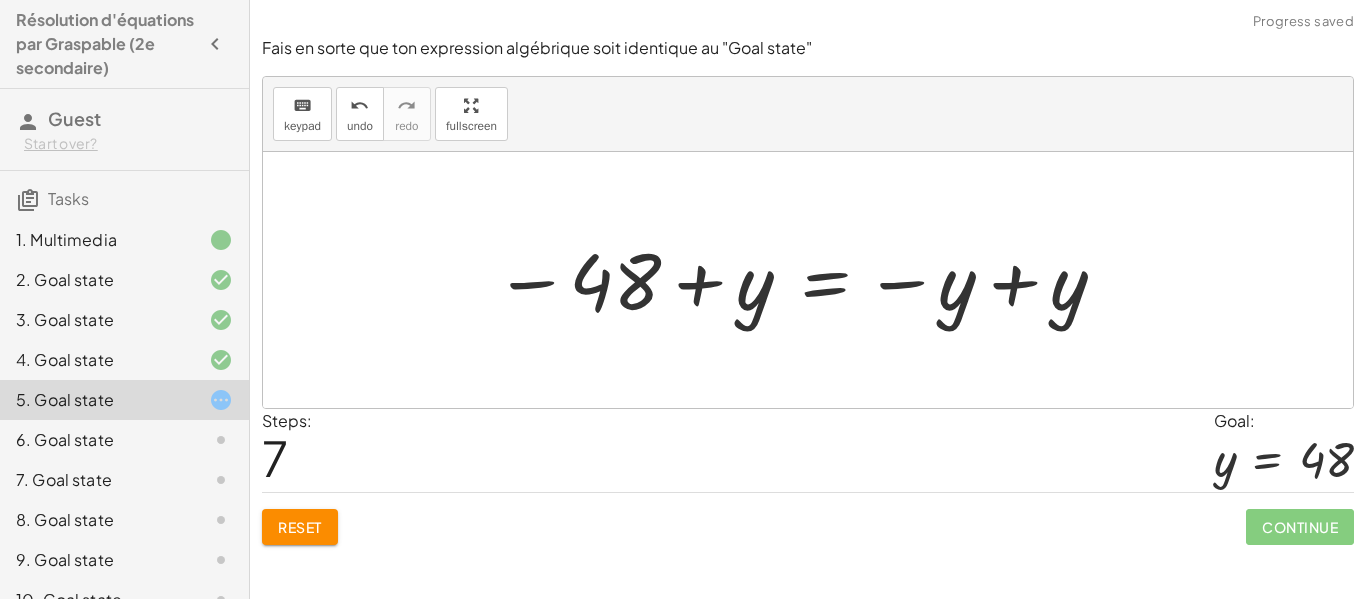 click at bounding box center [802, 280] 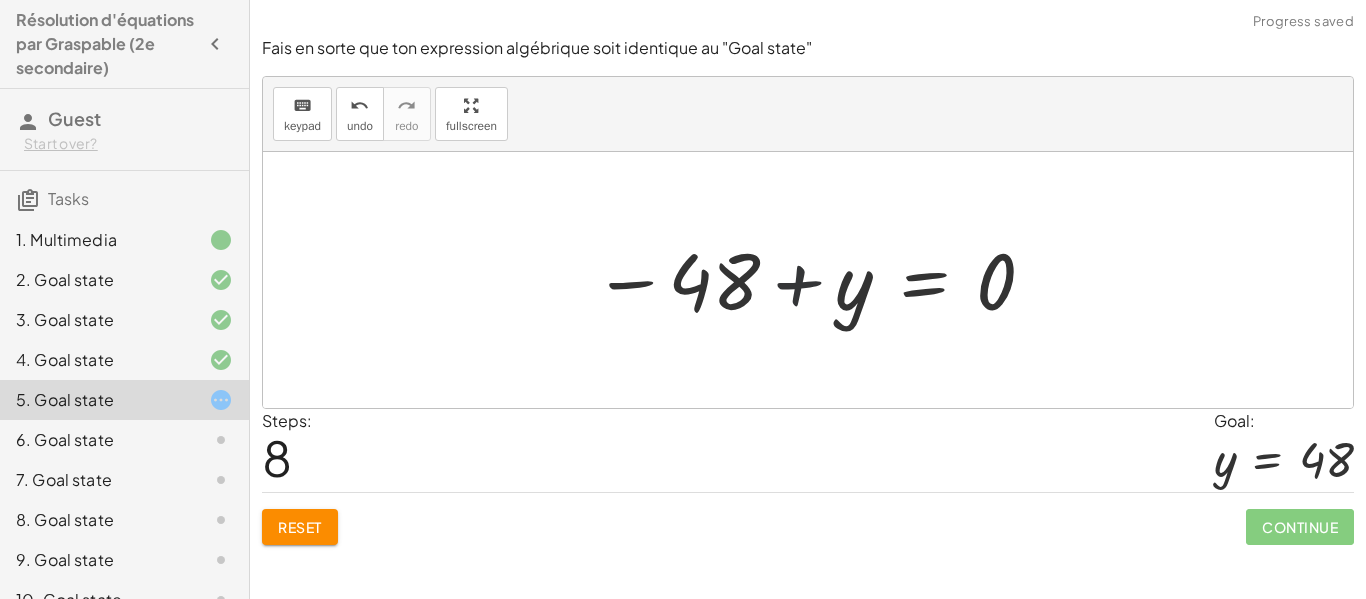click at bounding box center [815, 280] 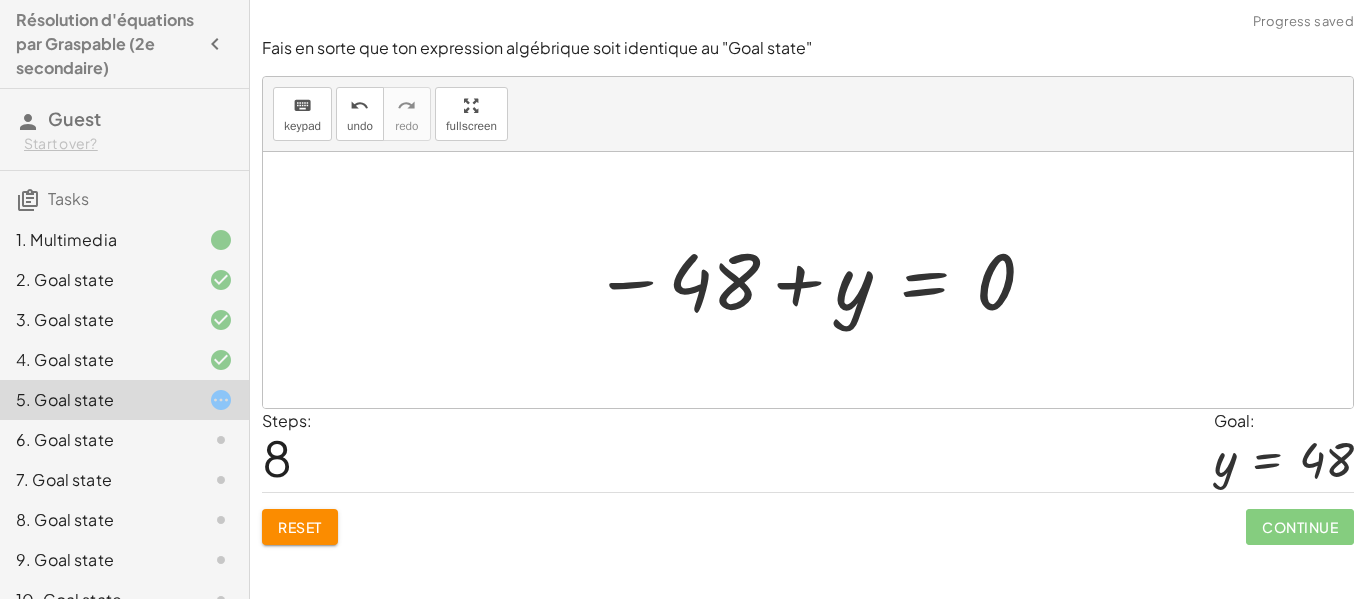 click at bounding box center [815, 280] 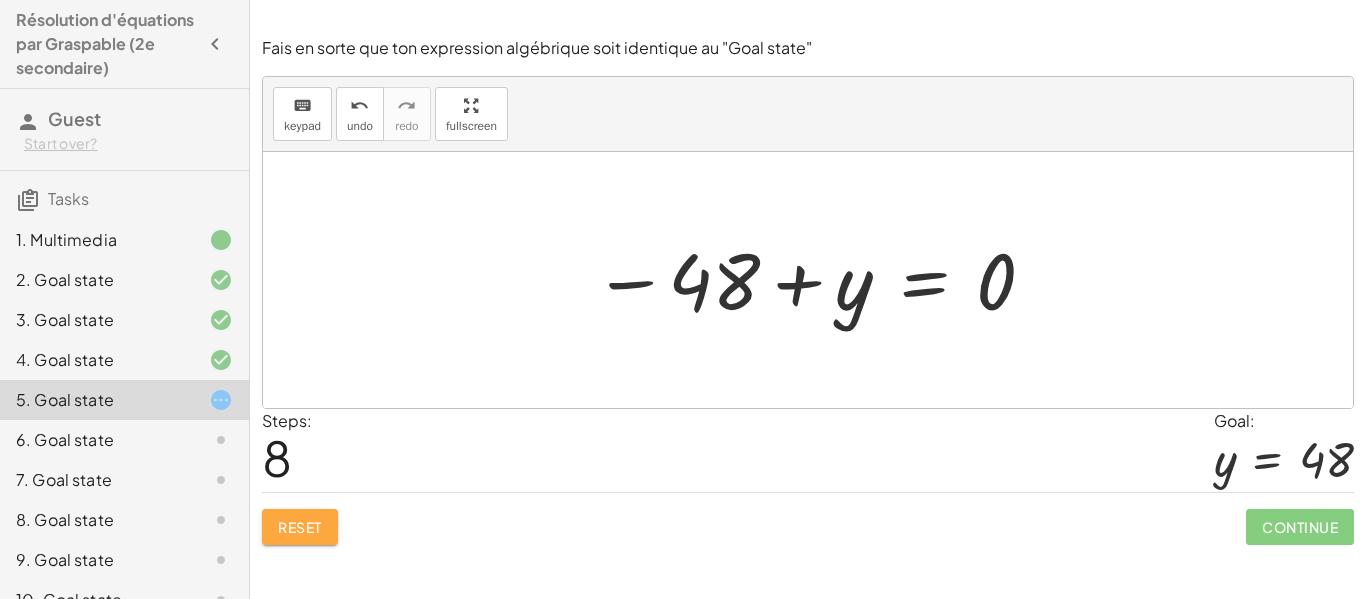 click on "Reset" 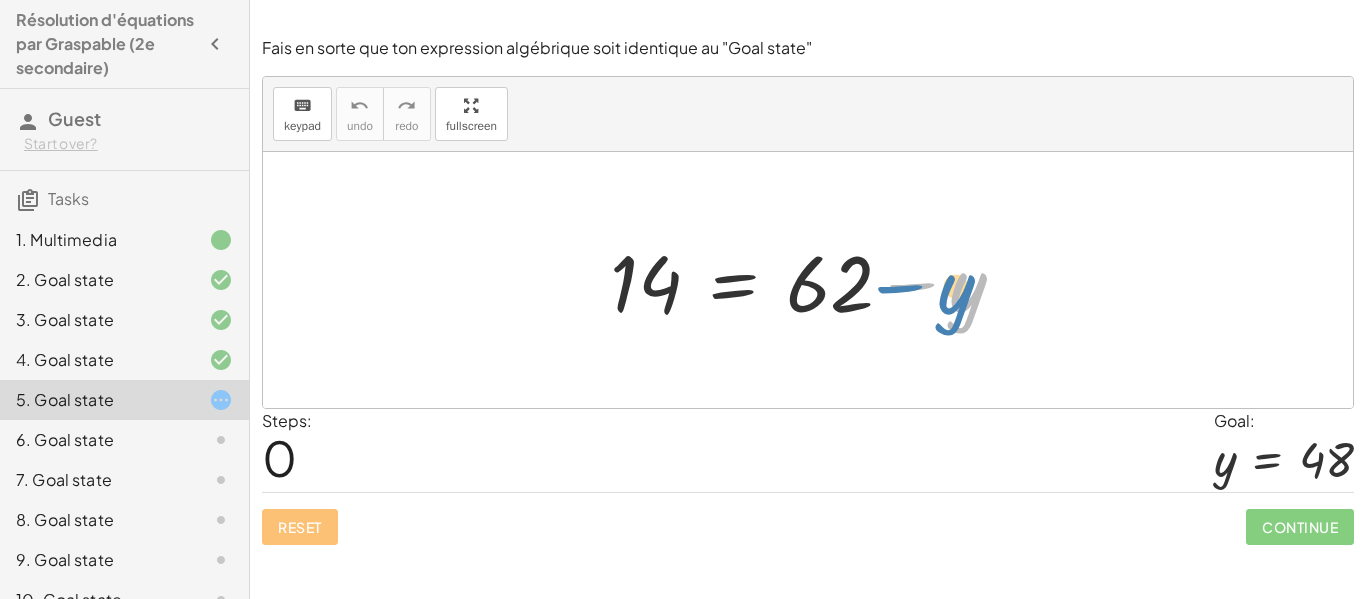 click at bounding box center [815, 280] 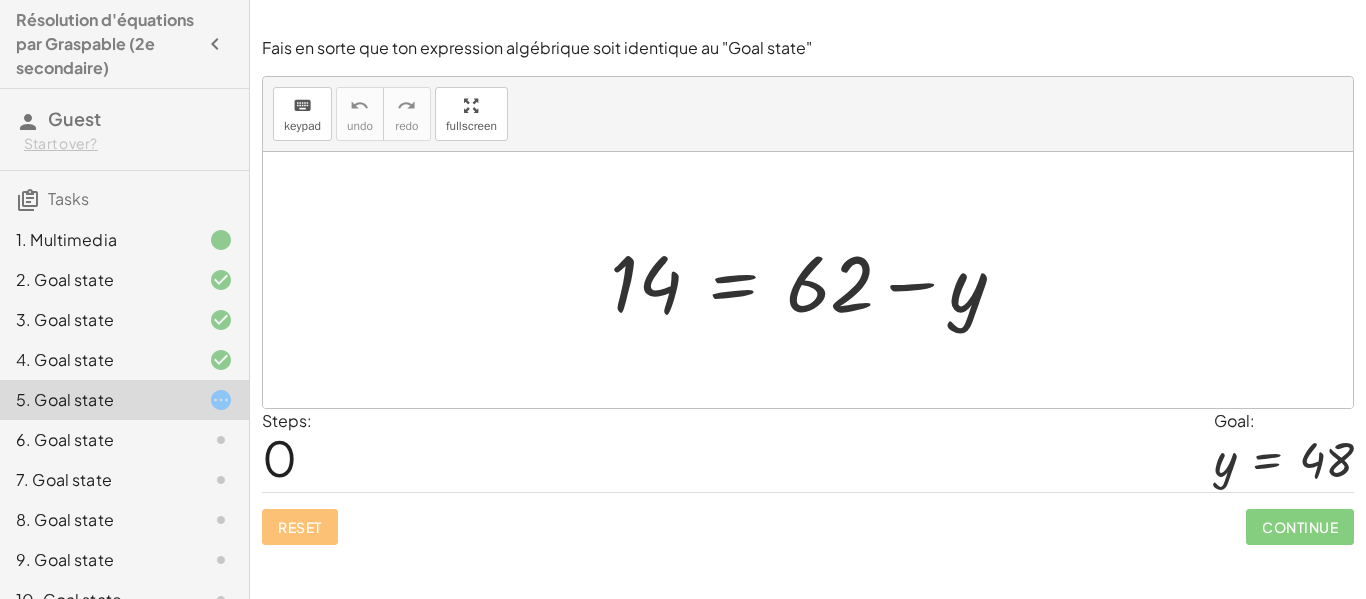 click at bounding box center [815, 280] 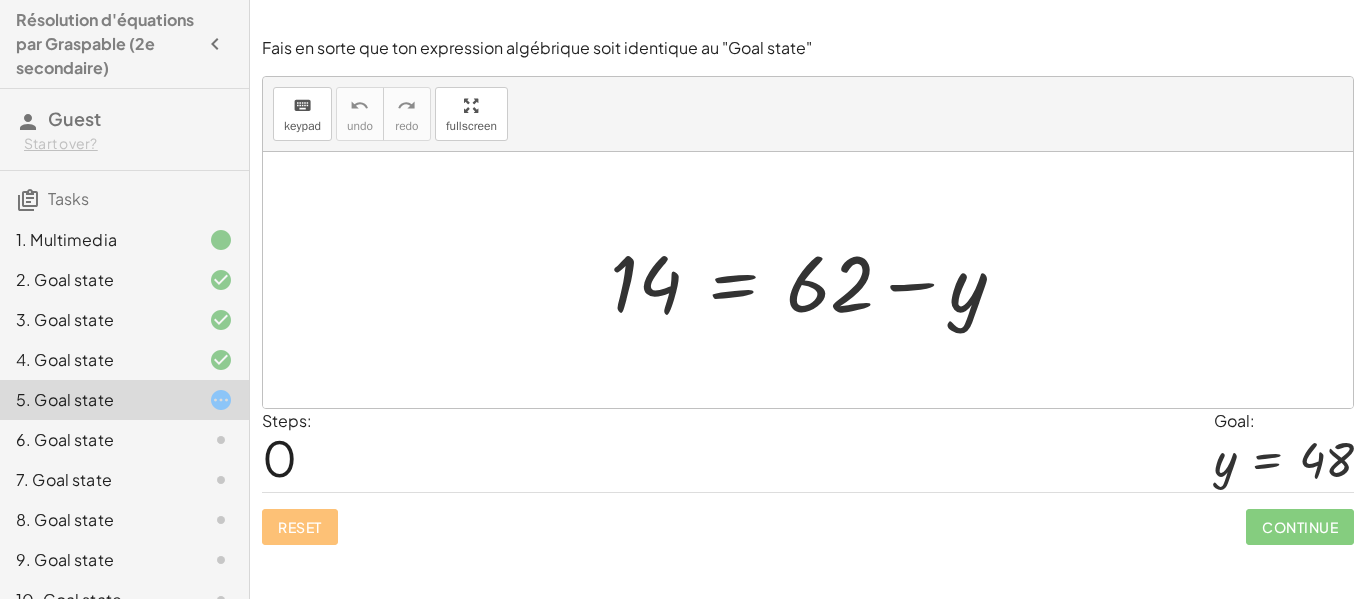 click at bounding box center [815, 280] 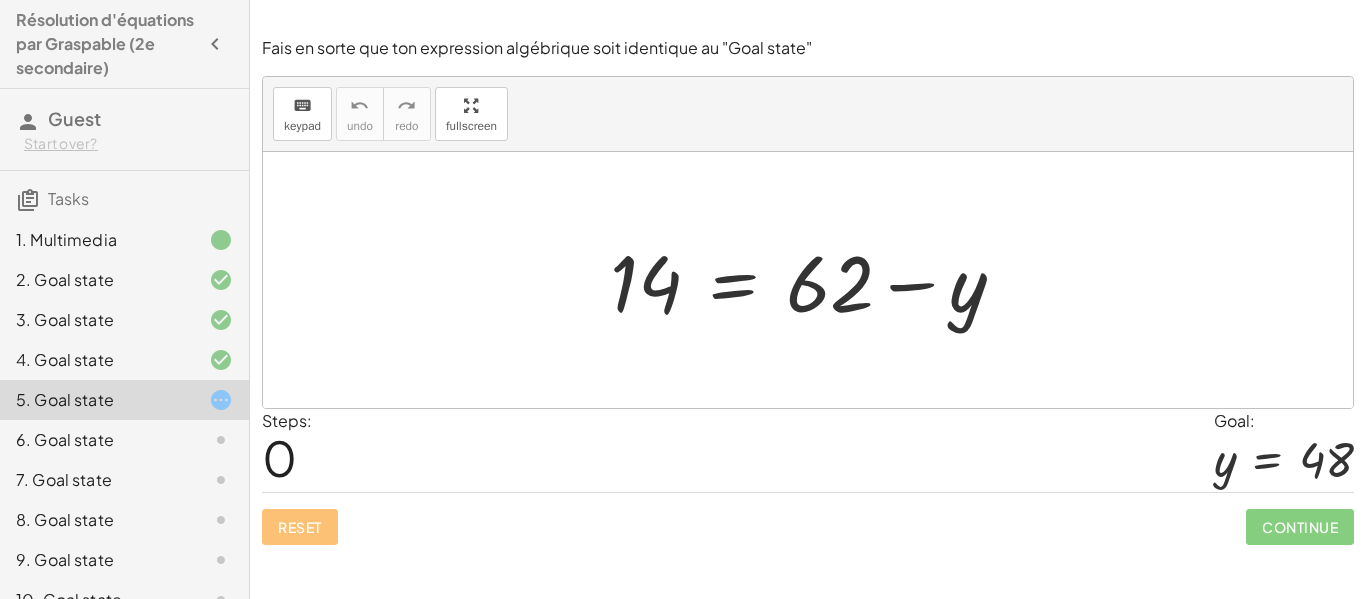 click at bounding box center [815, 280] 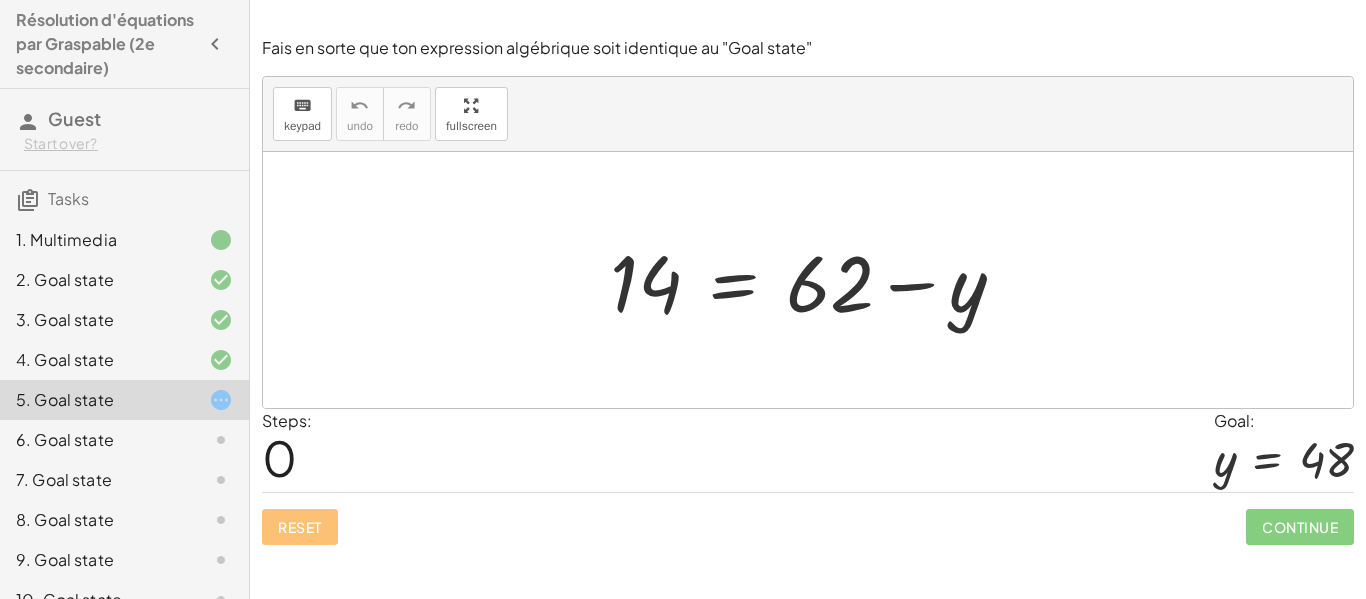 click at bounding box center (815, 280) 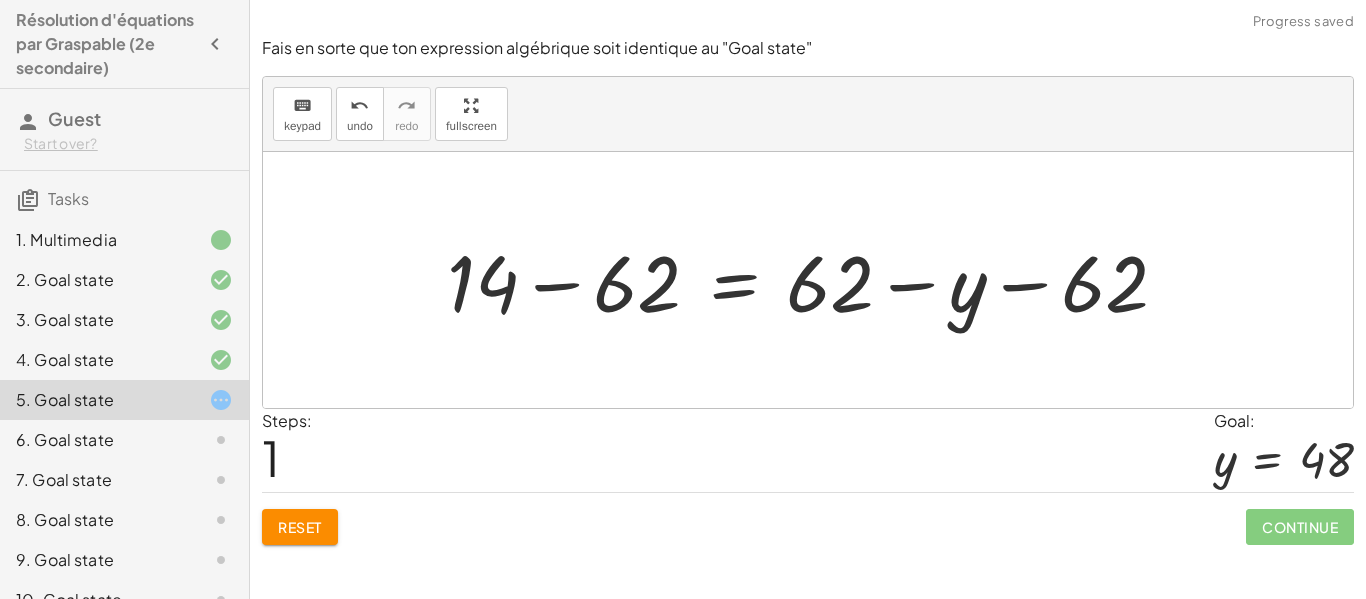 click at bounding box center (815, 280) 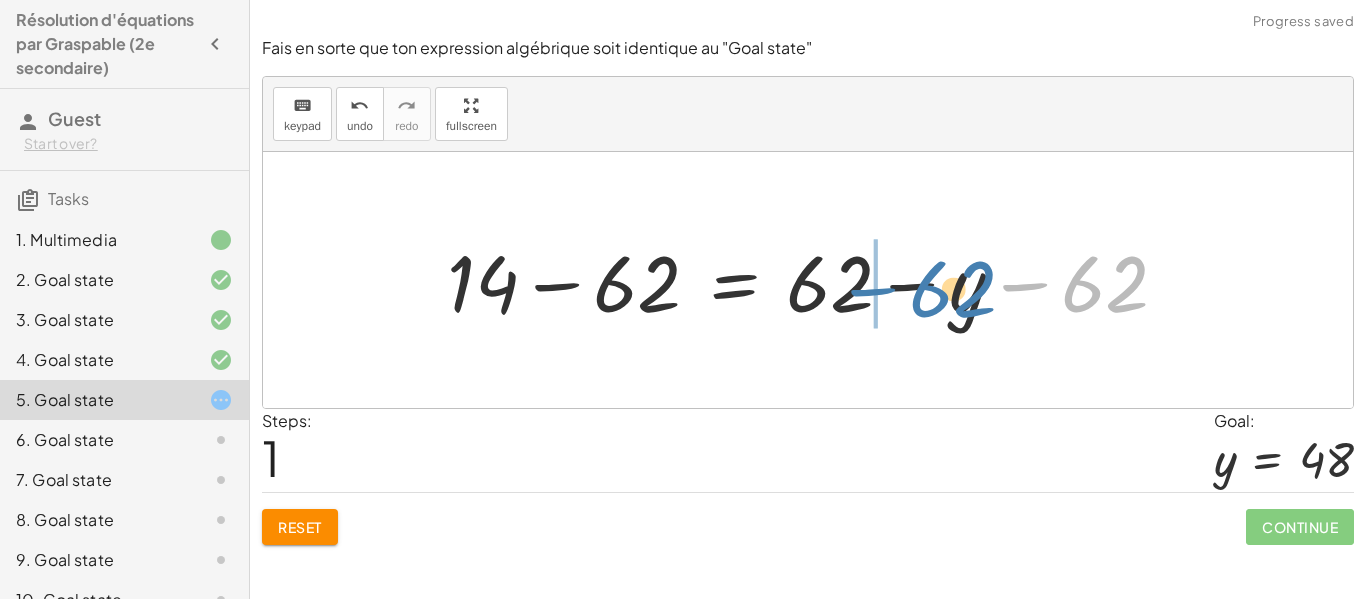 drag, startPoint x: 1126, startPoint y: 271, endPoint x: 974, endPoint y: 276, distance: 152.08221 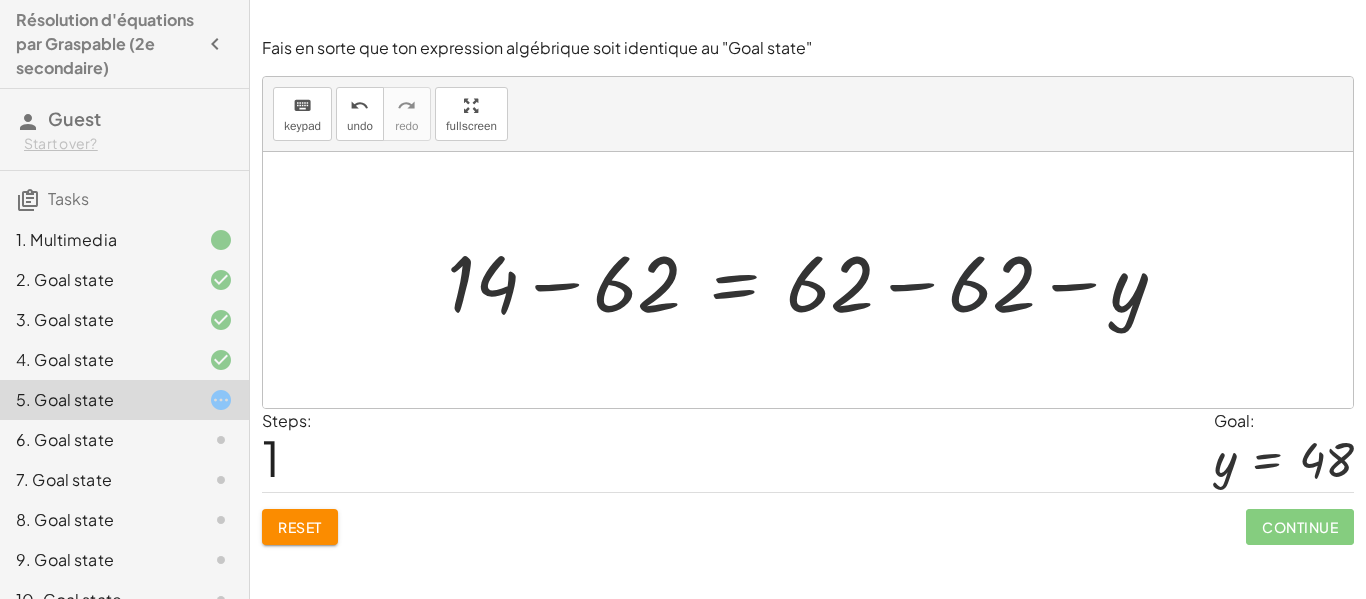 click at bounding box center (815, 280) 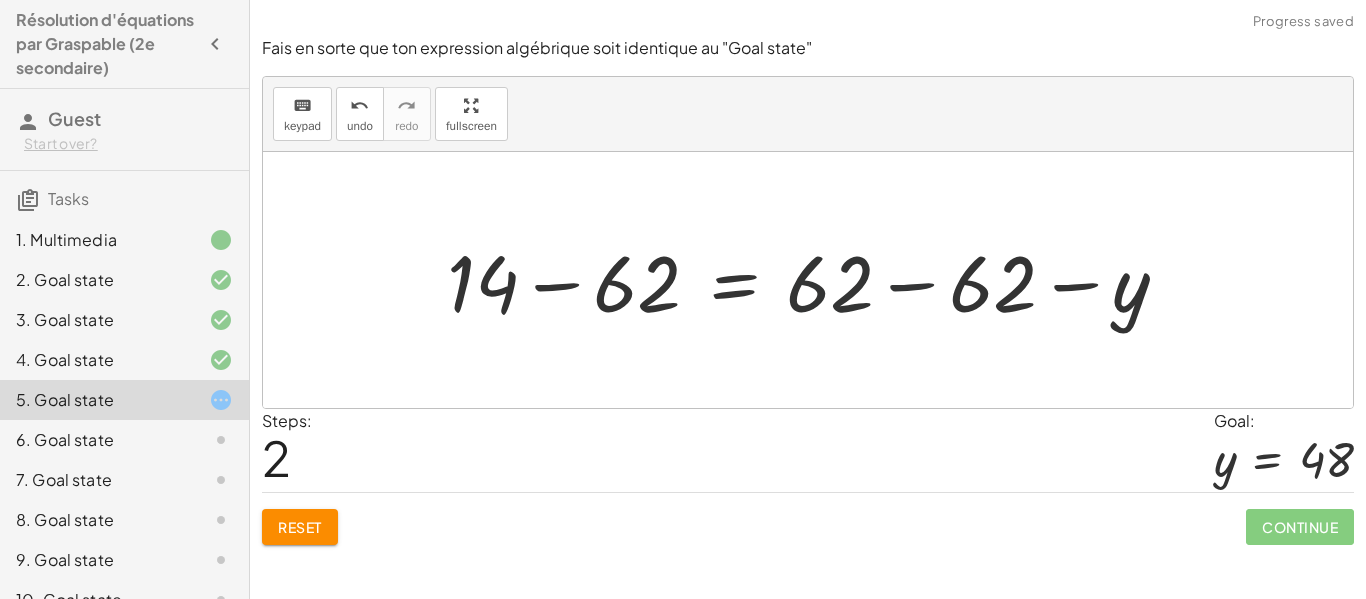 click at bounding box center (815, 280) 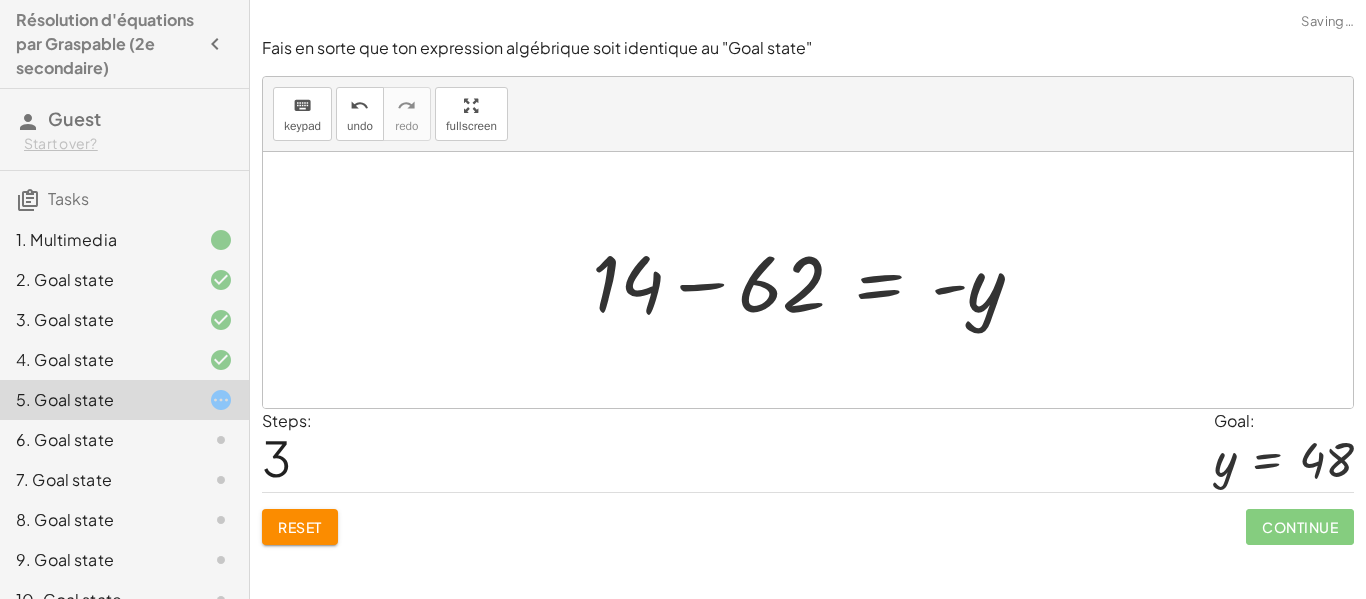 click at bounding box center [816, 280] 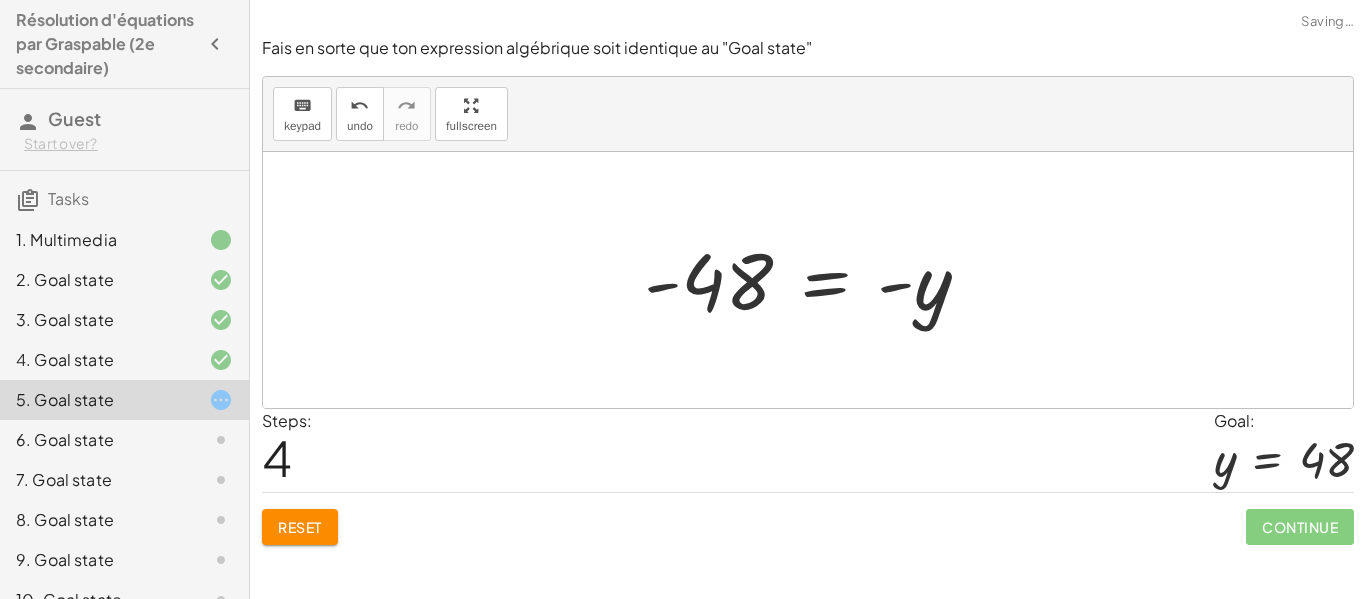 click at bounding box center (815, 280) 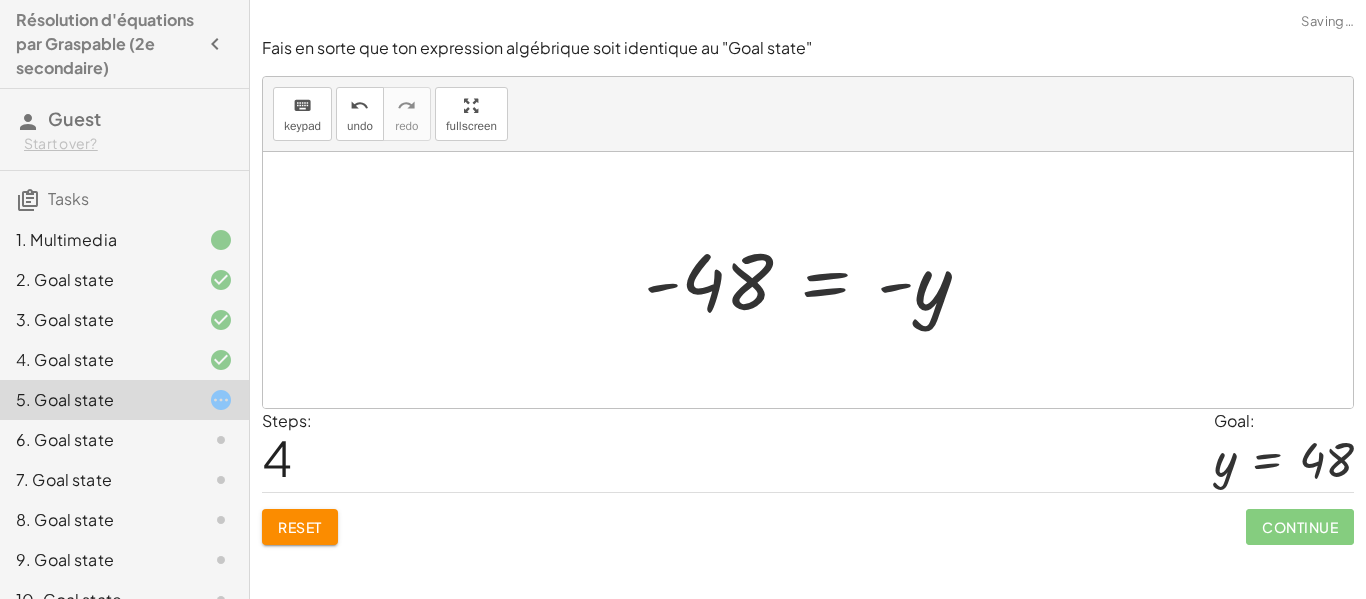 click at bounding box center [815, 280] 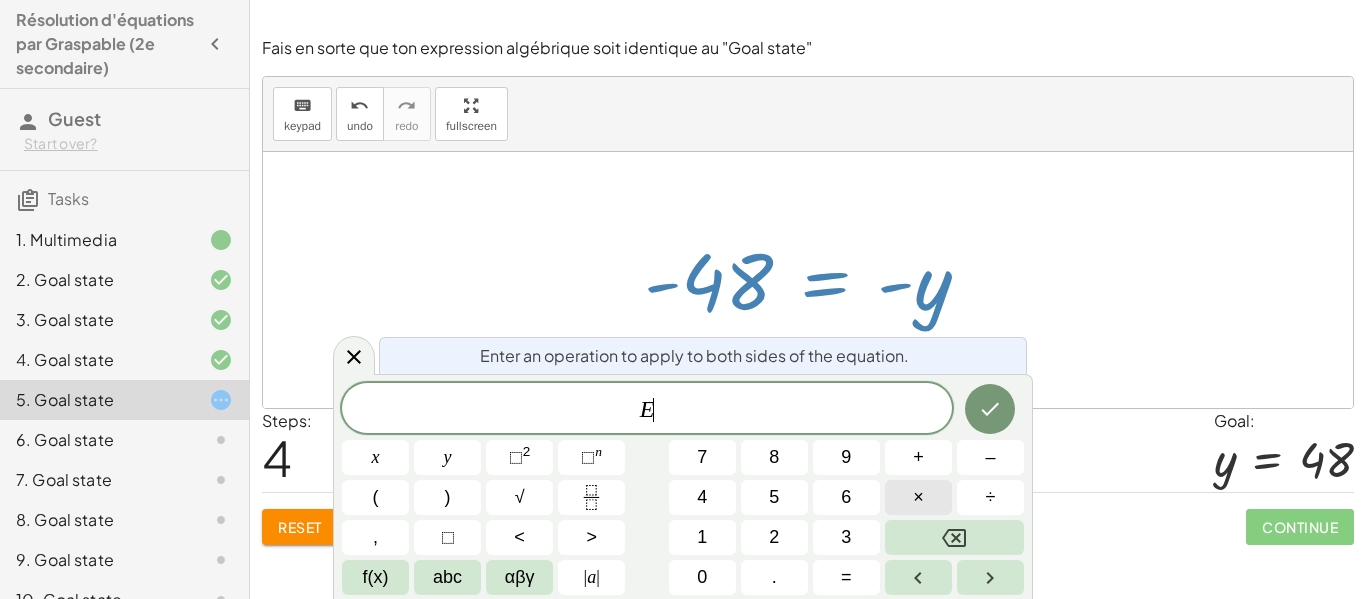 click on "×" at bounding box center (918, 497) 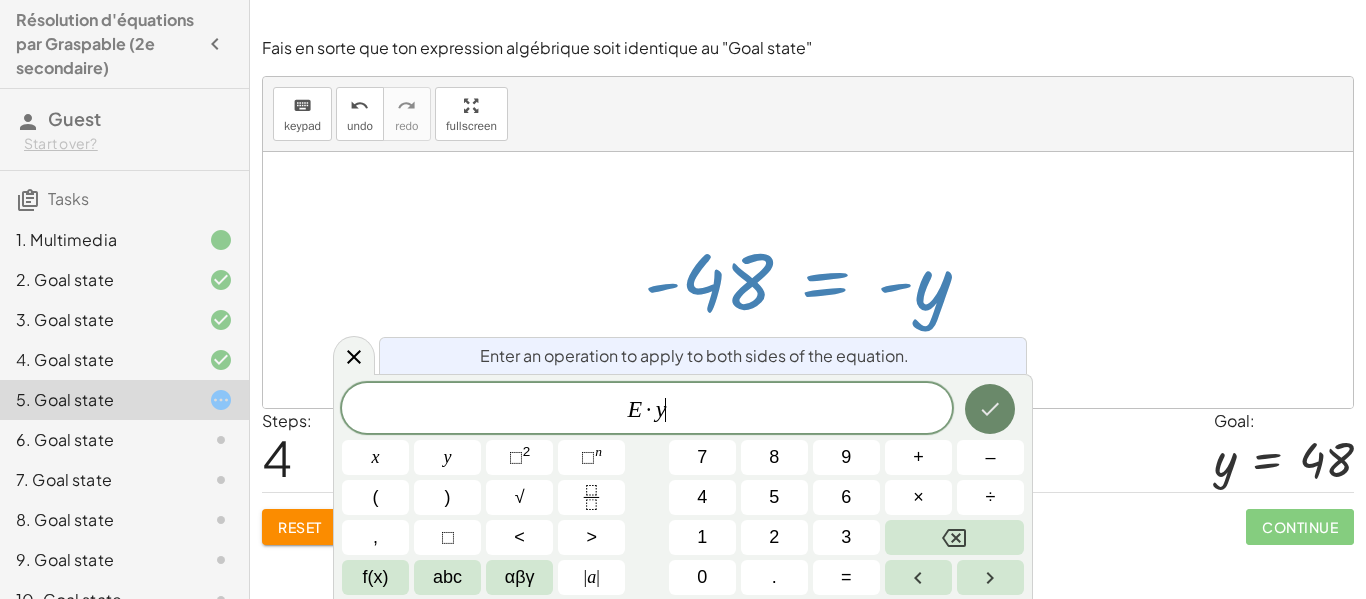 click 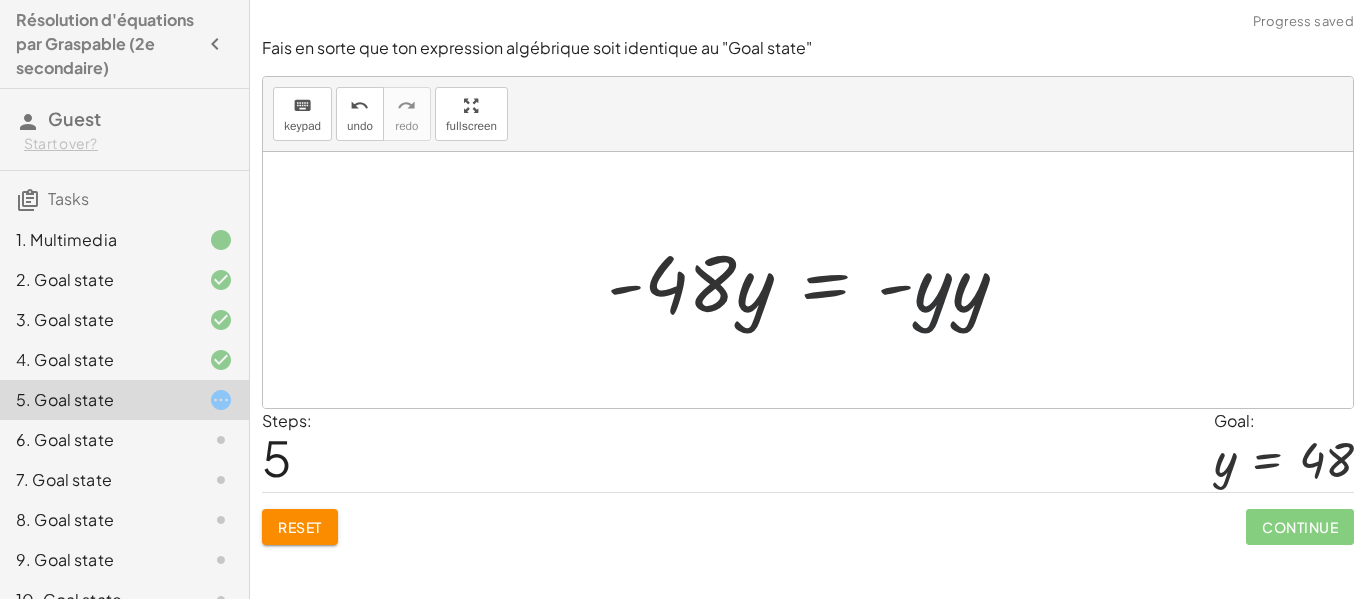 click at bounding box center (815, 280) 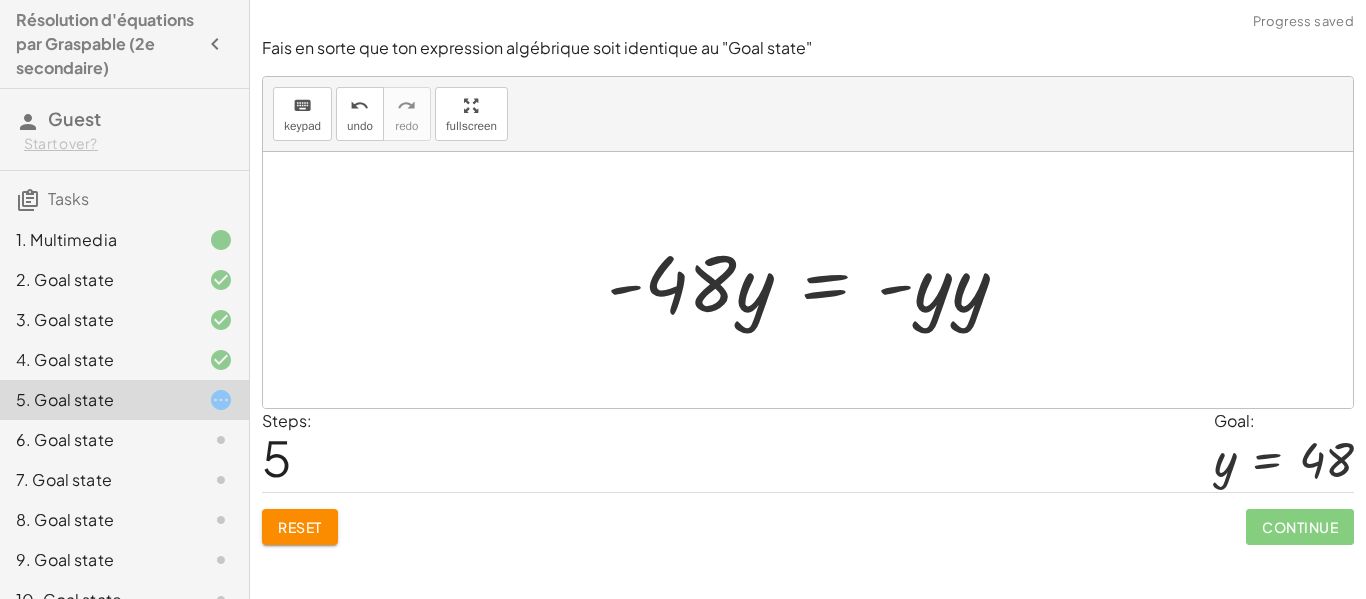 click at bounding box center (815, 280) 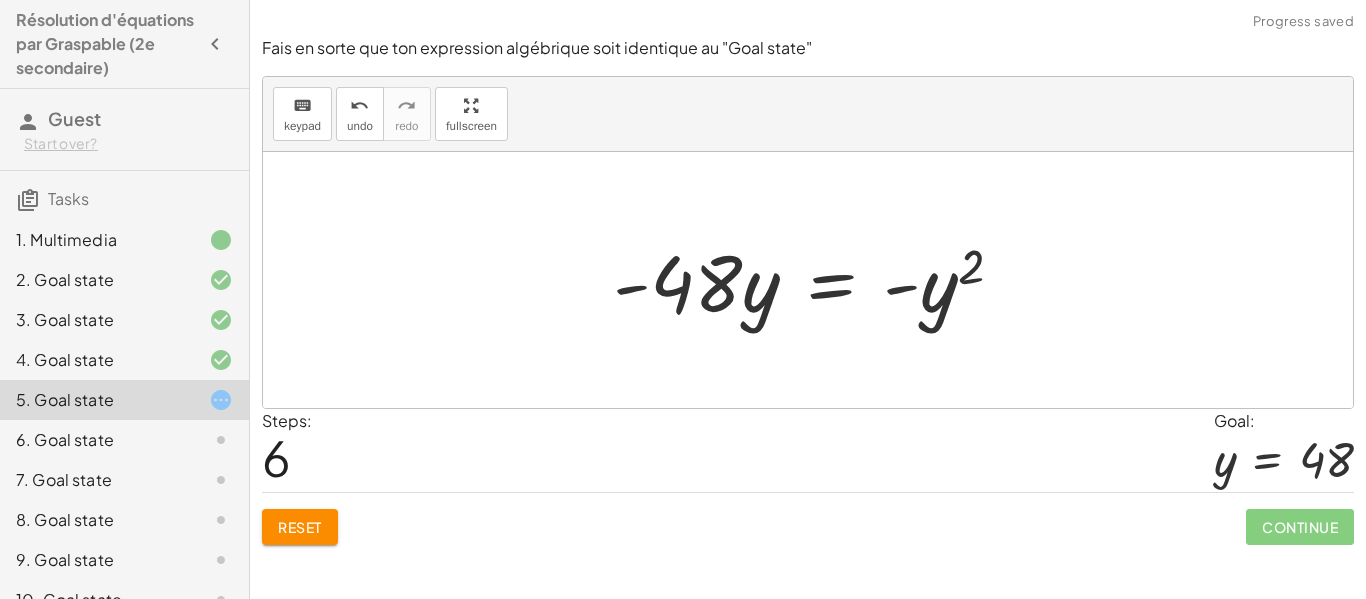 click at bounding box center (816, 280) 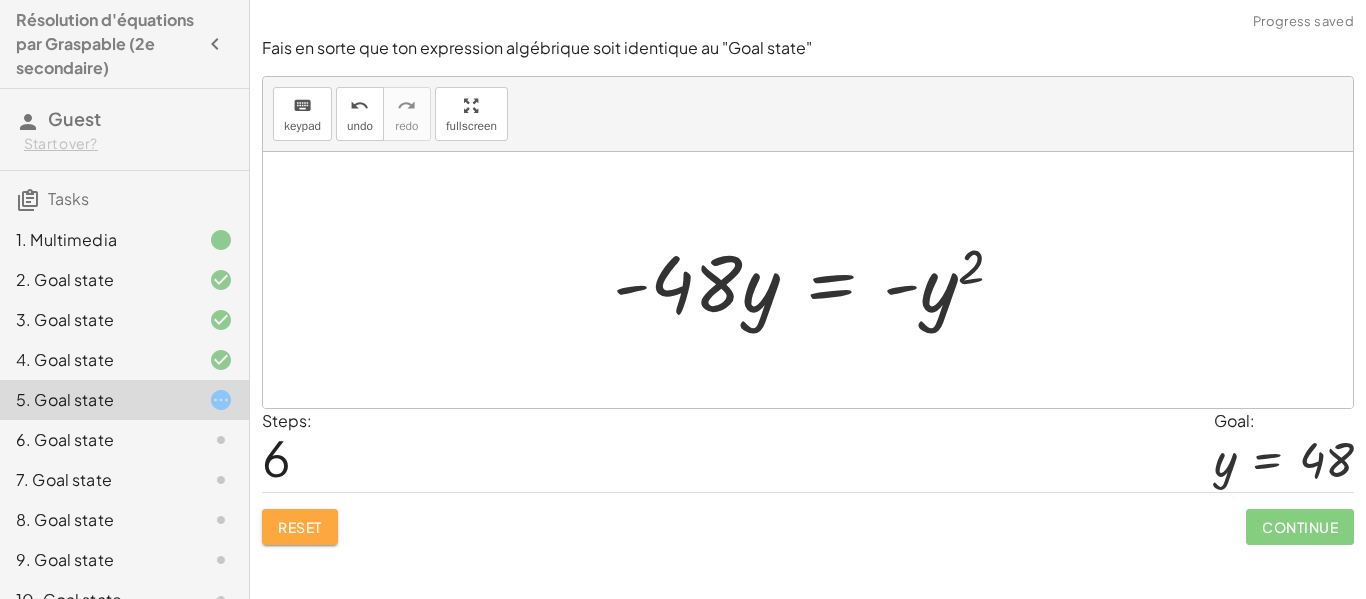 click on "Reset" at bounding box center (300, 527) 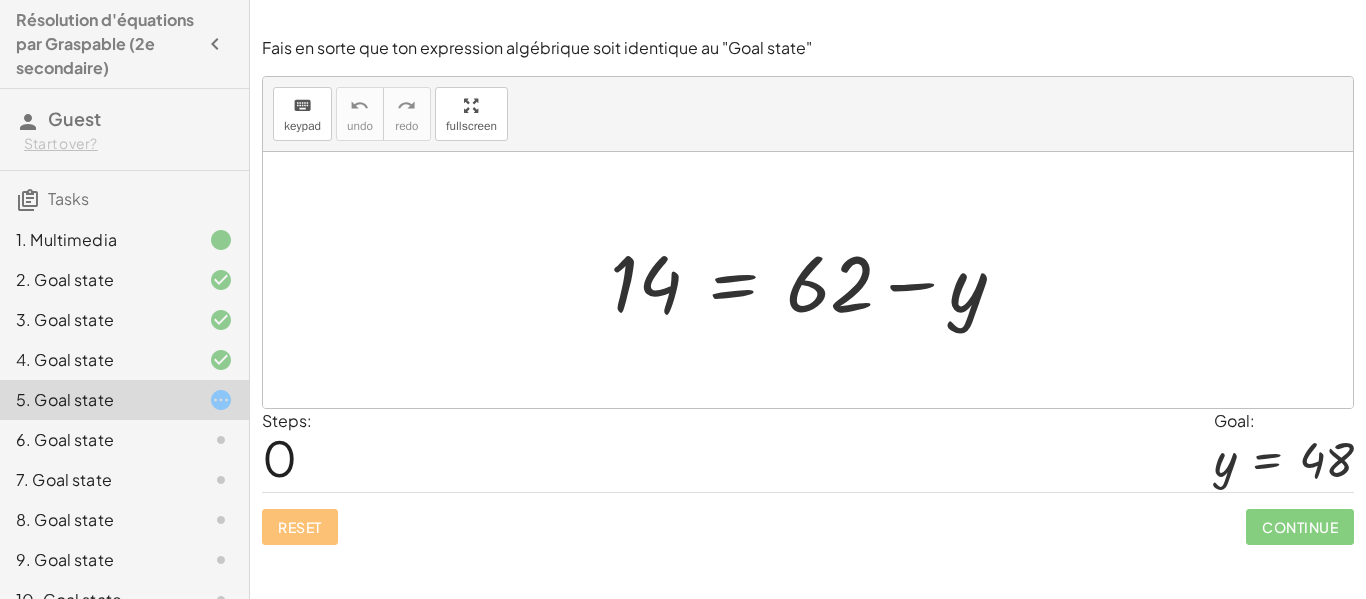 click at bounding box center [815, 280] 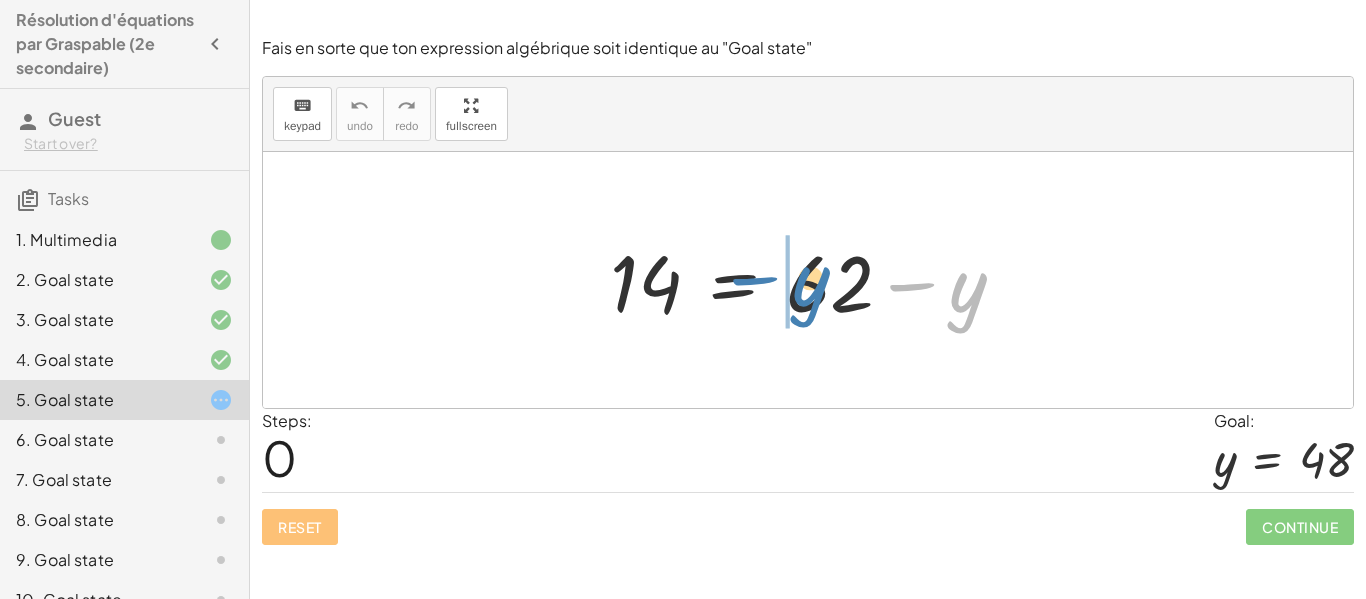 drag, startPoint x: 960, startPoint y: 301, endPoint x: 804, endPoint y: 295, distance: 156.11534 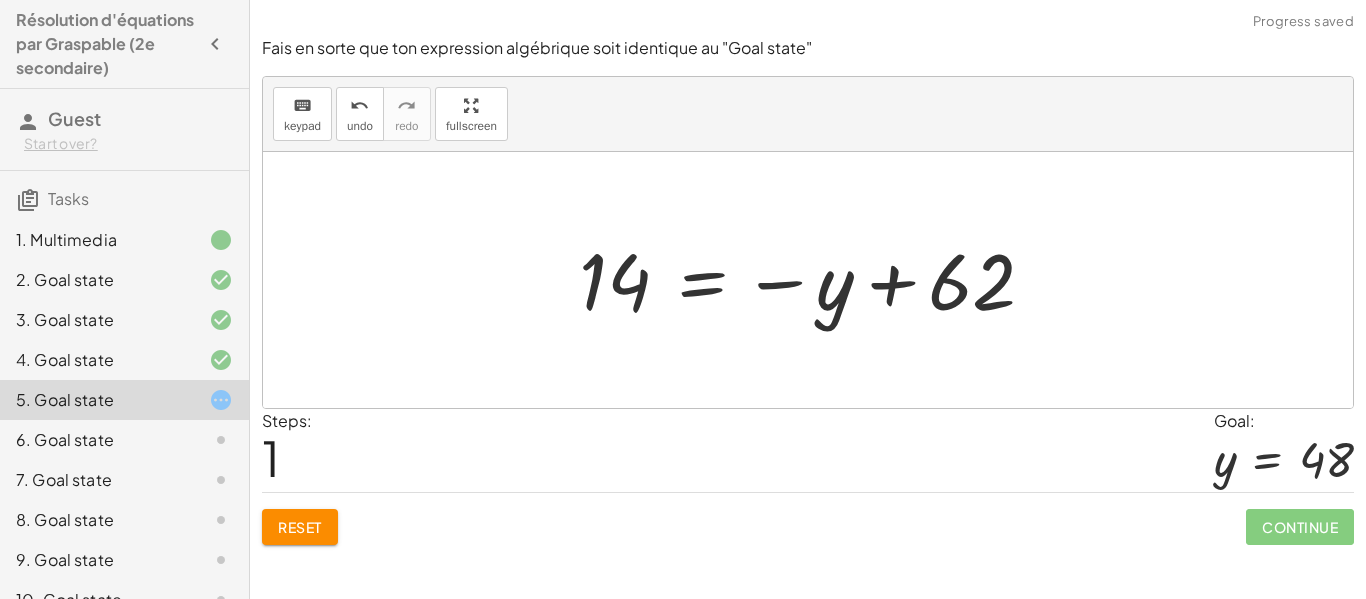 click at bounding box center (815, 280) 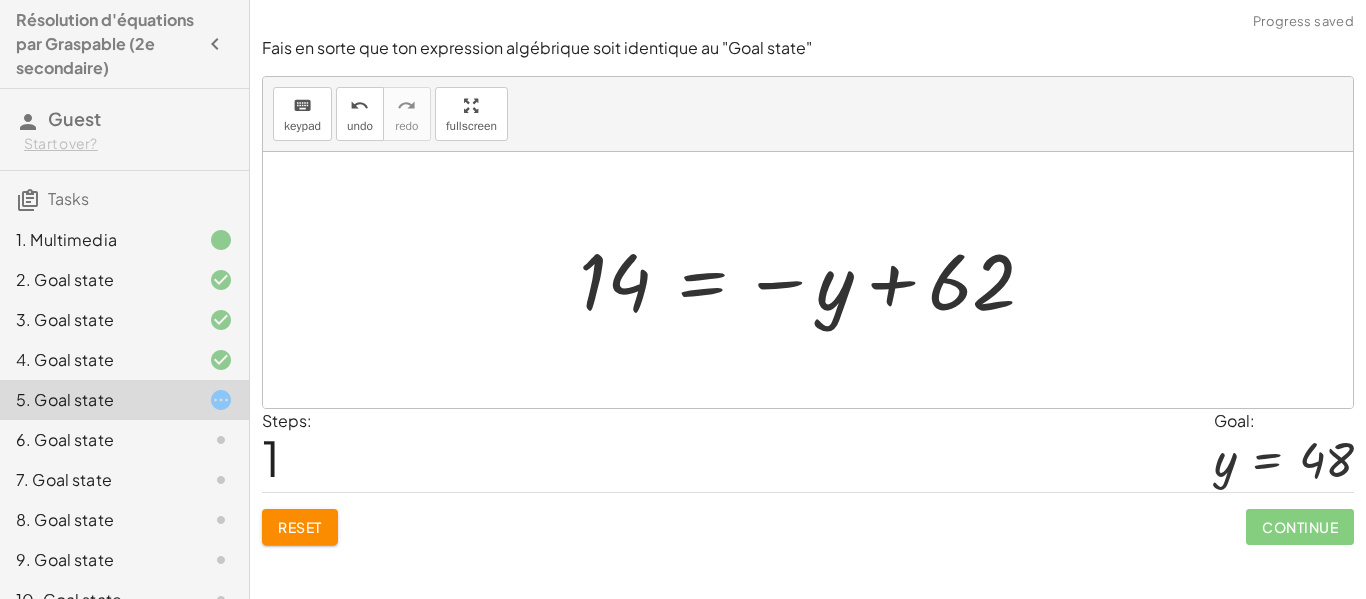 click at bounding box center [815, 280] 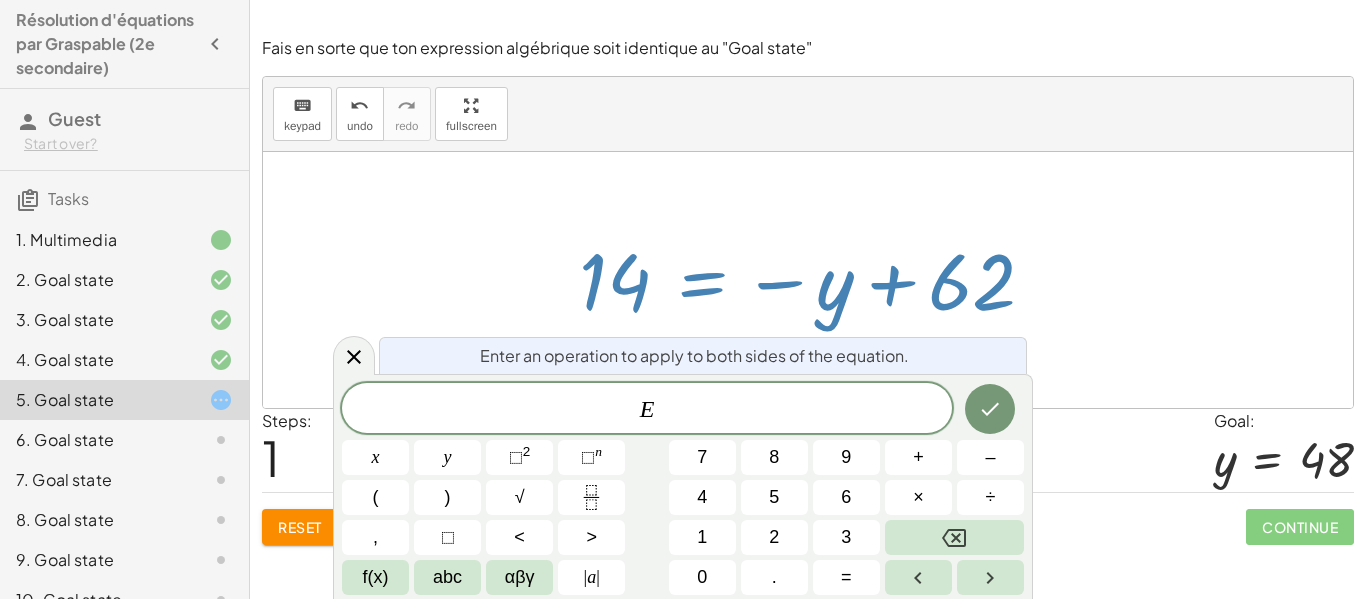click at bounding box center [815, 280] 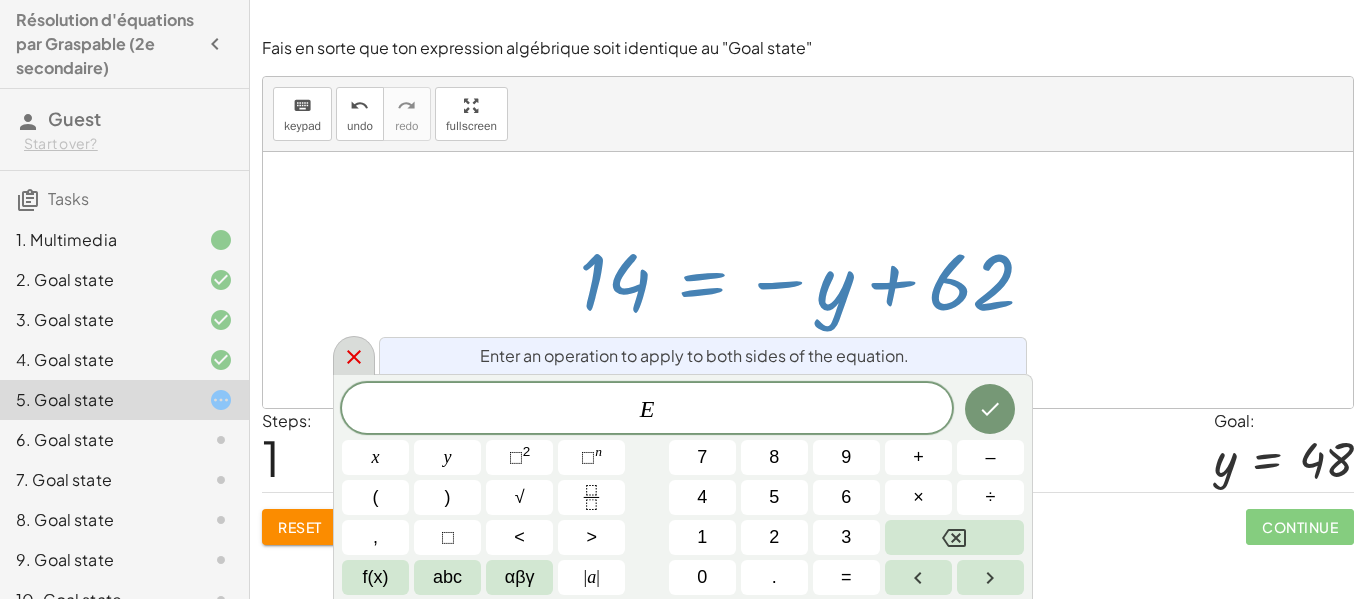 click 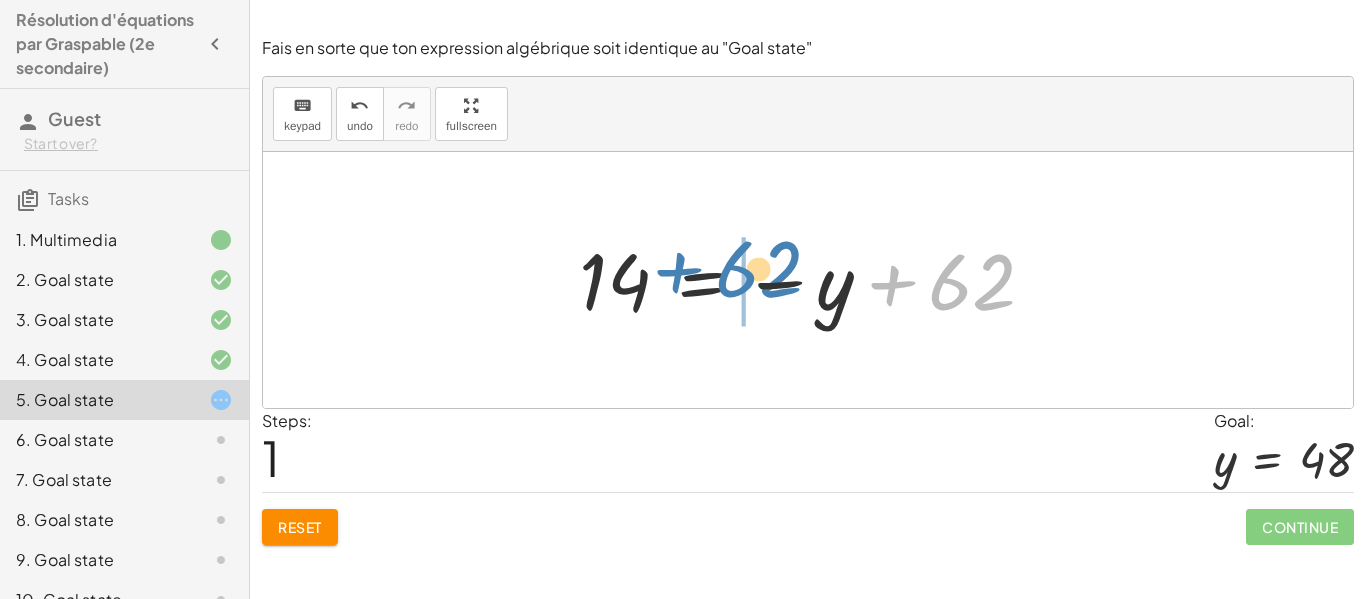 drag, startPoint x: 978, startPoint y: 274, endPoint x: 802, endPoint y: 263, distance: 176.34341 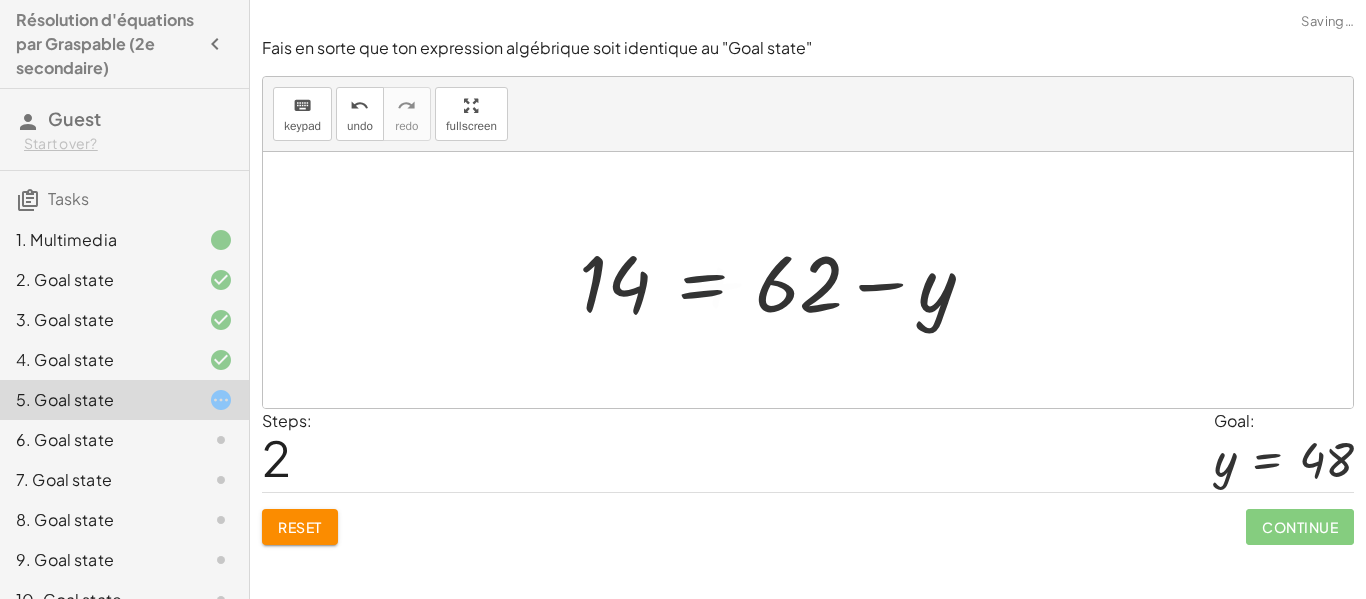 click at bounding box center (784, 280) 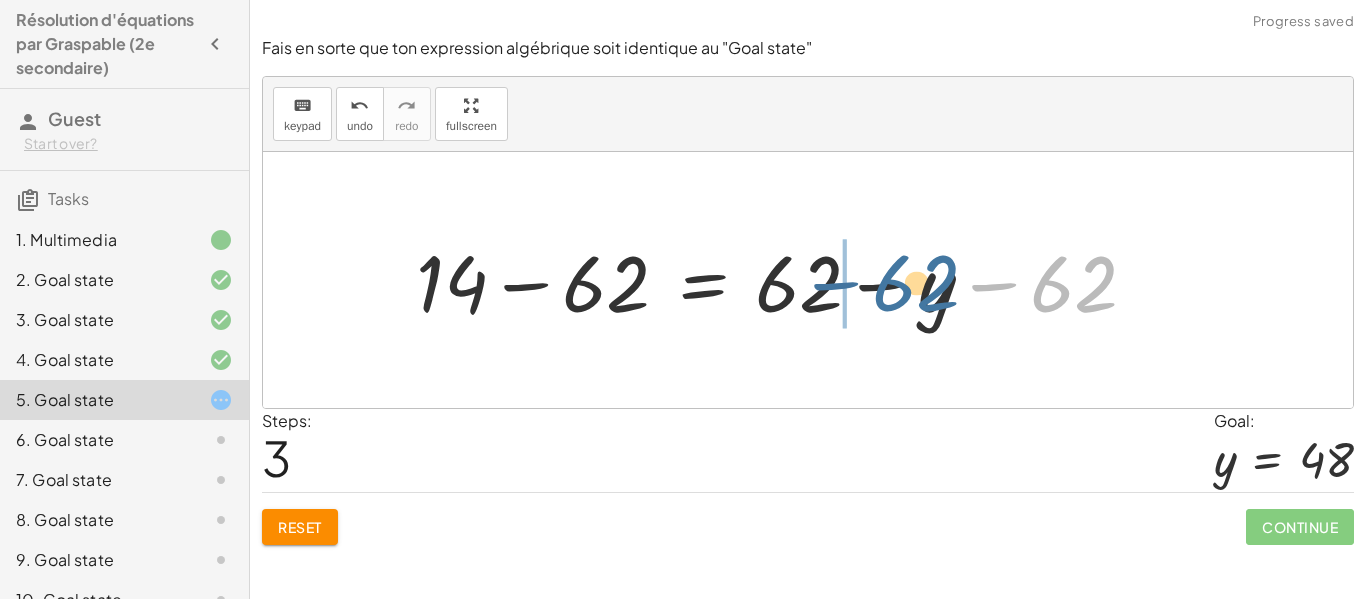 drag, startPoint x: 1064, startPoint y: 271, endPoint x: 904, endPoint y: 270, distance: 160.00313 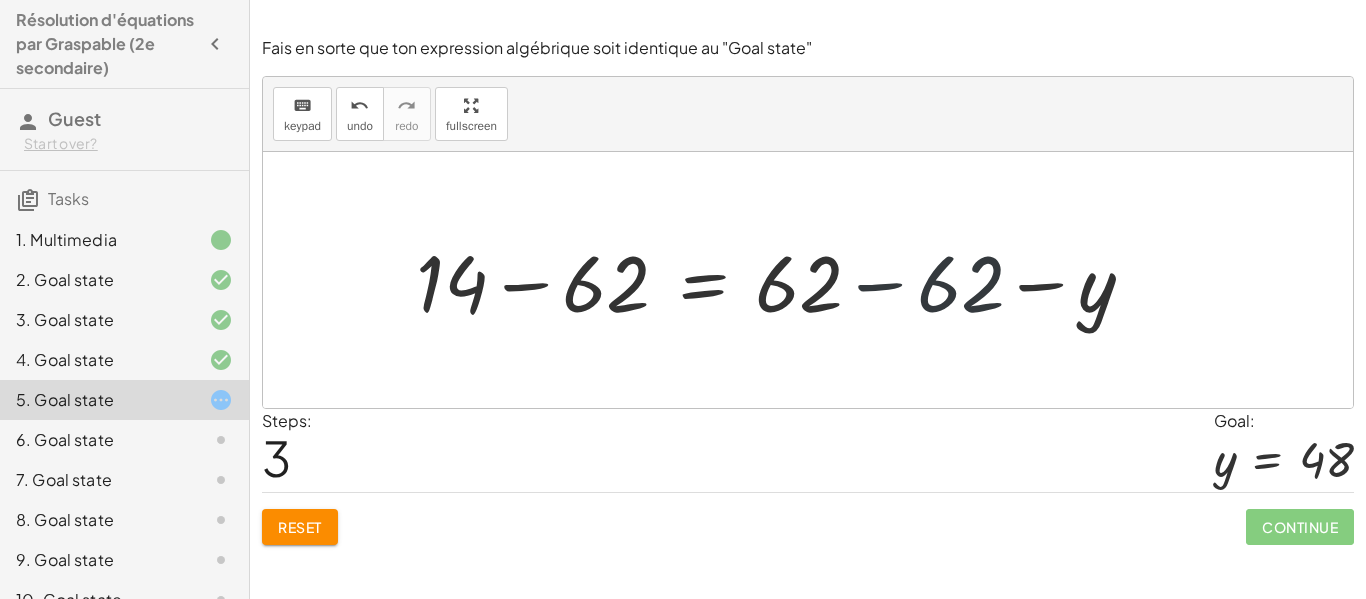 click at bounding box center (784, 280) 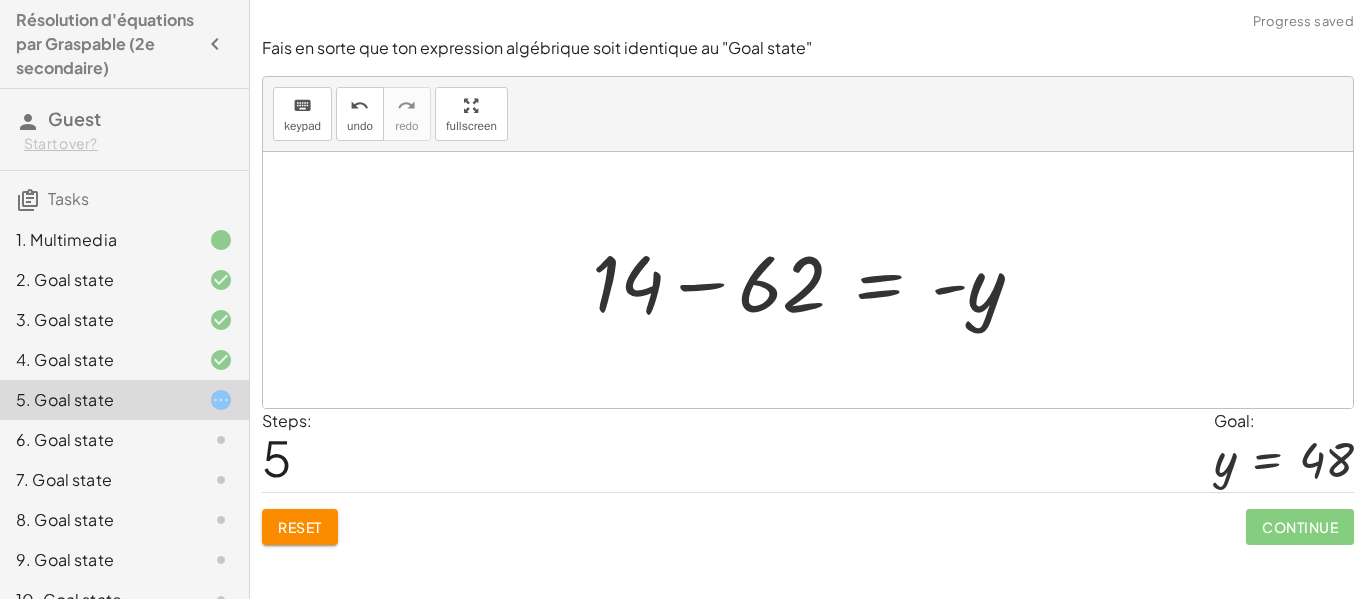 click at bounding box center [816, 280] 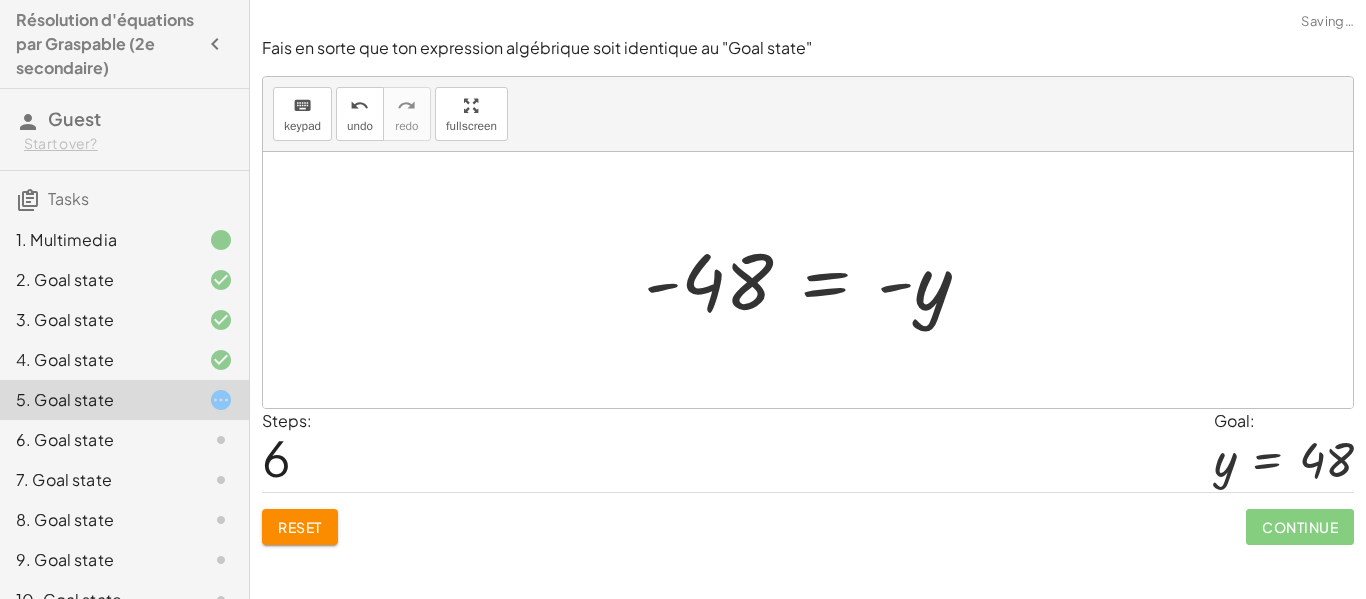 click at bounding box center [815, 280] 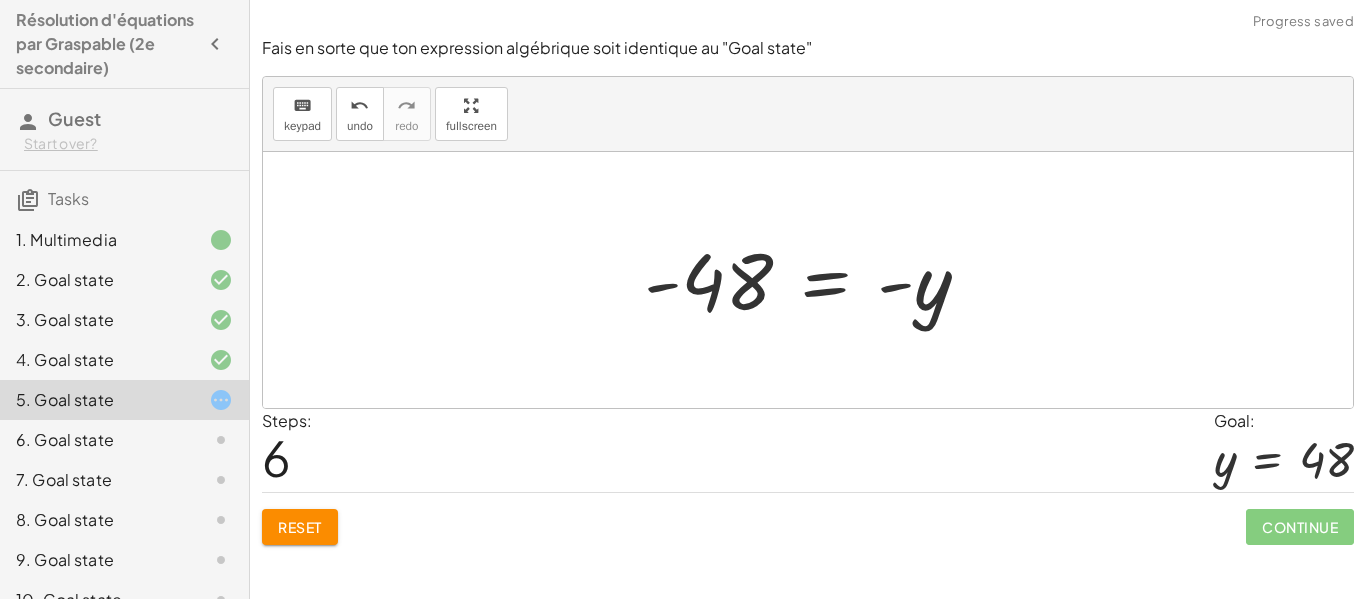 click at bounding box center [815, 280] 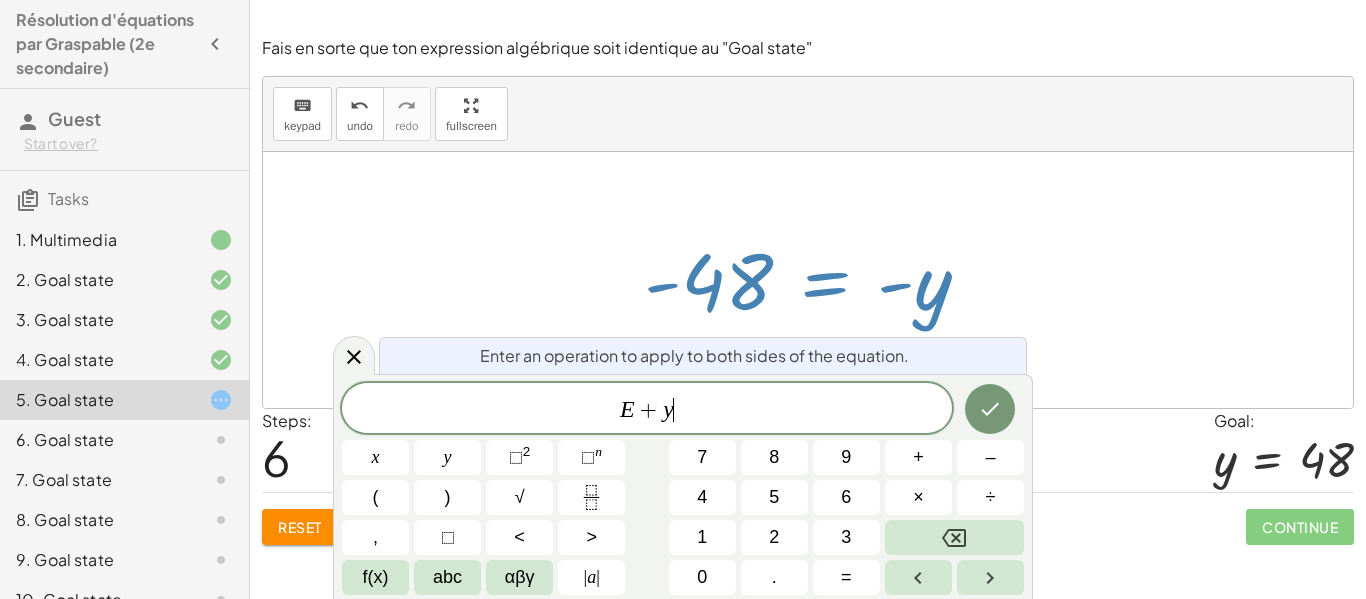 click 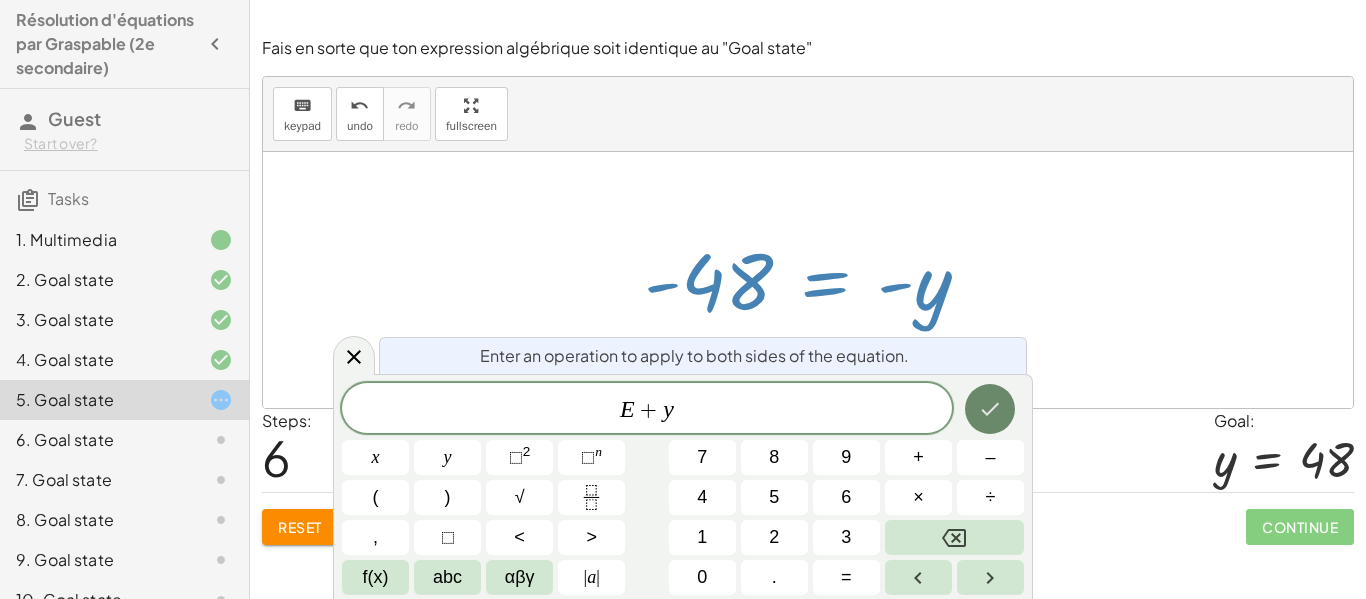 click 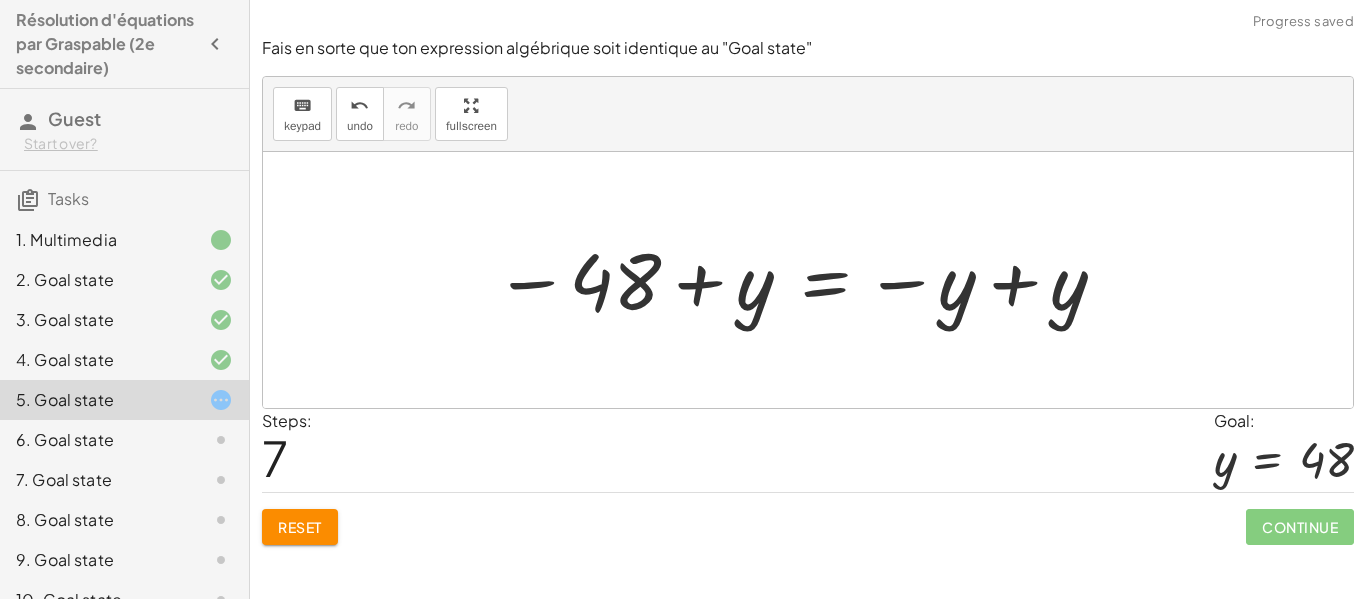 click at bounding box center [802, 280] 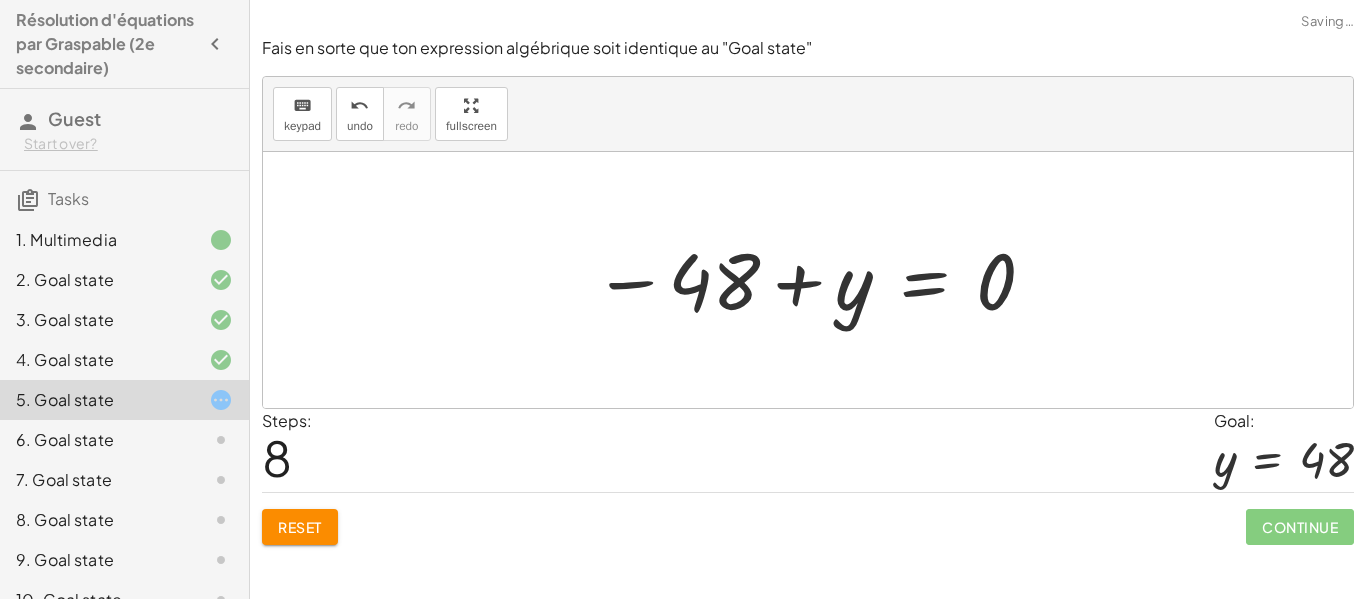 click at bounding box center [815, 280] 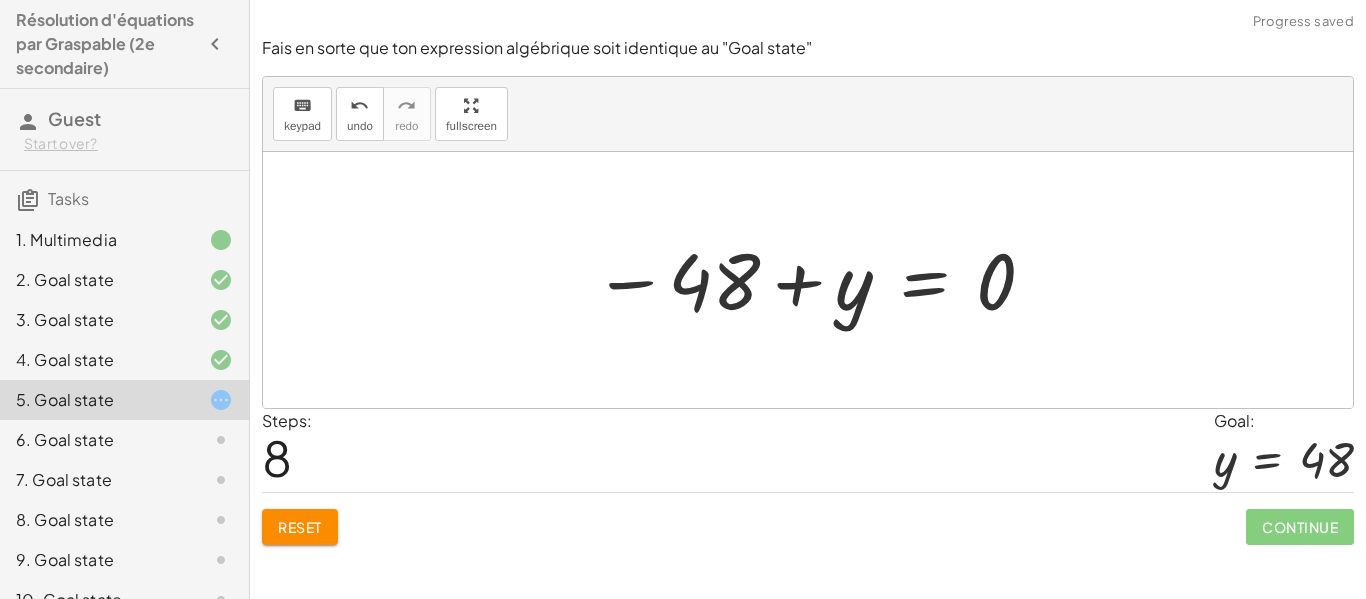 click at bounding box center [815, 280] 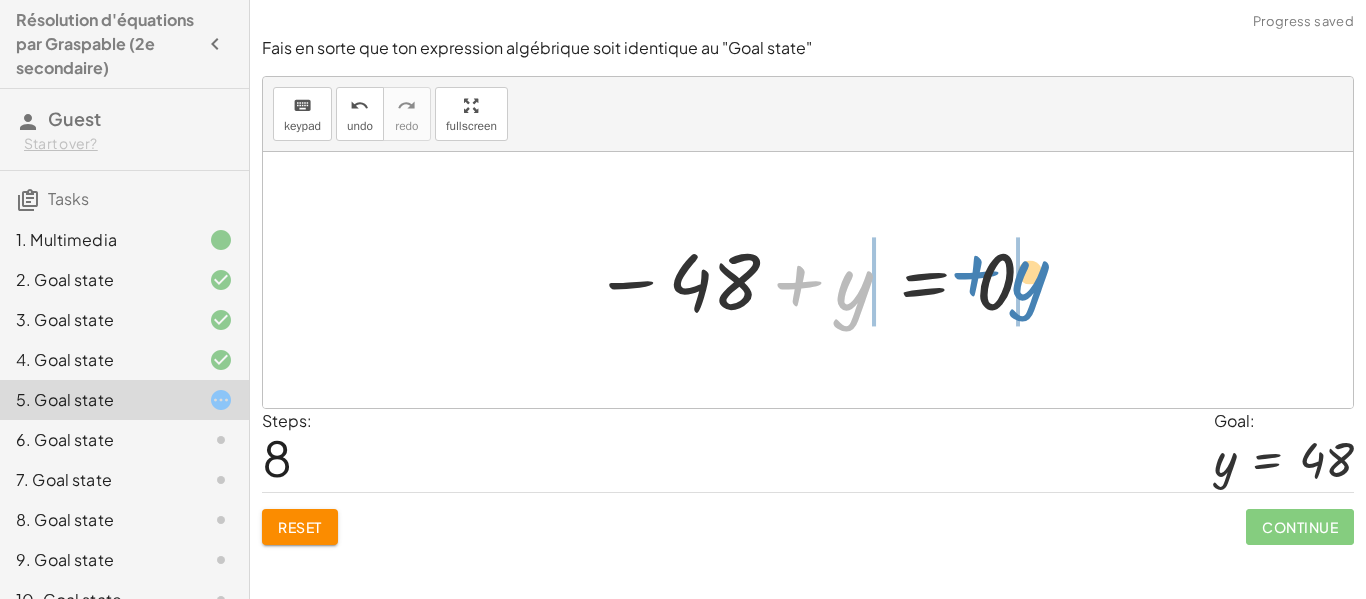 drag, startPoint x: 840, startPoint y: 296, endPoint x: 1018, endPoint y: 286, distance: 178.28067 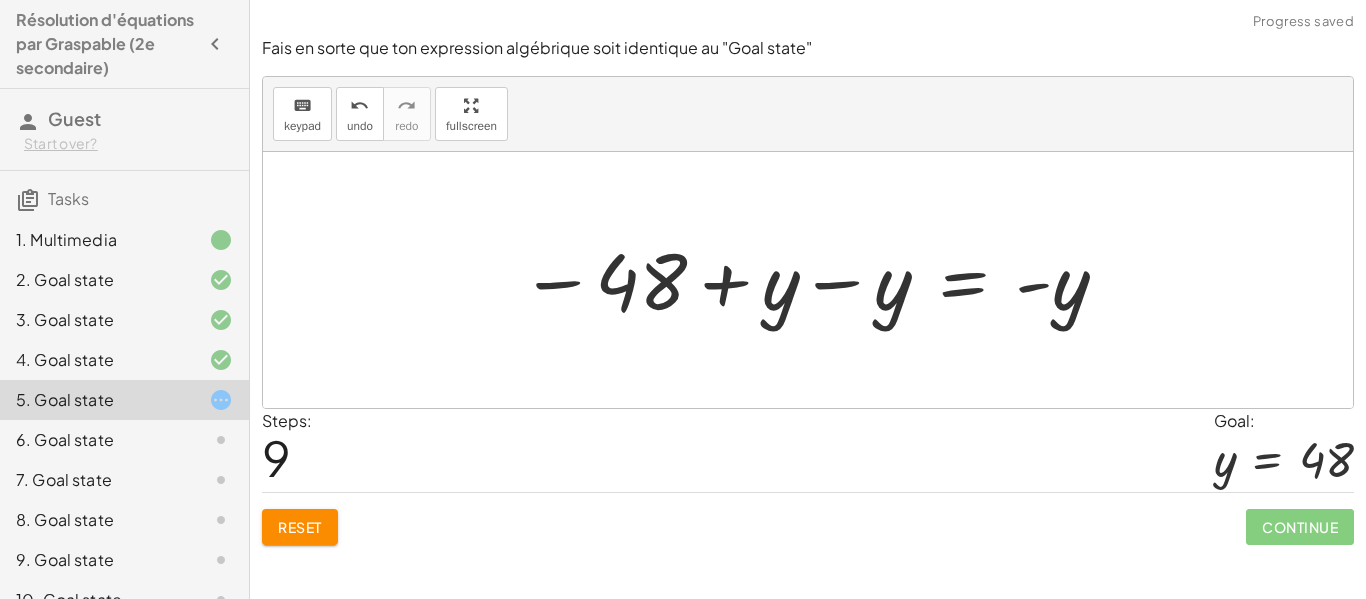 click at bounding box center [815, 280] 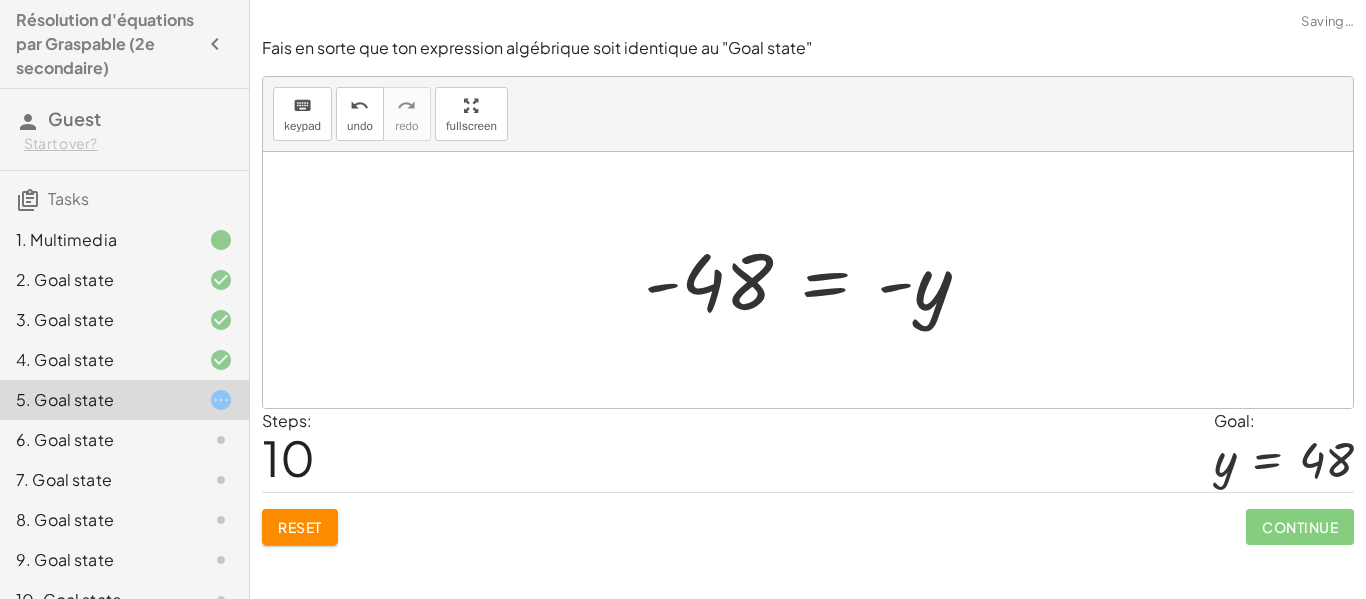 click at bounding box center (815, 280) 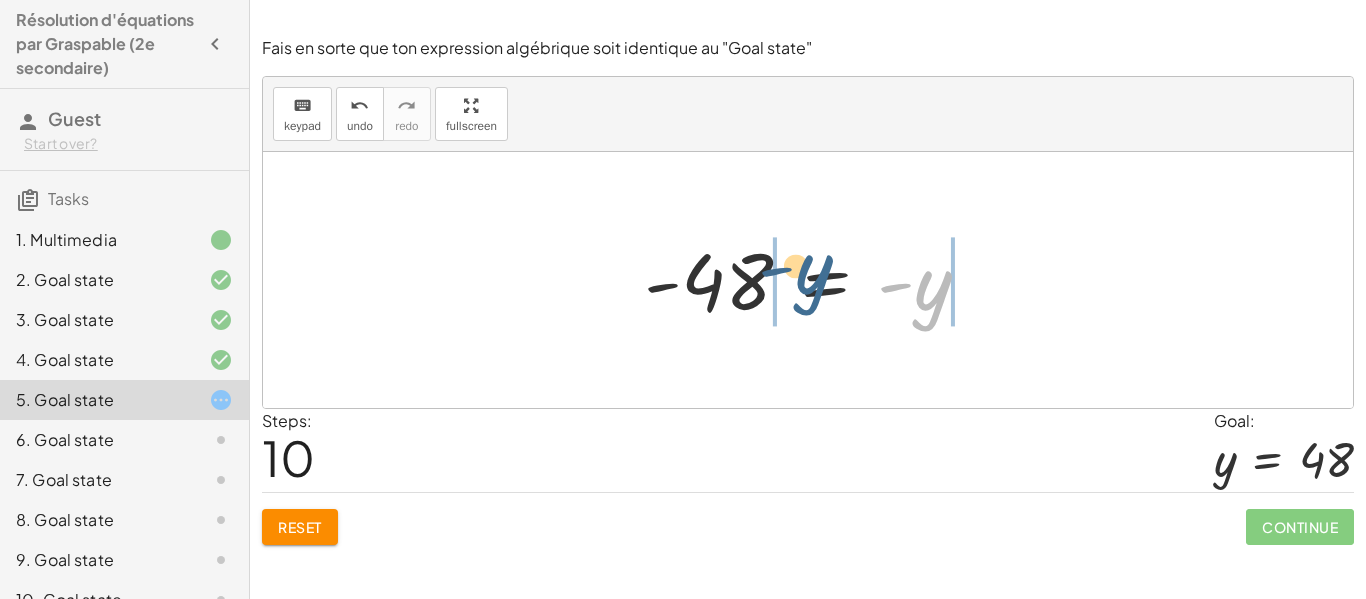 drag, startPoint x: 922, startPoint y: 309, endPoint x: 803, endPoint y: 295, distance: 119.8207 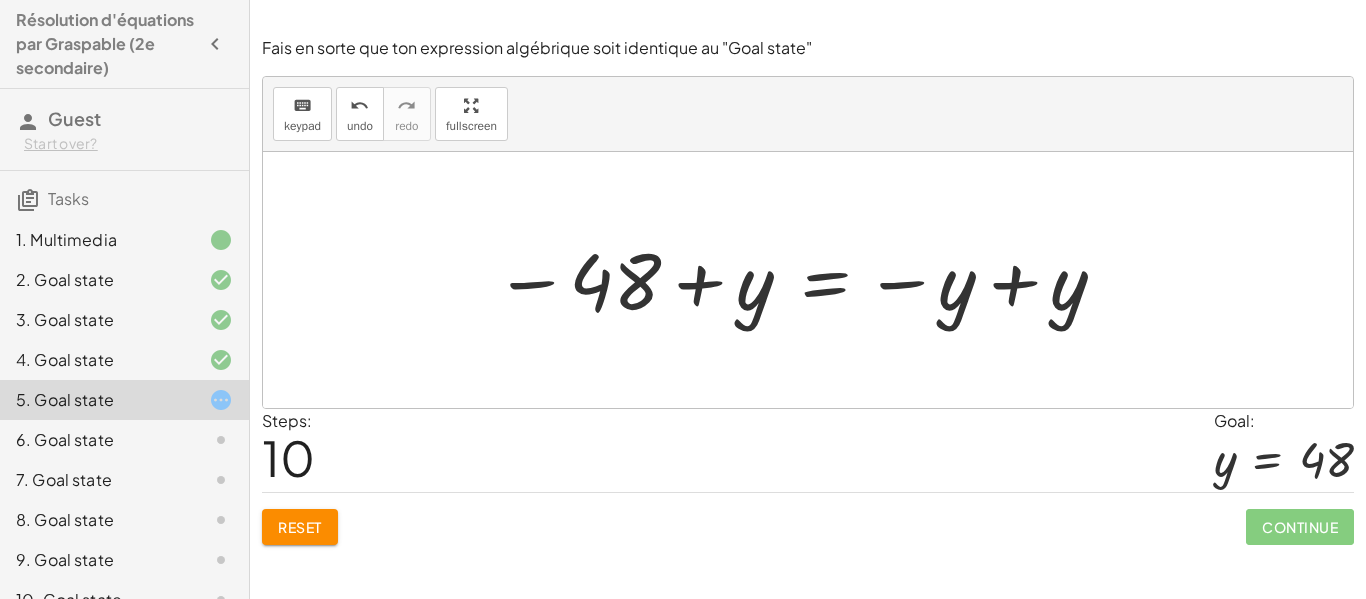 click at bounding box center [802, 280] 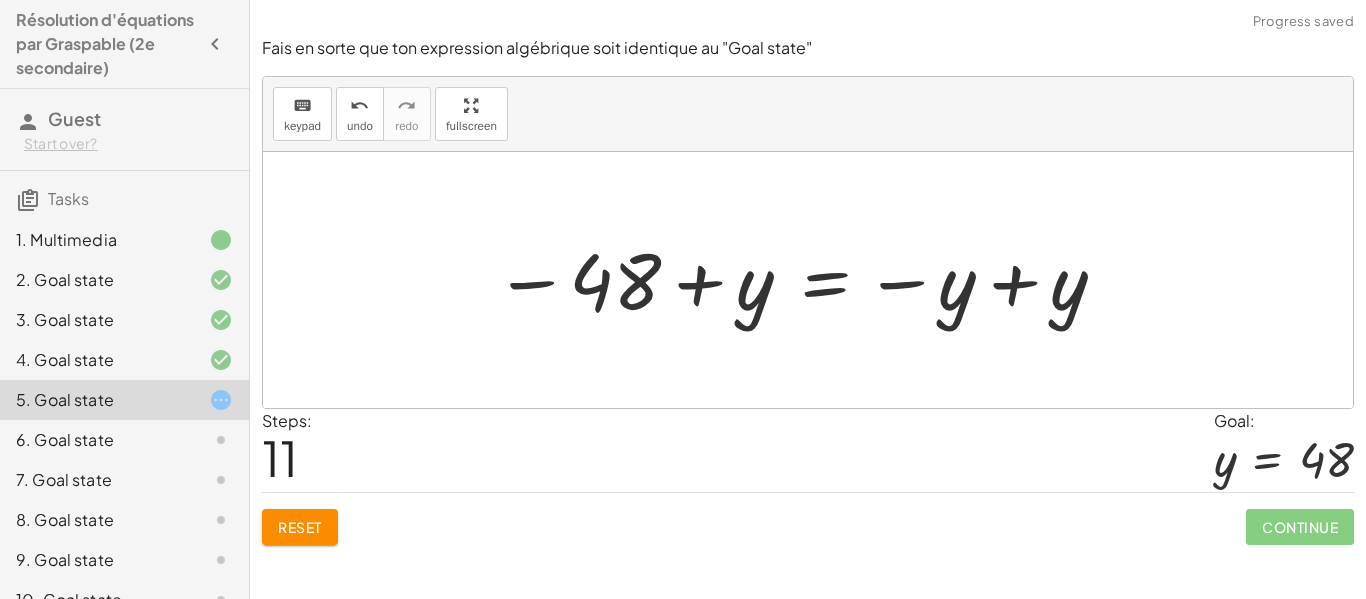 click at bounding box center (802, 280) 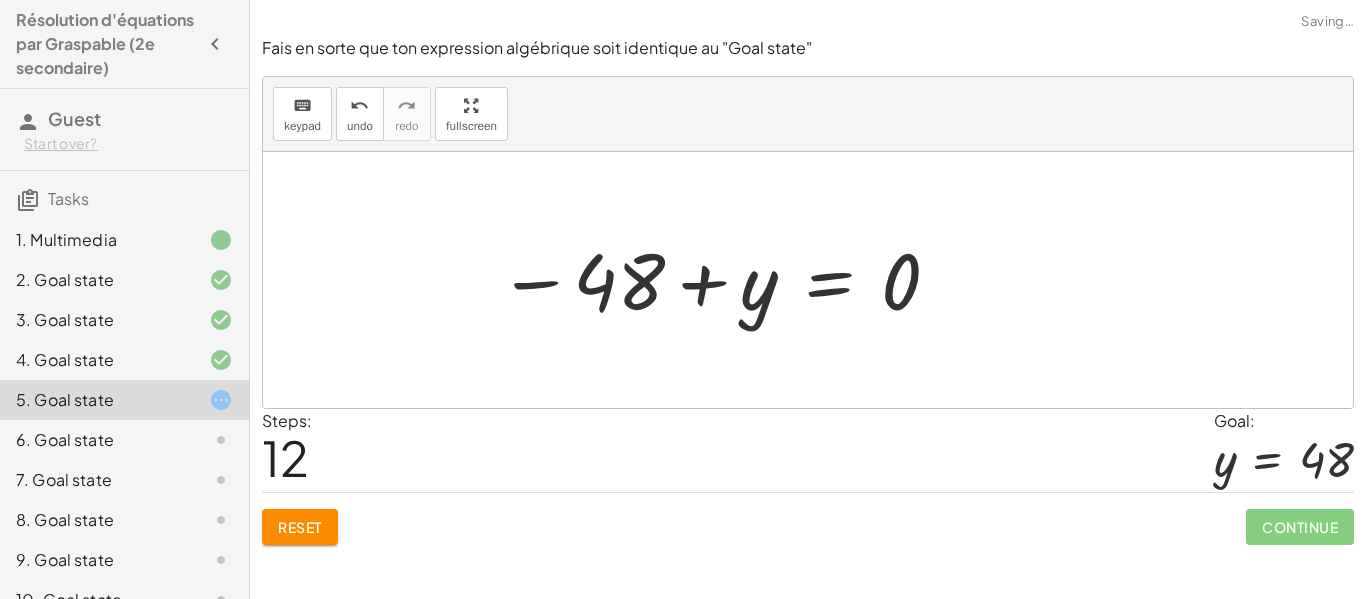 click at bounding box center [720, 280] 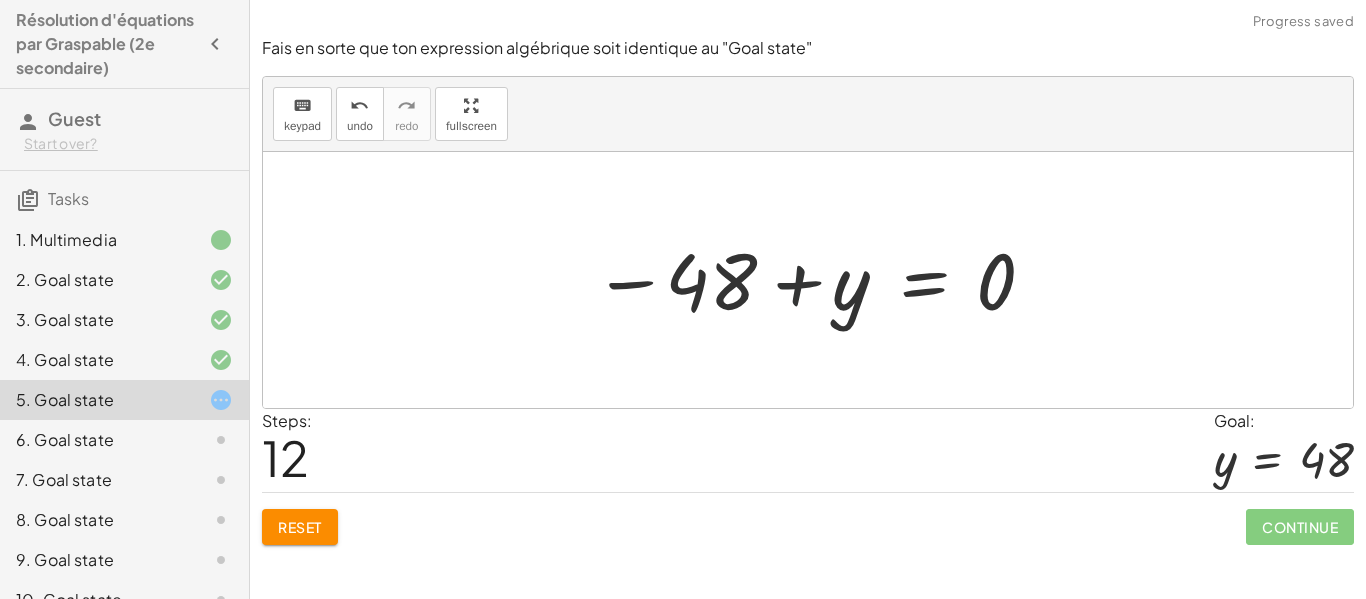 click at bounding box center [815, 280] 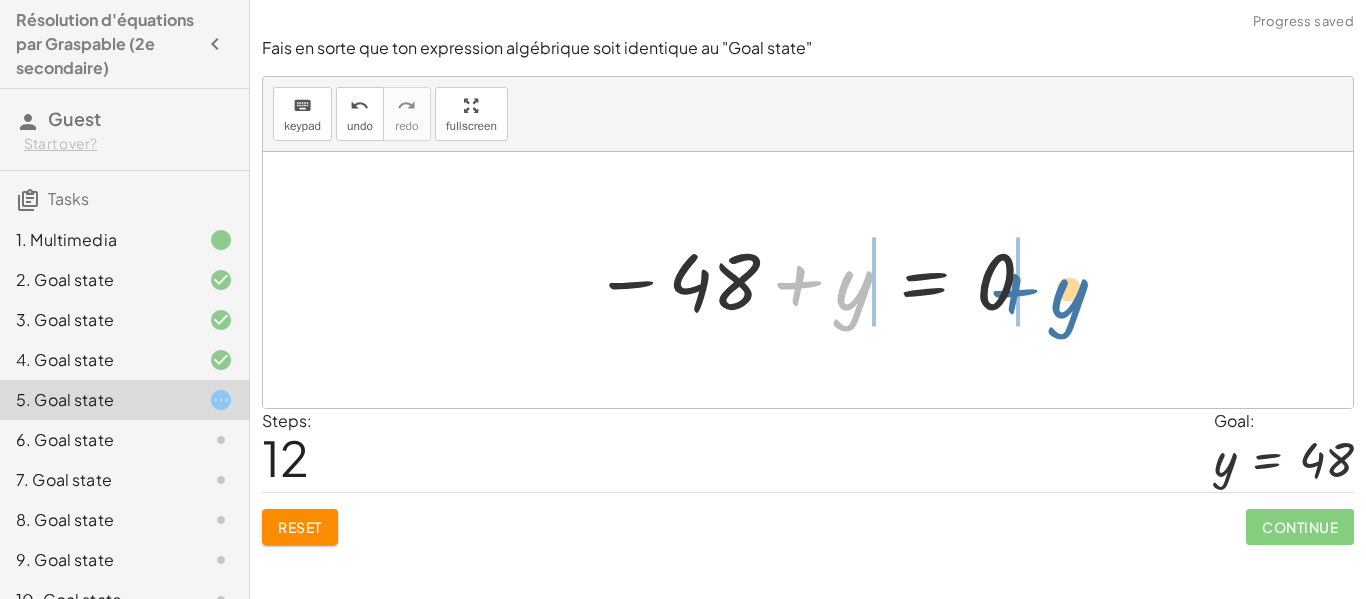 drag, startPoint x: 827, startPoint y: 292, endPoint x: 1059, endPoint y: 294, distance: 232.00862 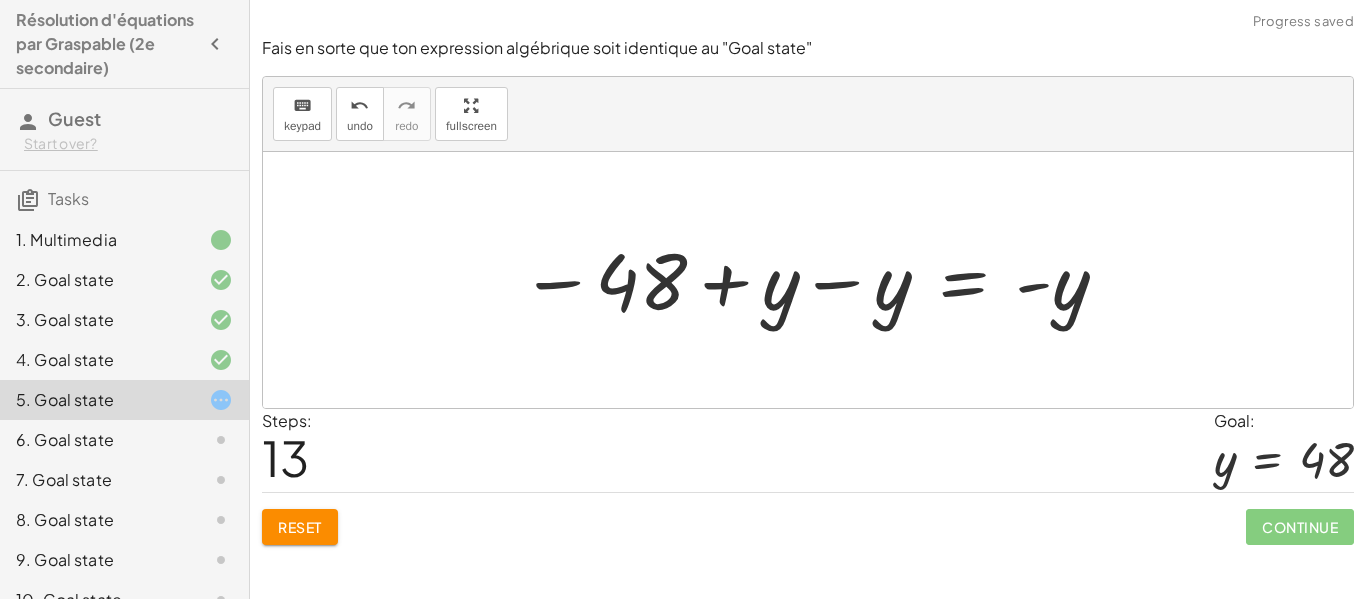 click at bounding box center [815, 280] 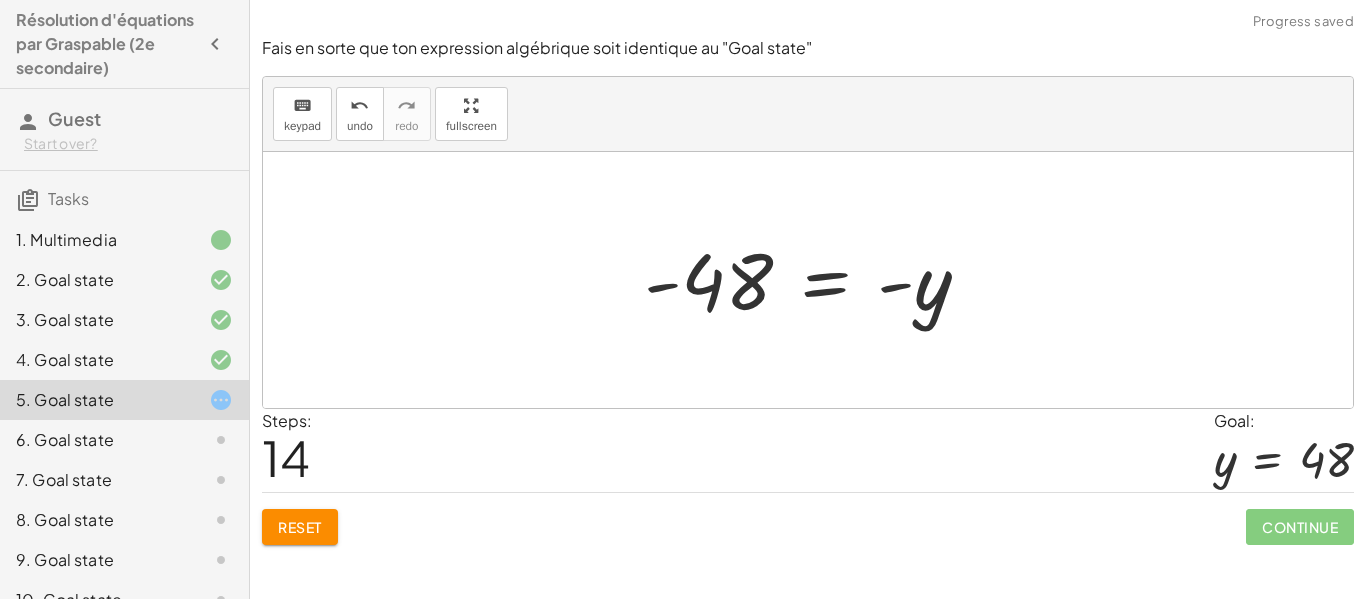 click at bounding box center [815, 280] 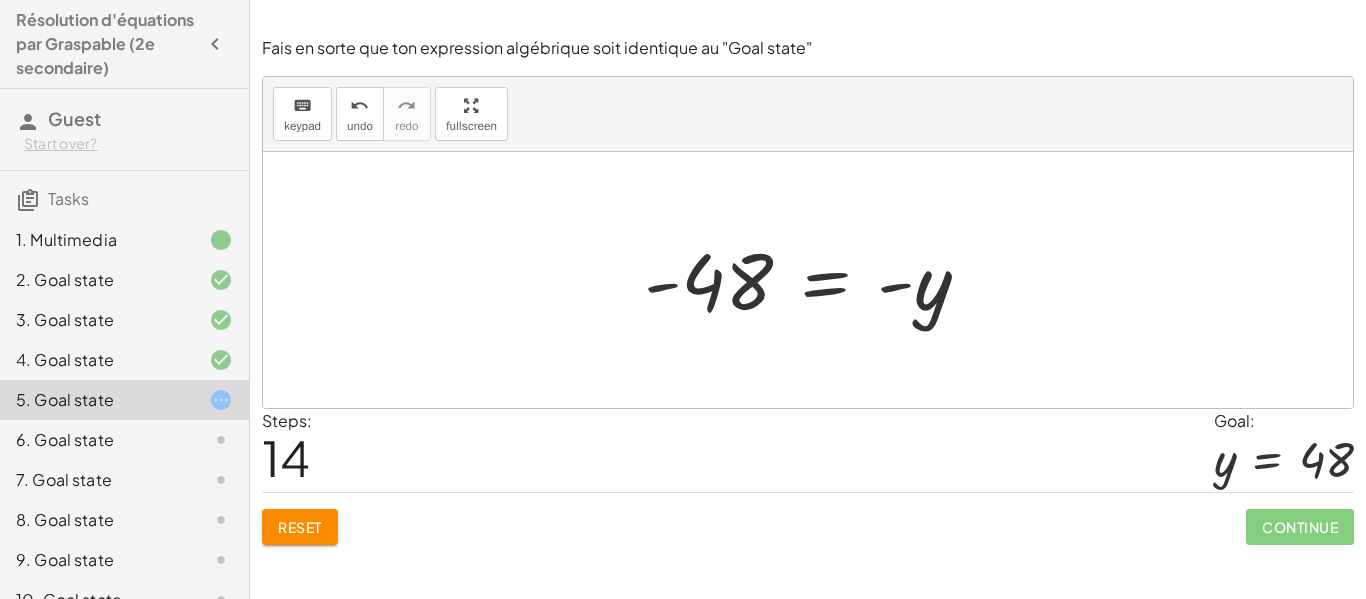 drag, startPoint x: 916, startPoint y: 293, endPoint x: 856, endPoint y: 299, distance: 60.299255 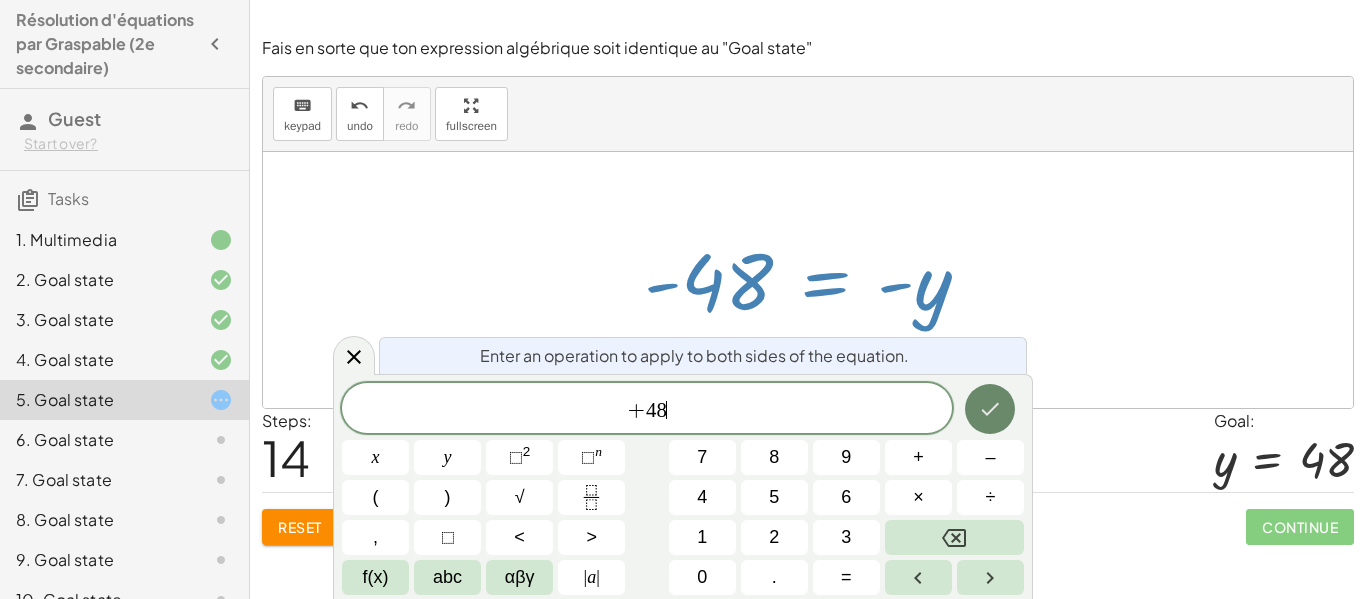 click 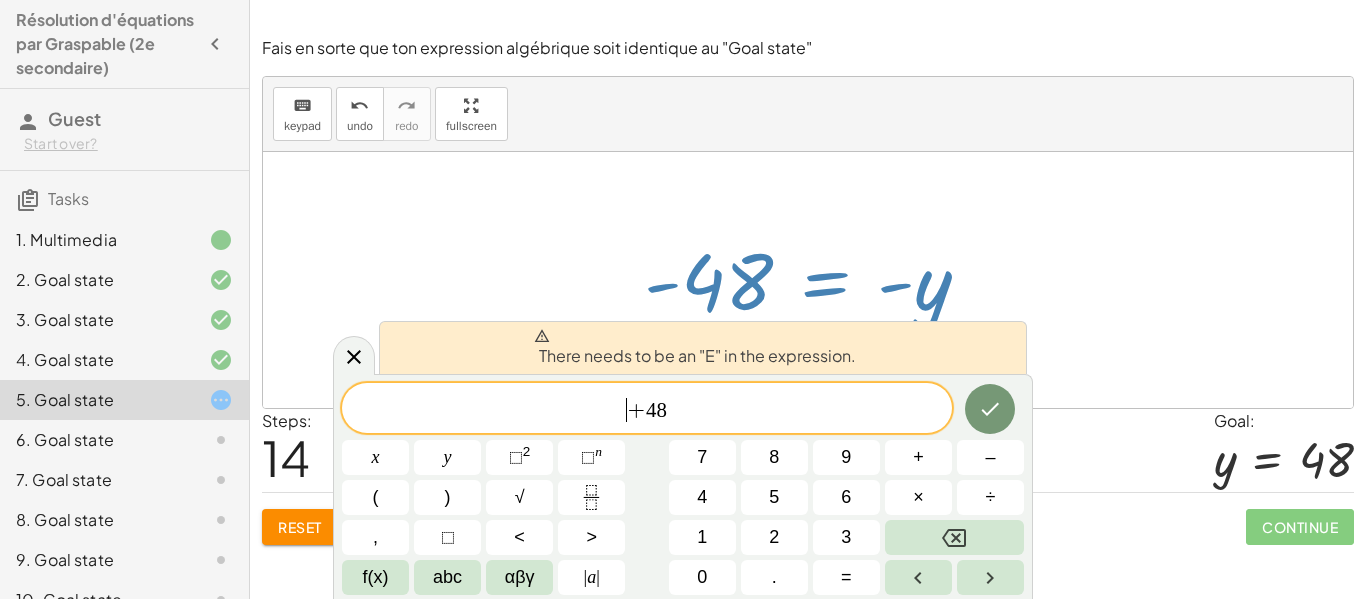 click on "​ + 48" at bounding box center (647, 410) 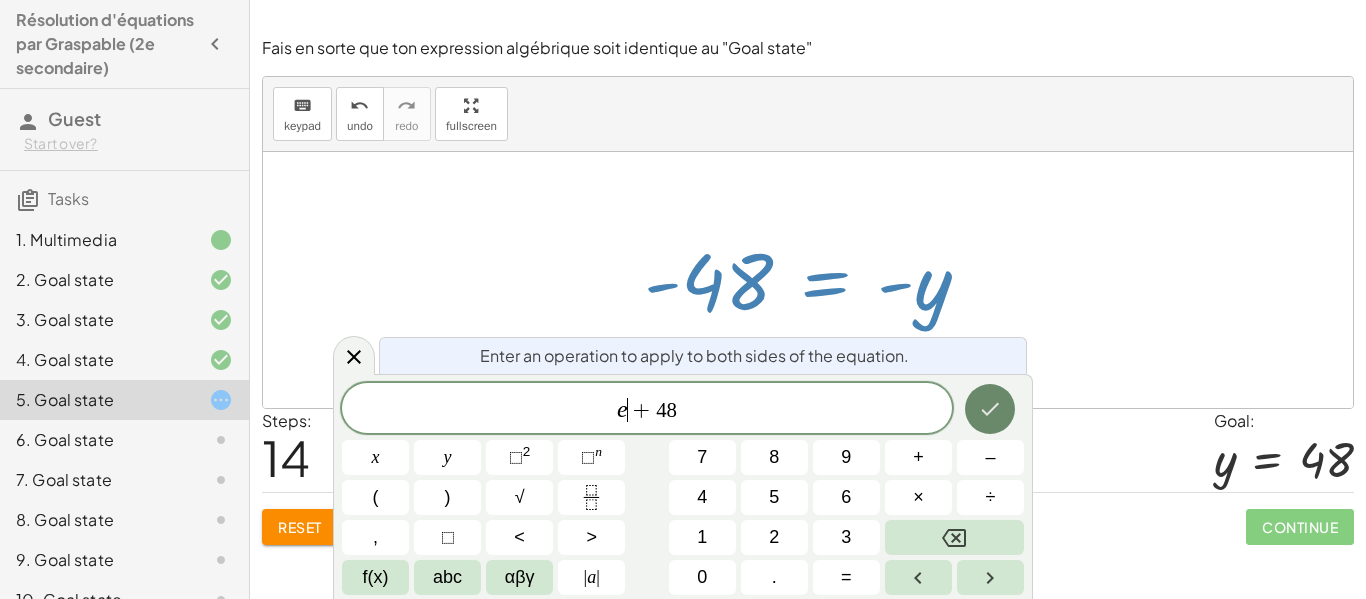 click 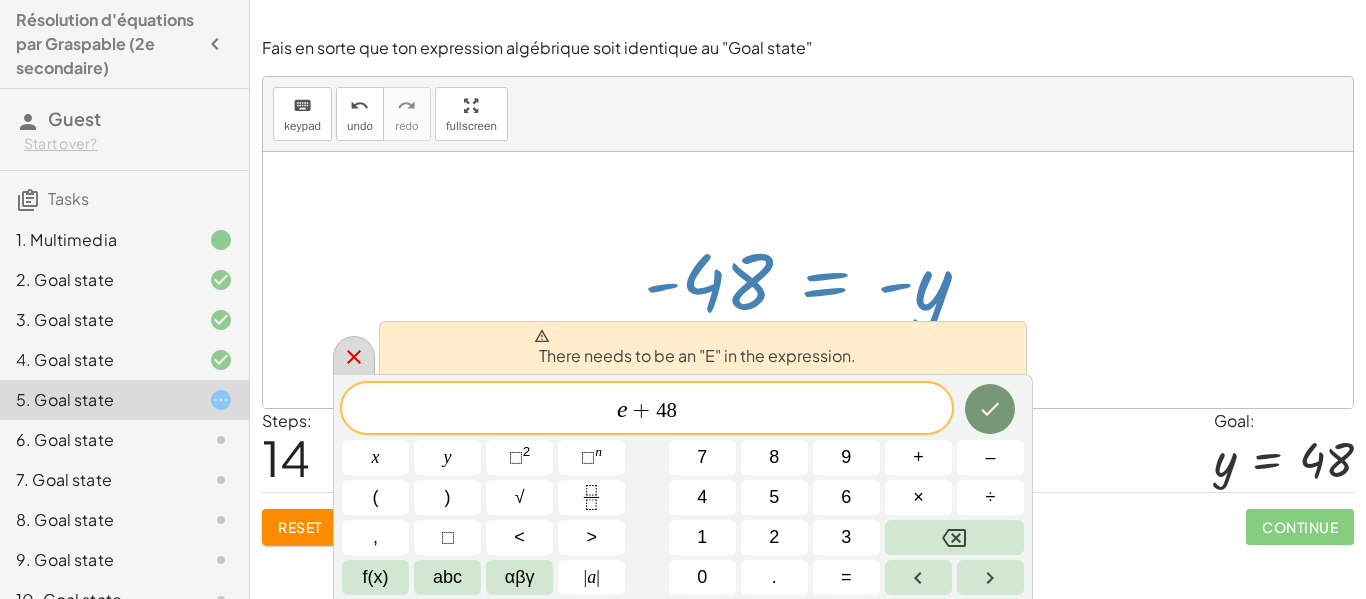 click at bounding box center [354, 355] 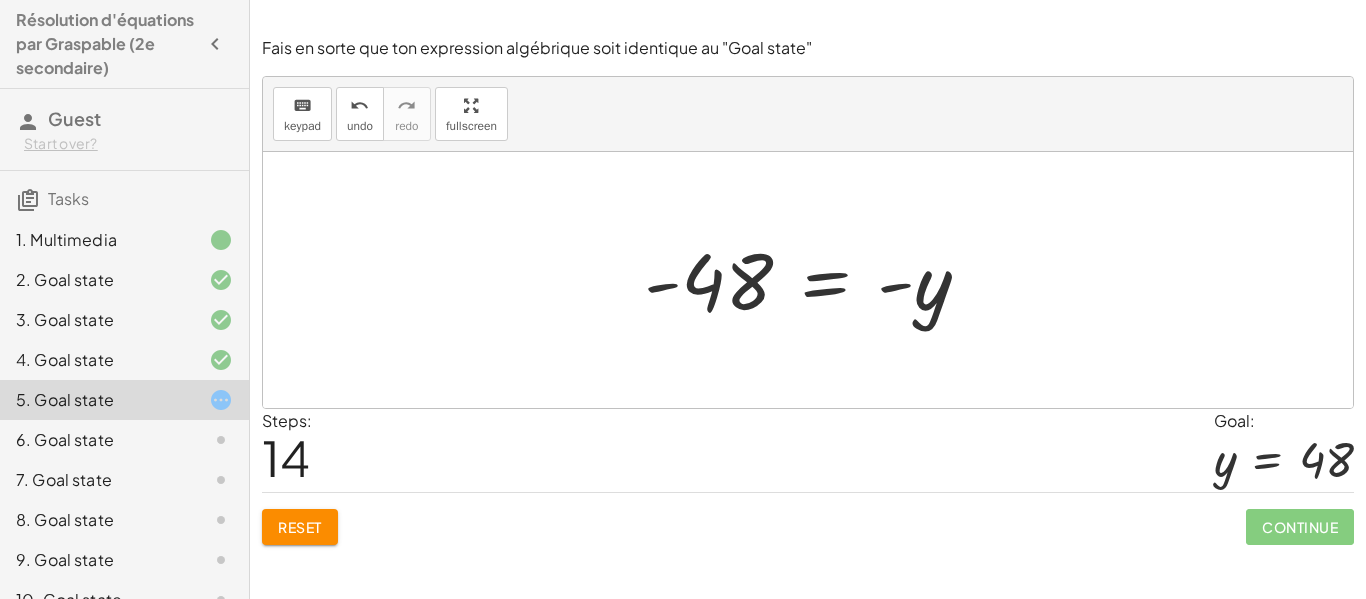 click at bounding box center (815, 280) 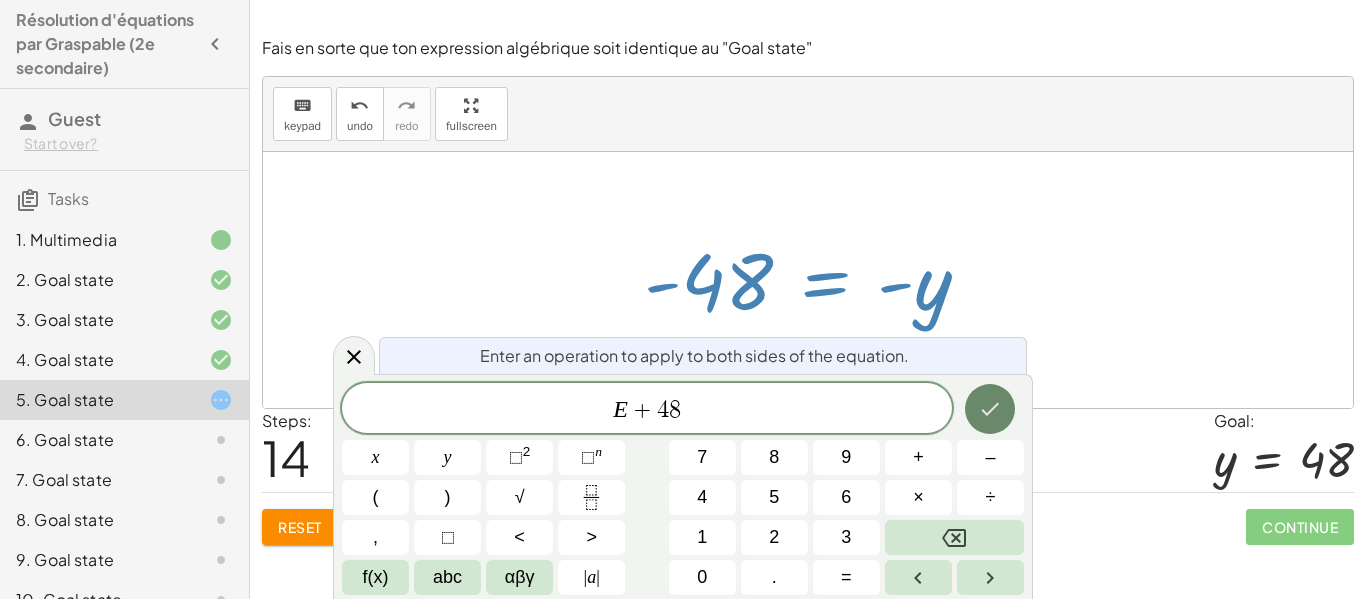 click at bounding box center [990, 409] 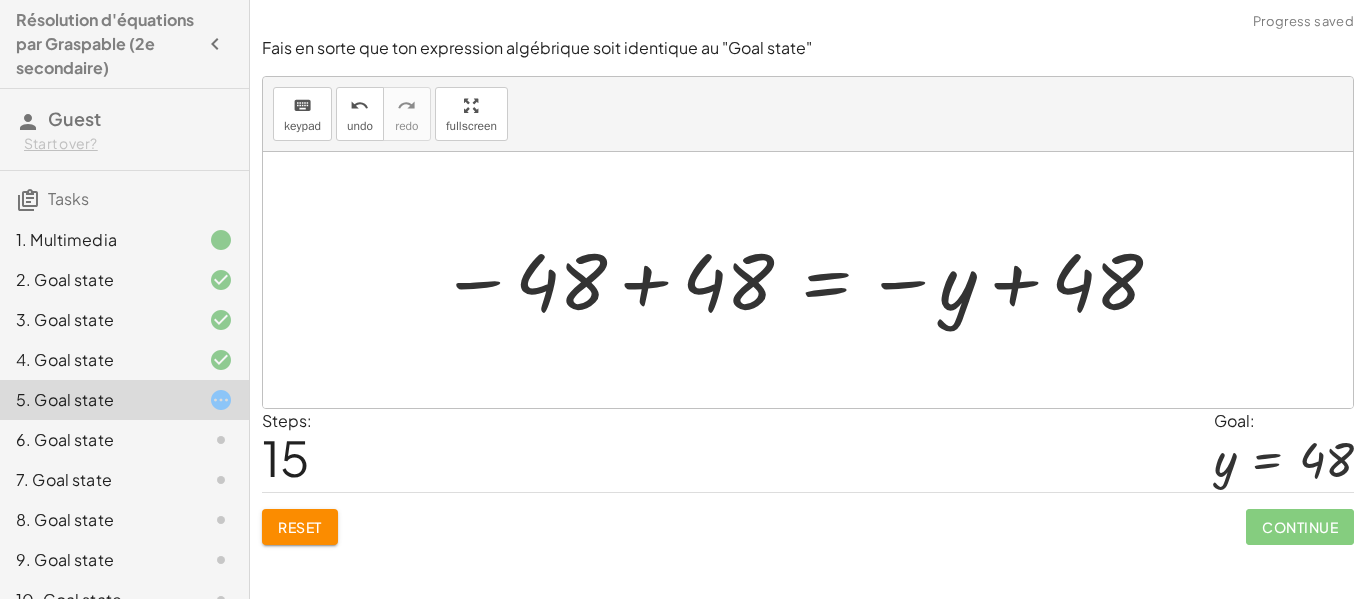 click at bounding box center [802, 280] 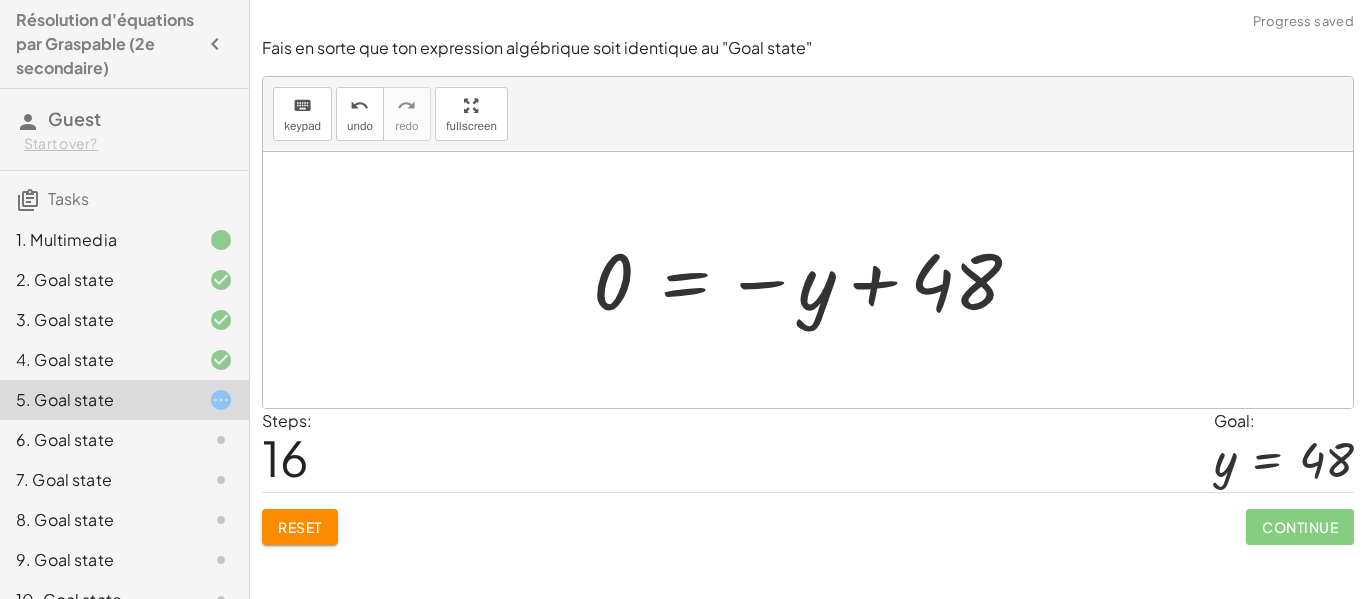 click at bounding box center [815, 280] 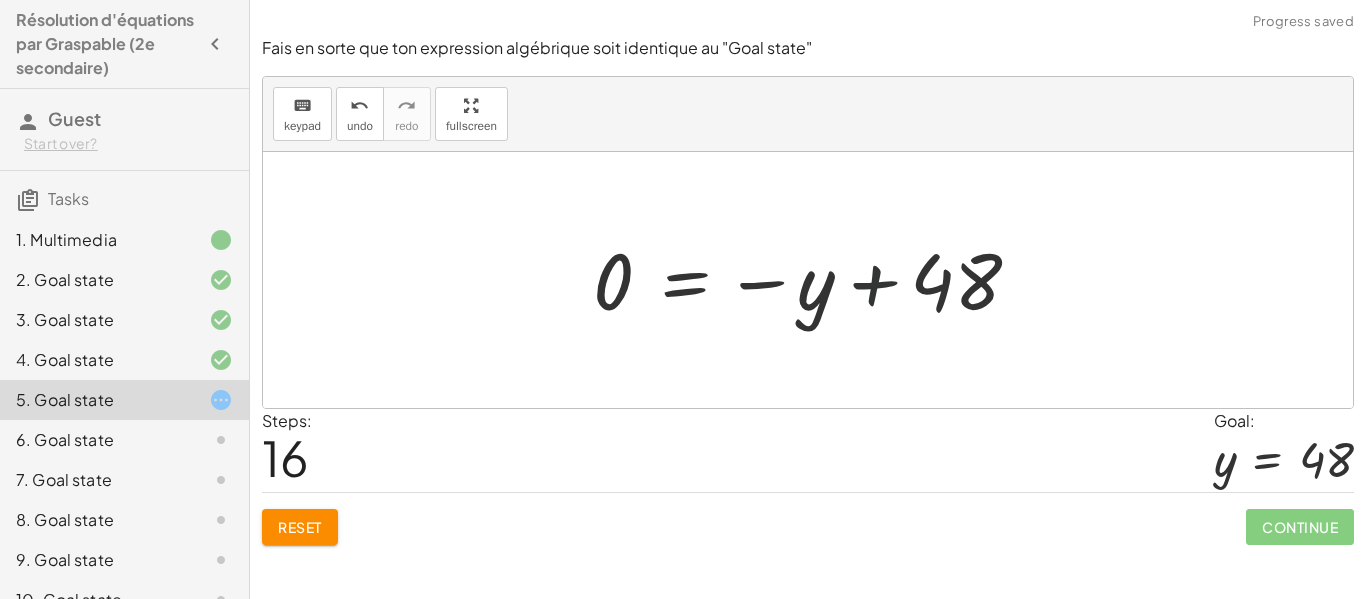 click at bounding box center [815, 280] 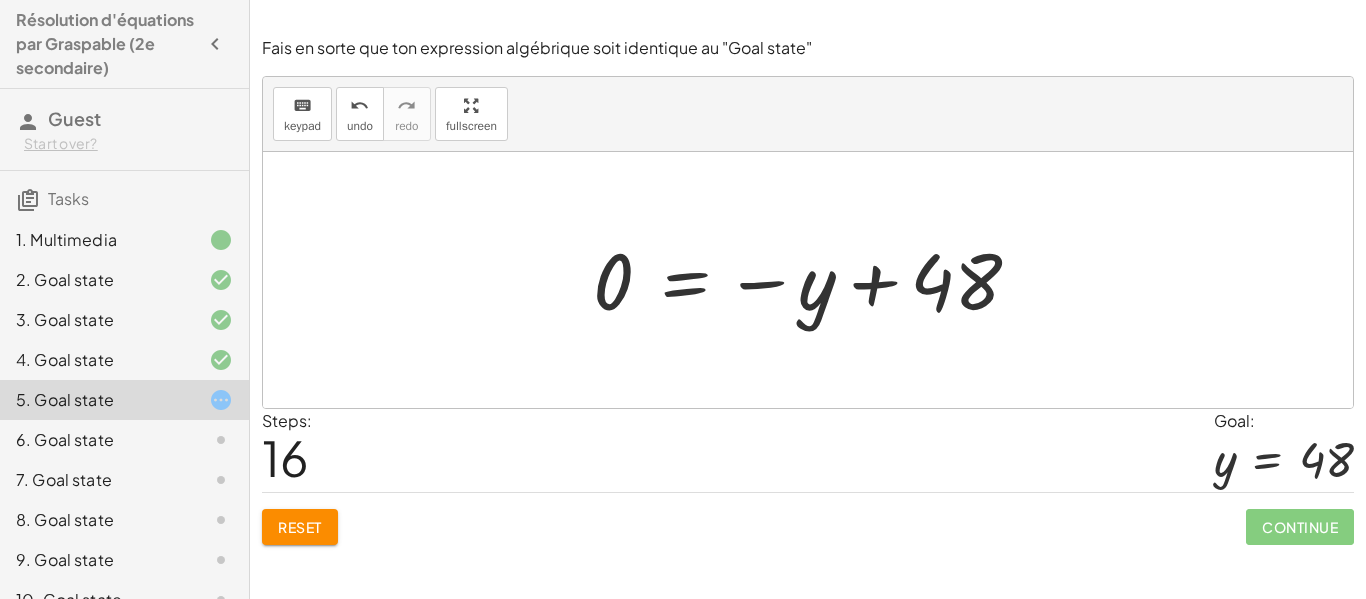click at bounding box center (815, 280) 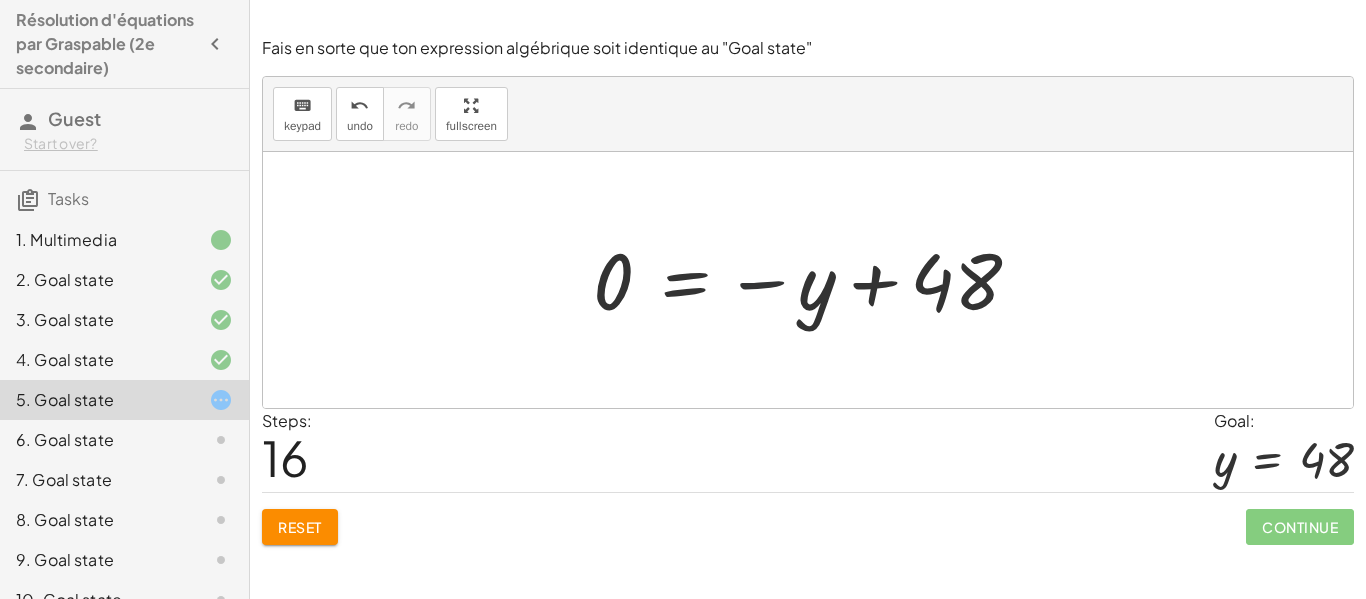 click at bounding box center (815, 280) 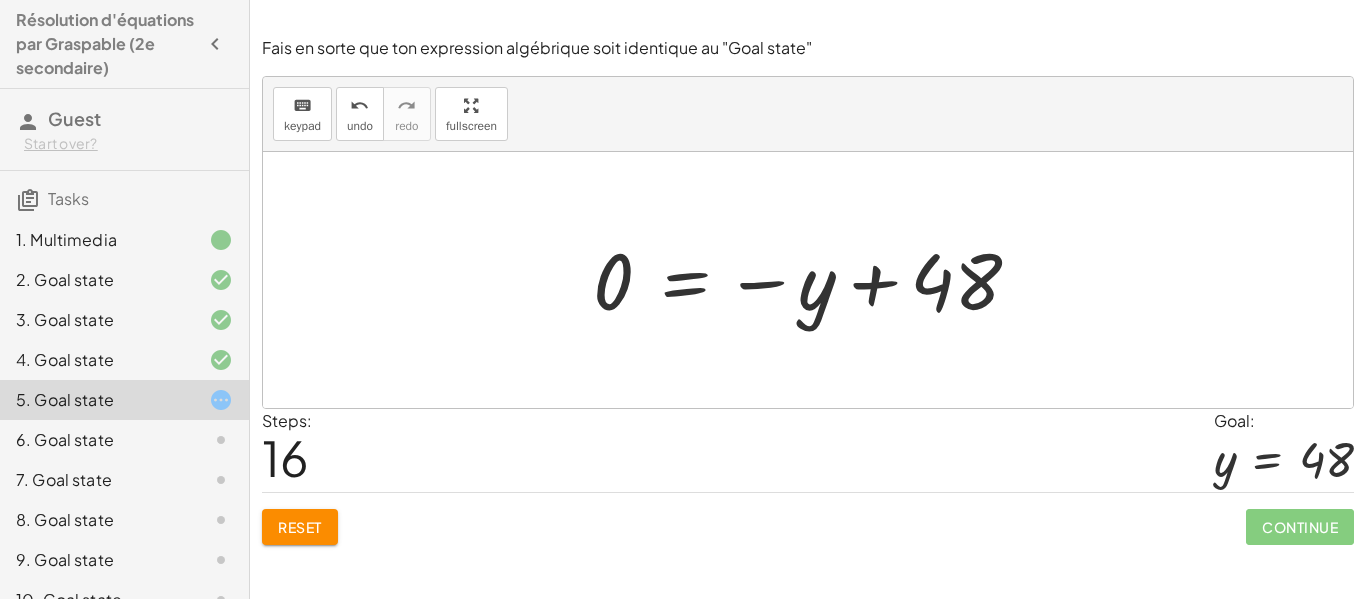 click at bounding box center [815, 280] 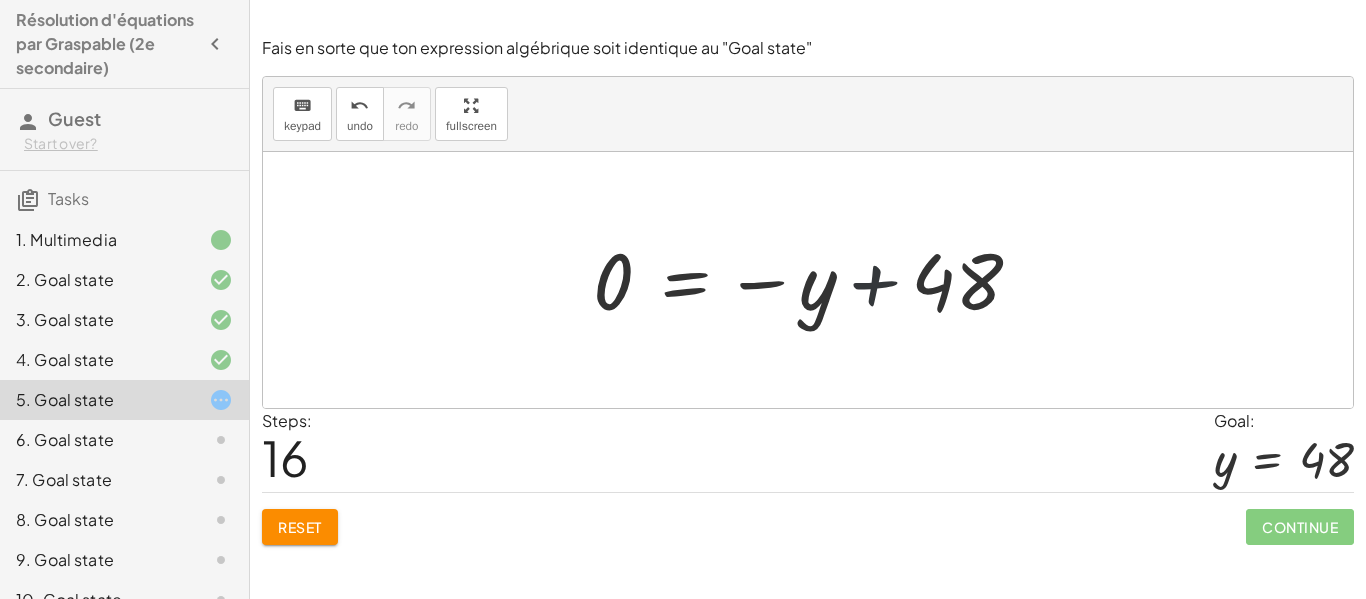 click at bounding box center [815, 280] 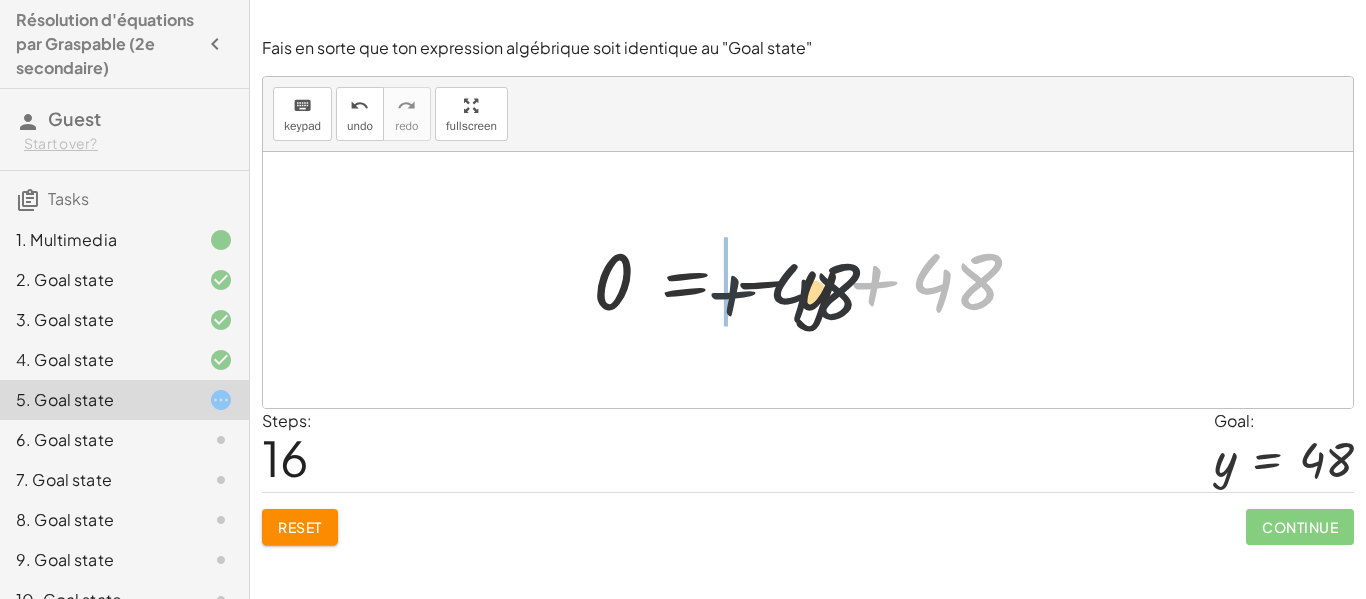 drag, startPoint x: 874, startPoint y: 283, endPoint x: 718, endPoint y: 293, distance: 156.32019 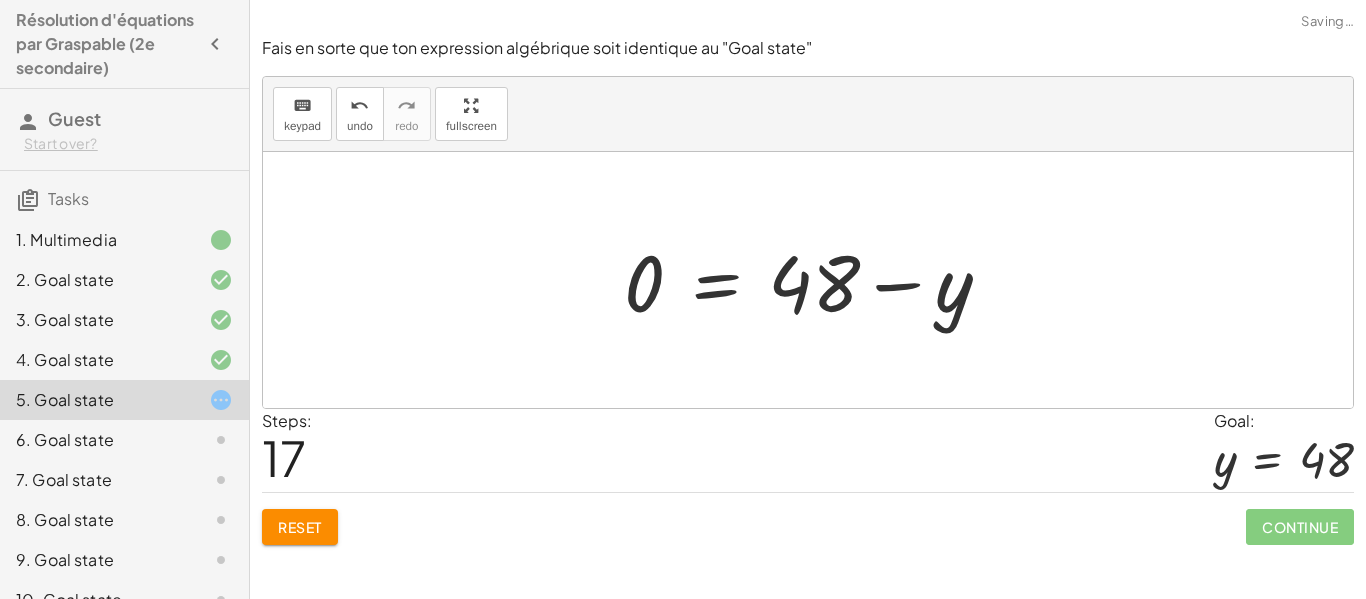 click at bounding box center (815, 280) 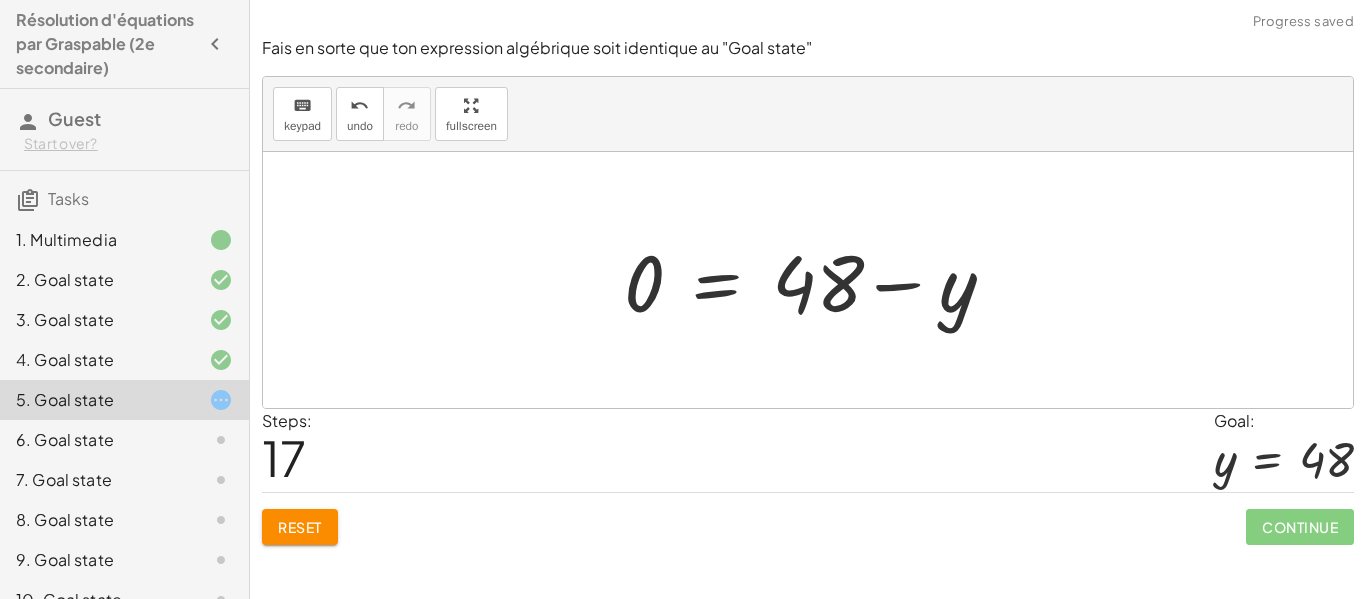 click at bounding box center [815, 280] 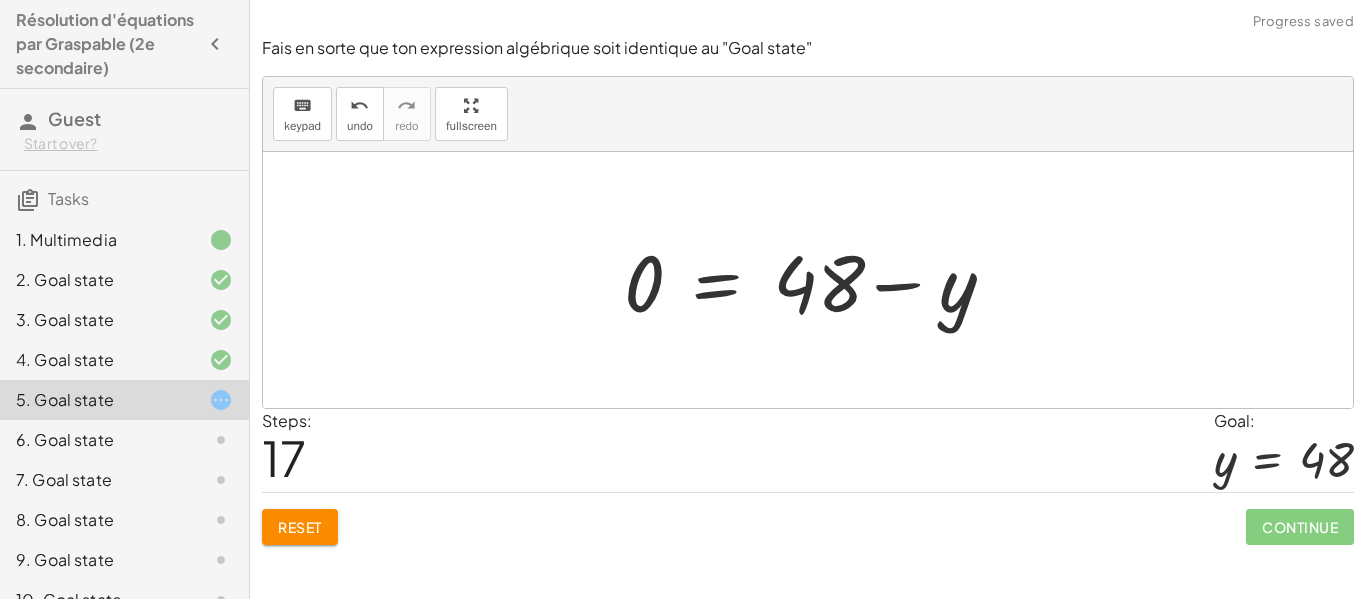 click at bounding box center [815, 280] 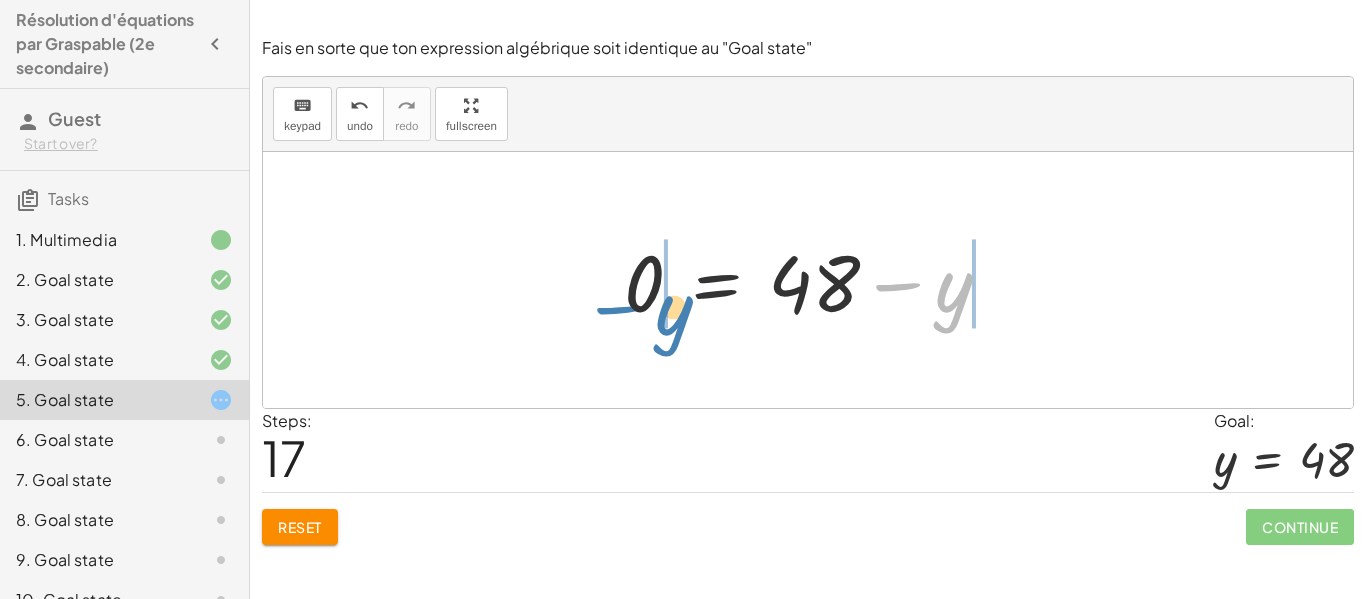 drag, startPoint x: 960, startPoint y: 297, endPoint x: 686, endPoint y: 320, distance: 274.96362 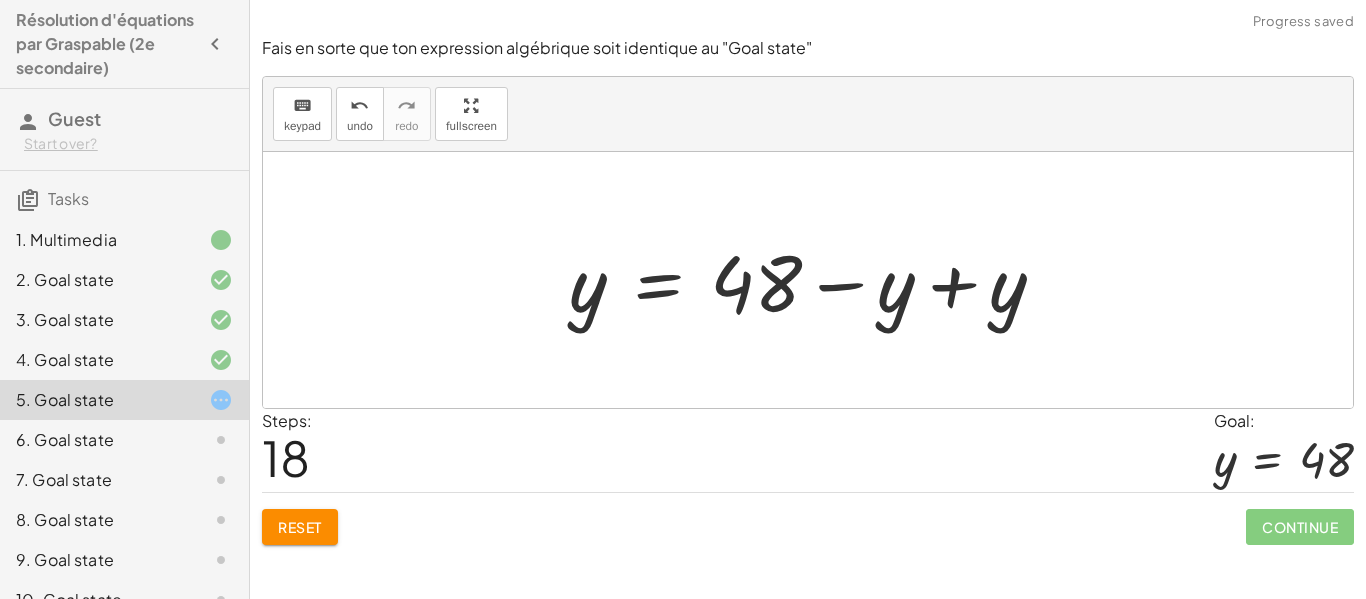 click on "6. Goal state" 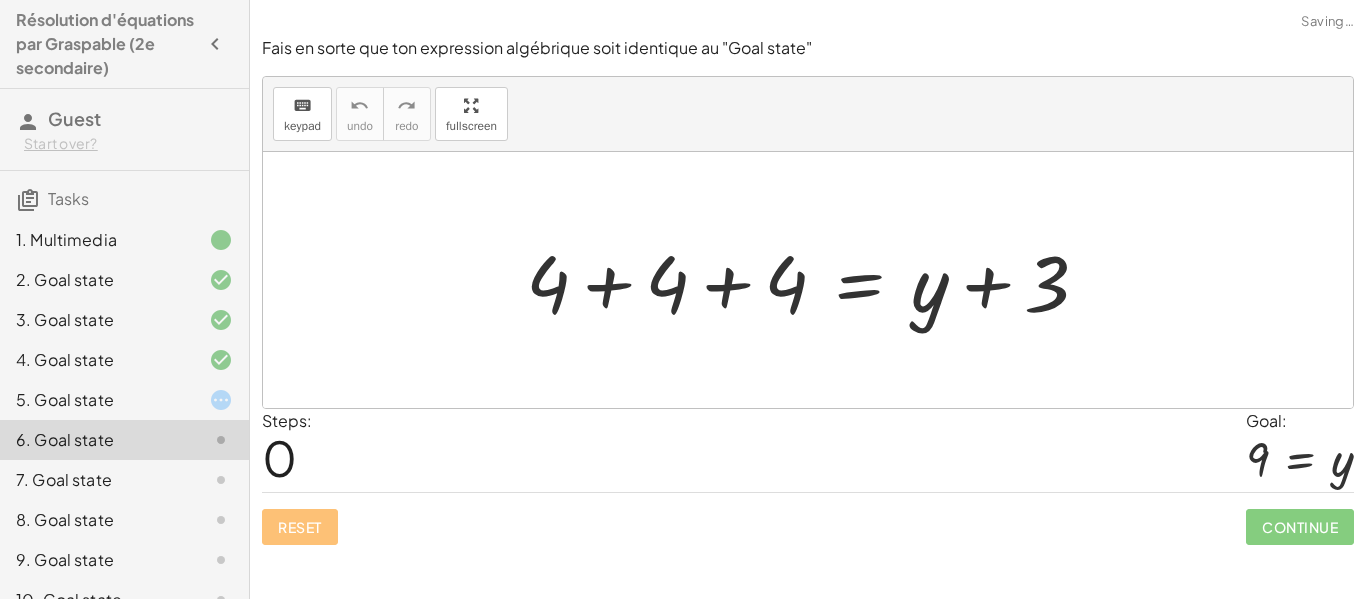 click 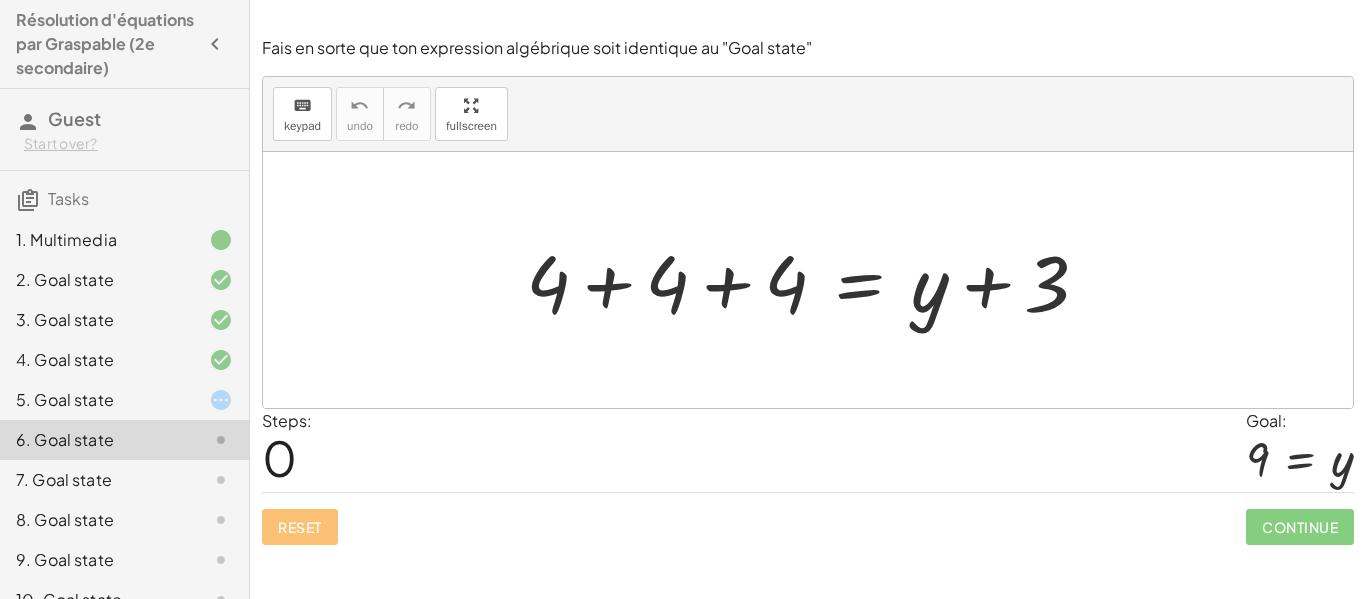 click at bounding box center (808, 280) 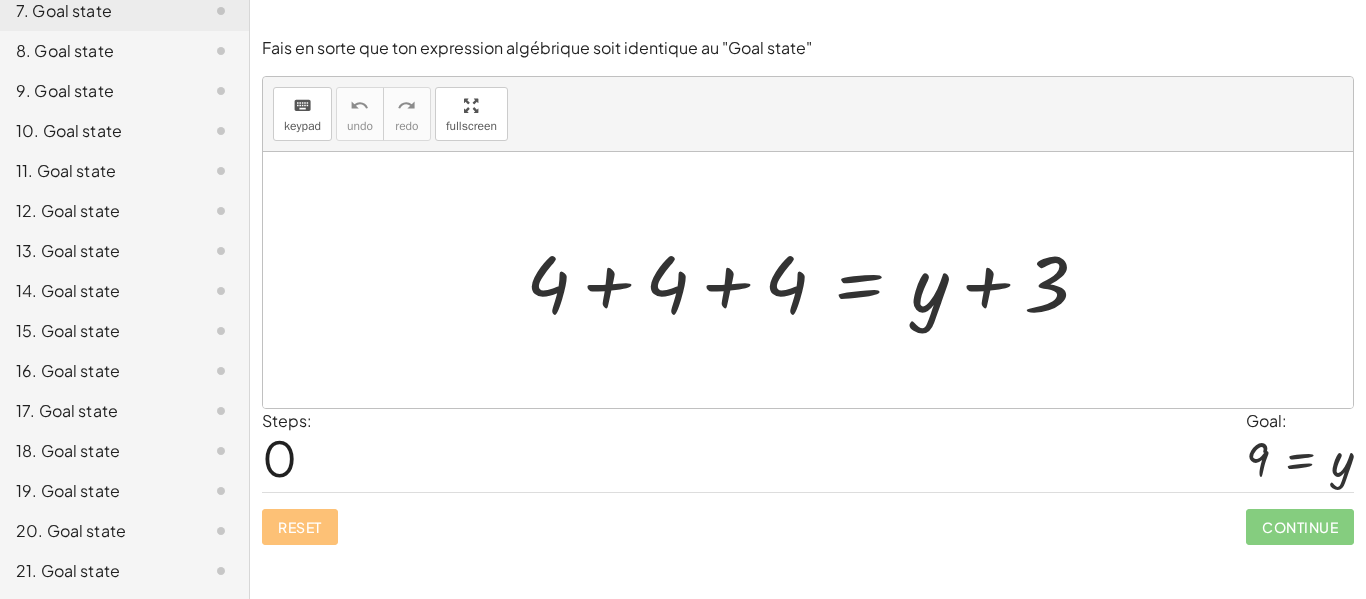 scroll, scrollTop: 0, scrollLeft: 0, axis: both 